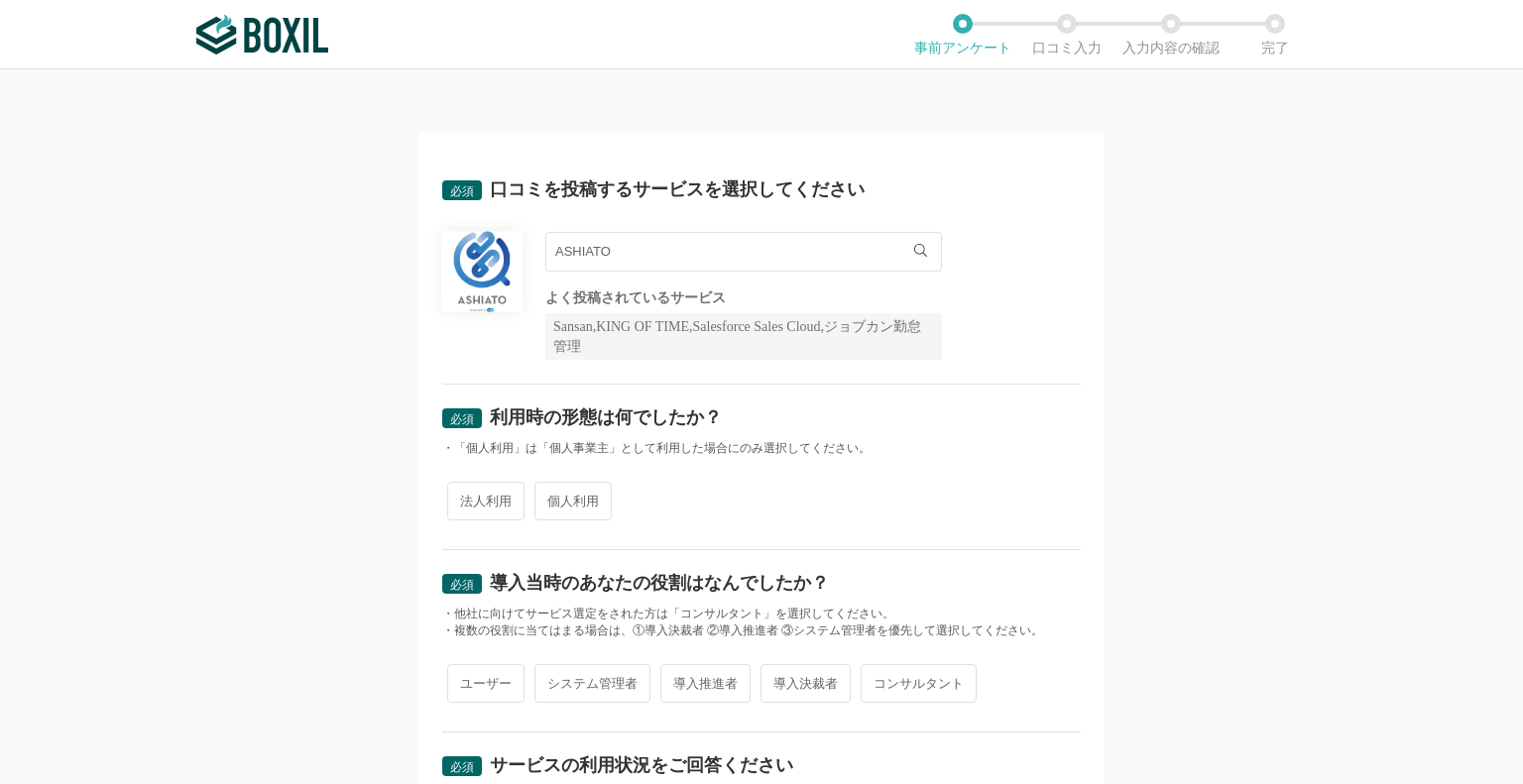 scroll, scrollTop: 0, scrollLeft: 0, axis: both 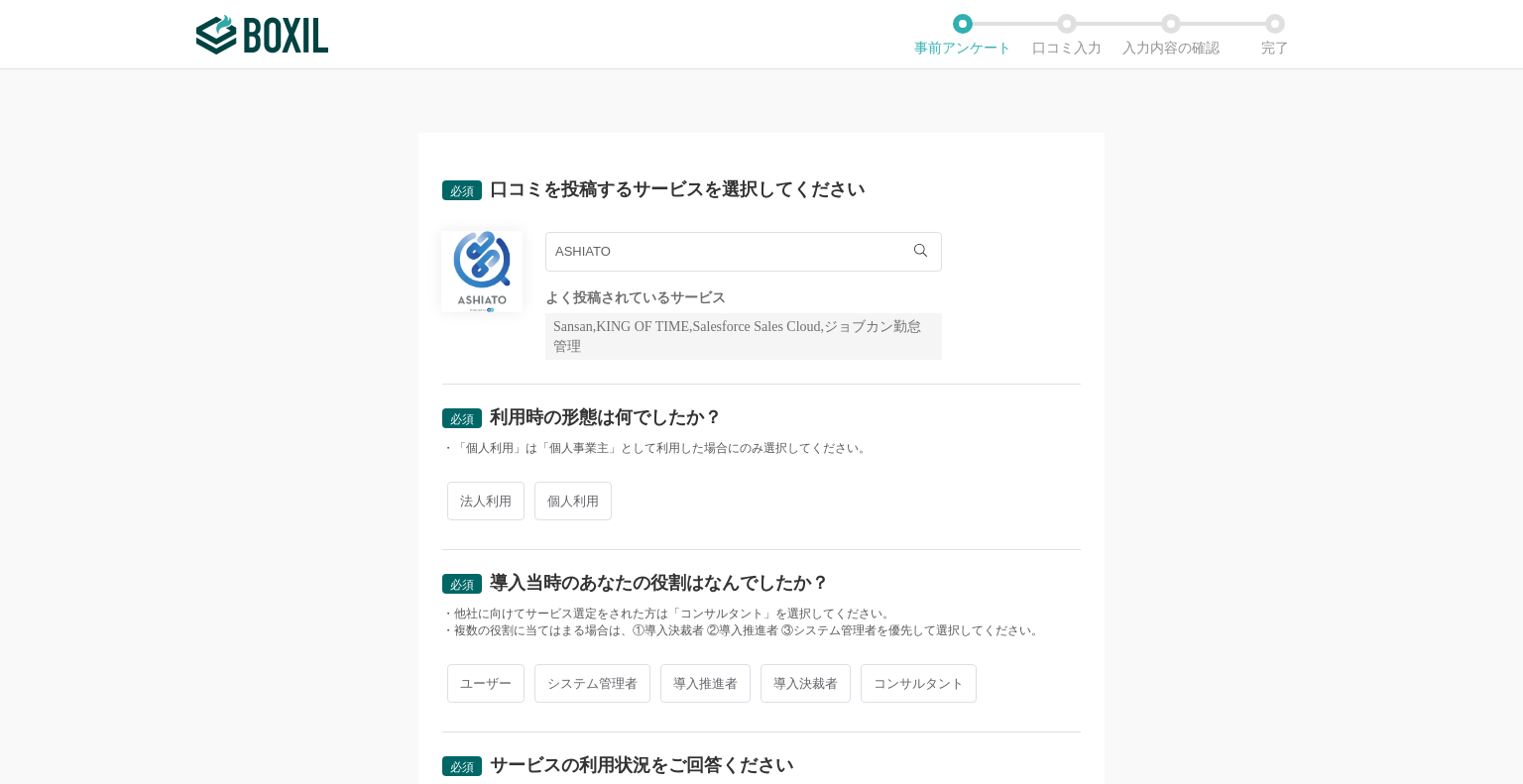 click on "法人利用" at bounding box center [486, 501] 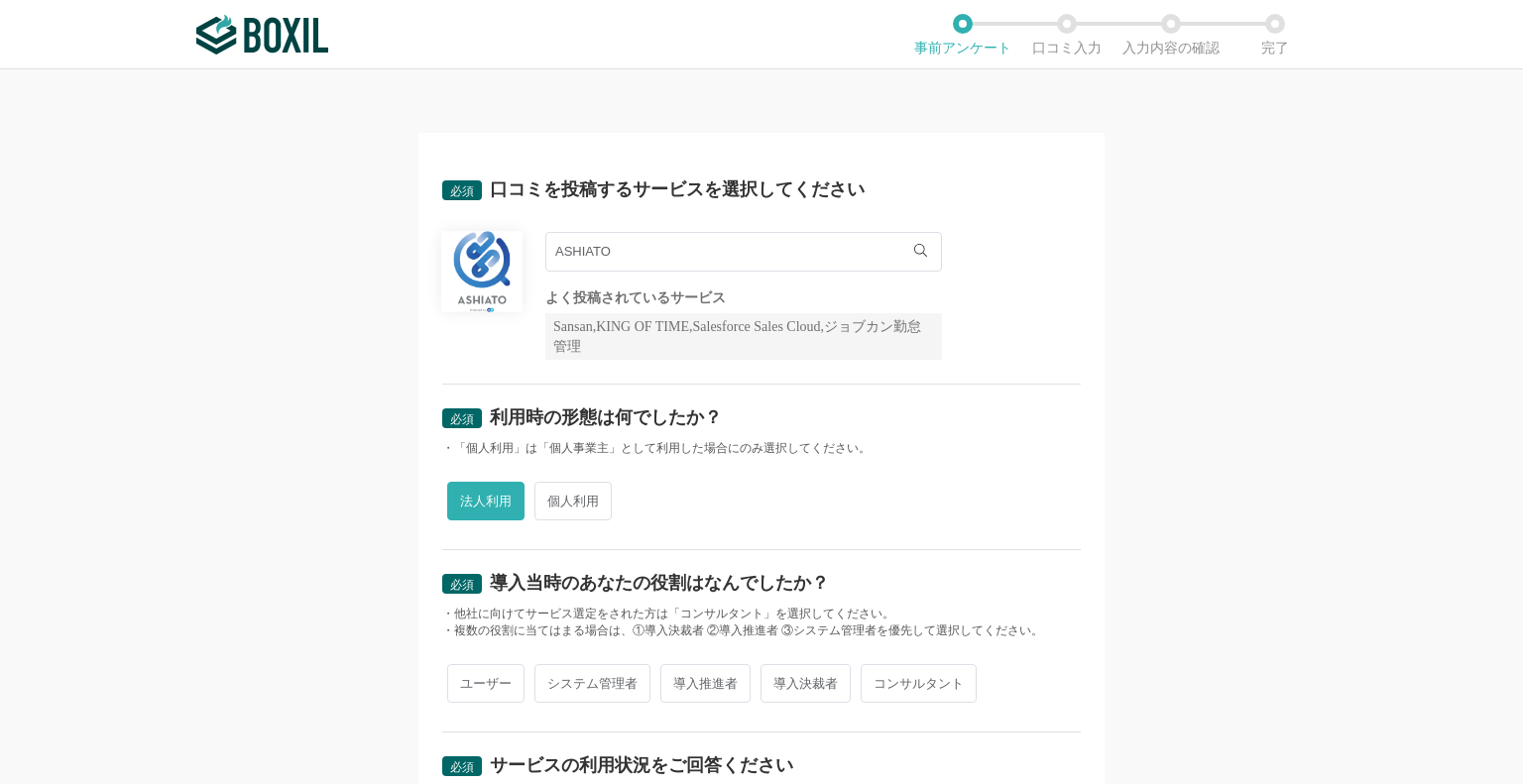 click on "システム管理者" at bounding box center (592, 683) 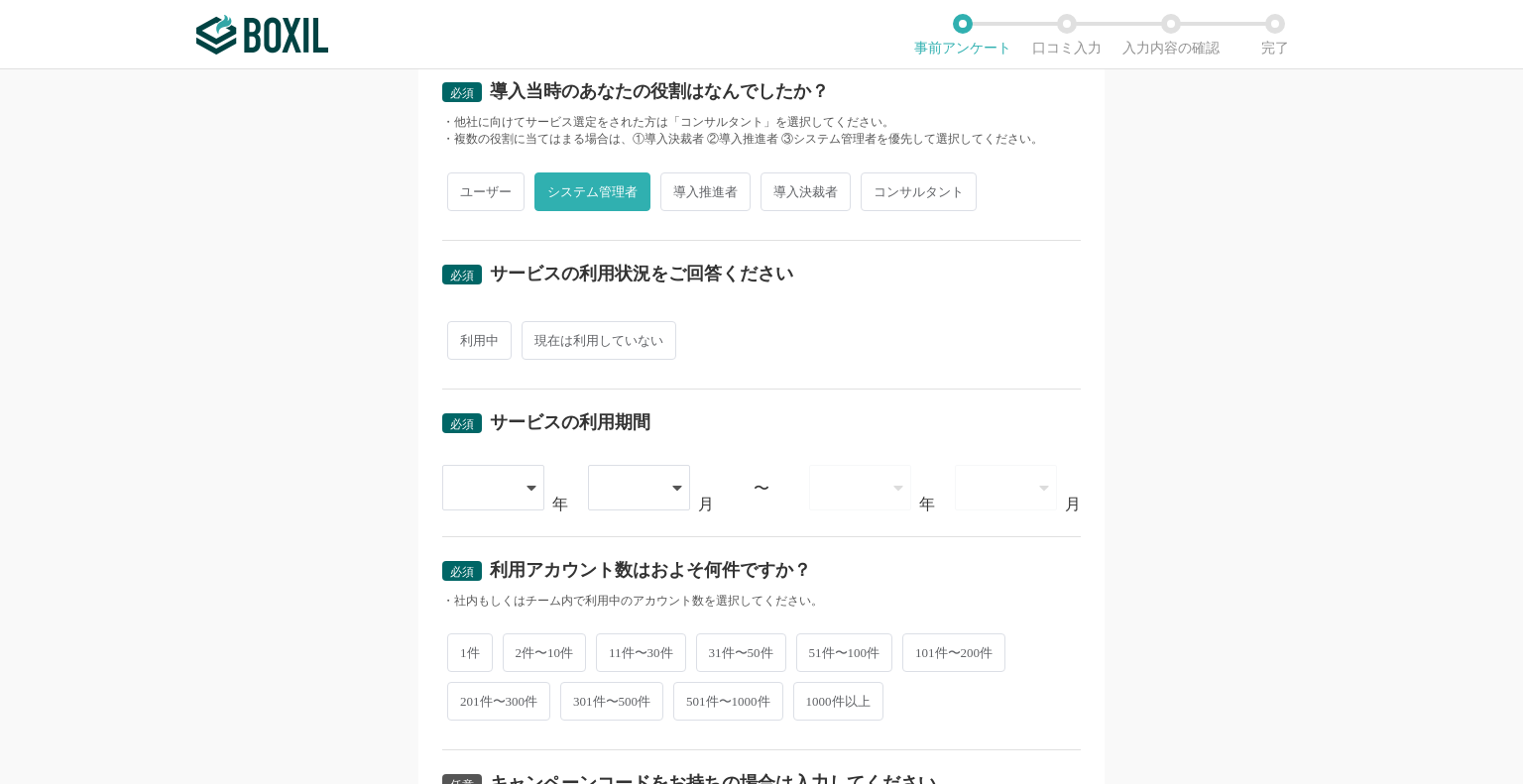 scroll, scrollTop: 499, scrollLeft: 0, axis: vertical 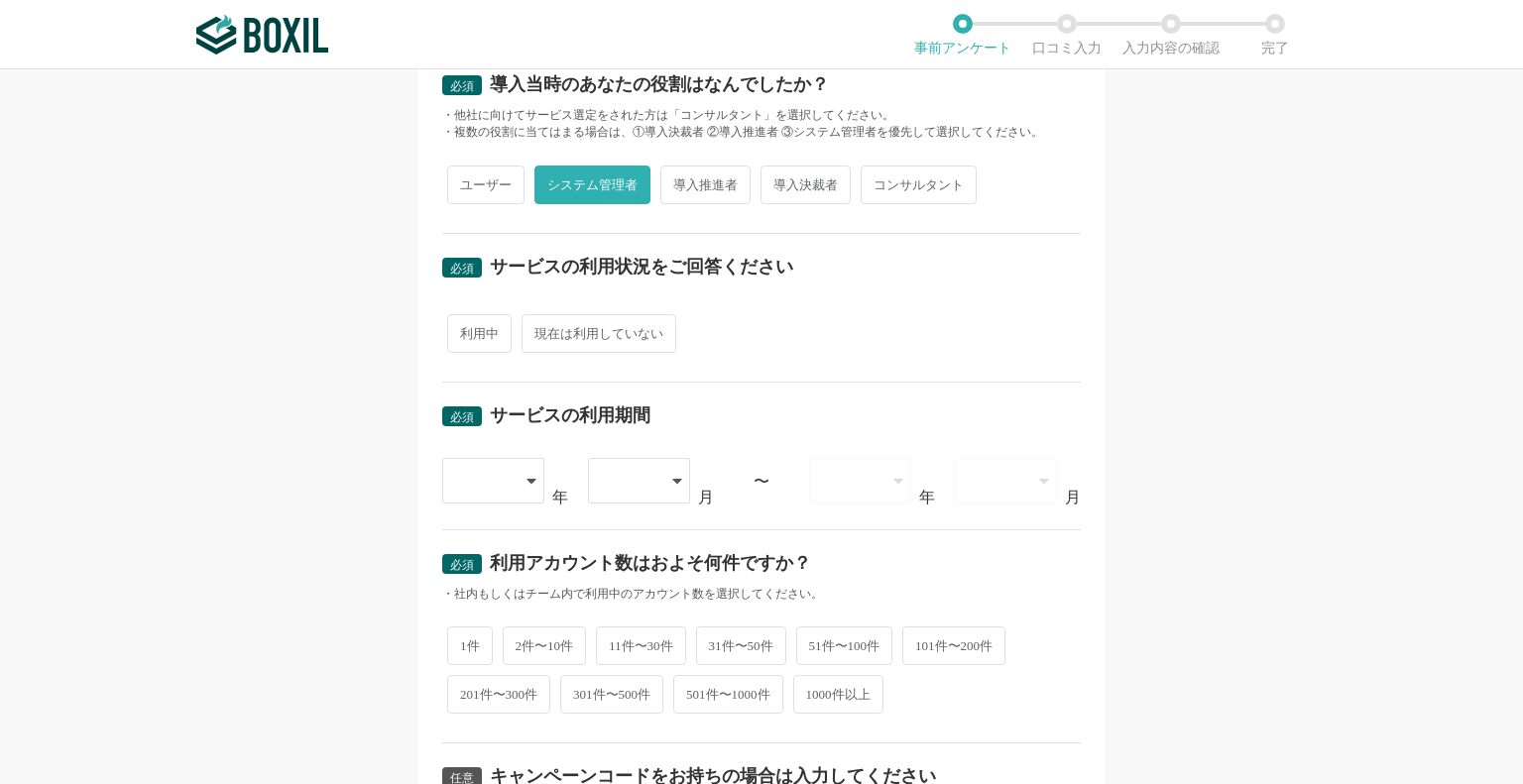 click on "導入推進者" at bounding box center [705, 184] 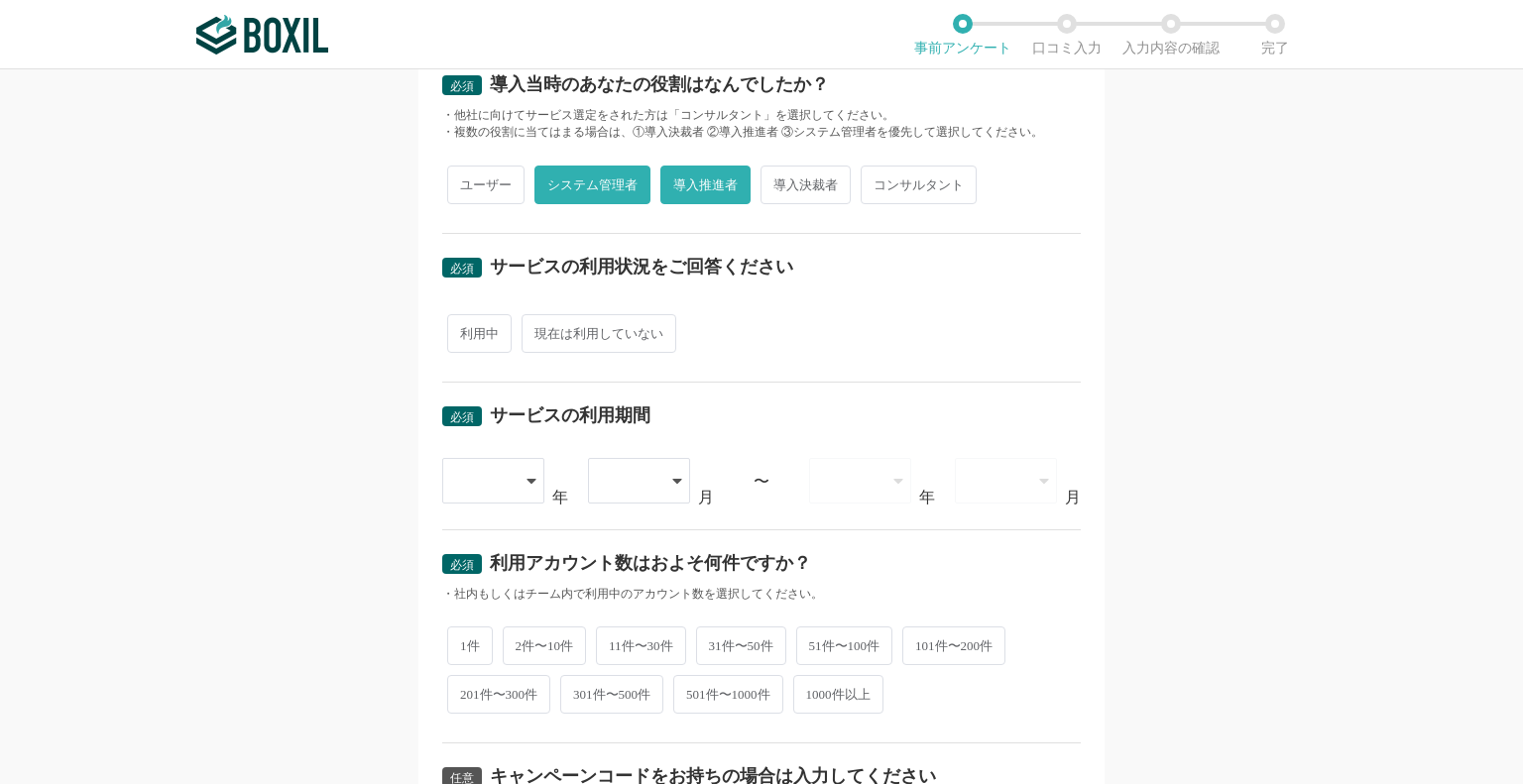 radio on "false" 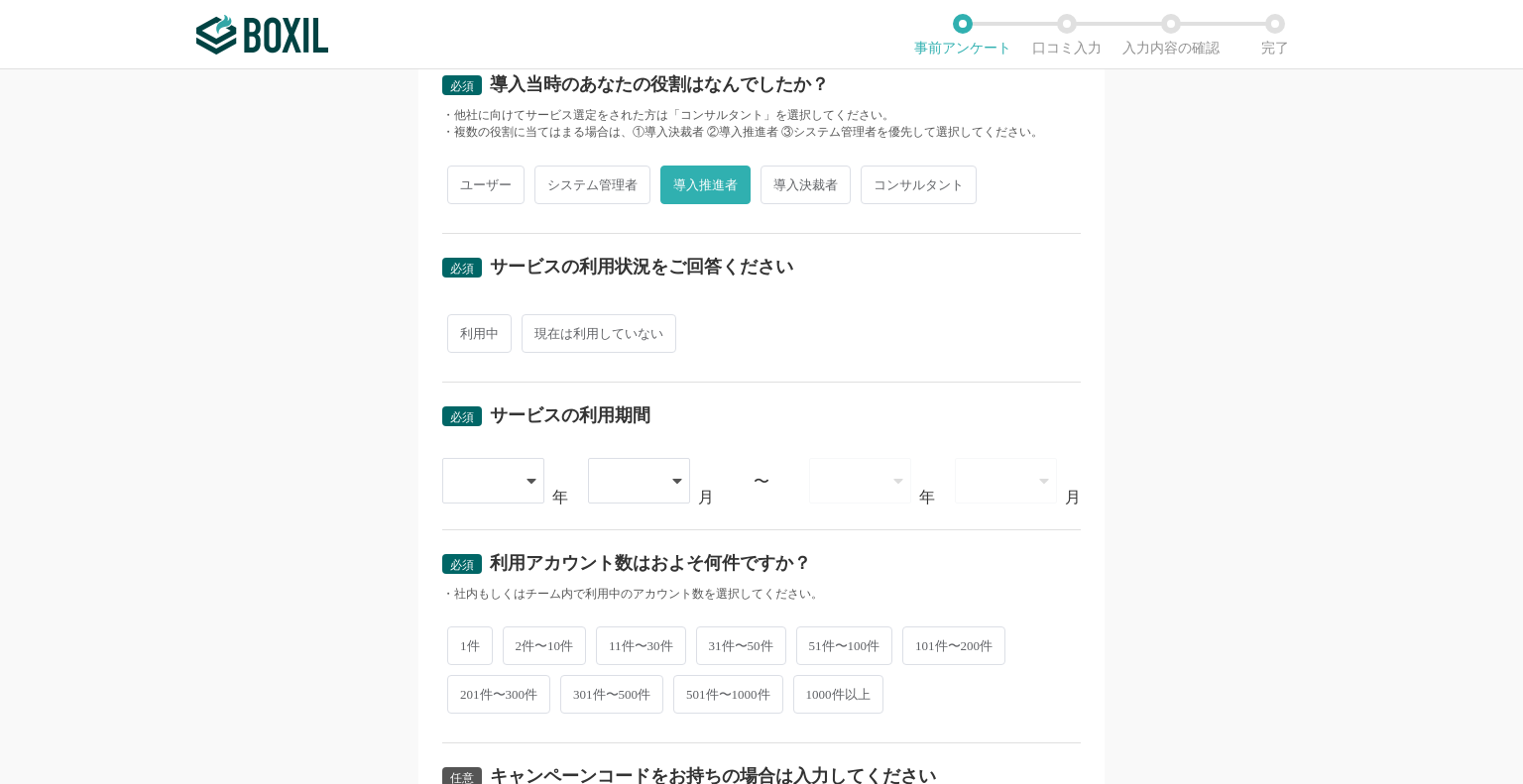 click on "利用中" at bounding box center (479, 333) 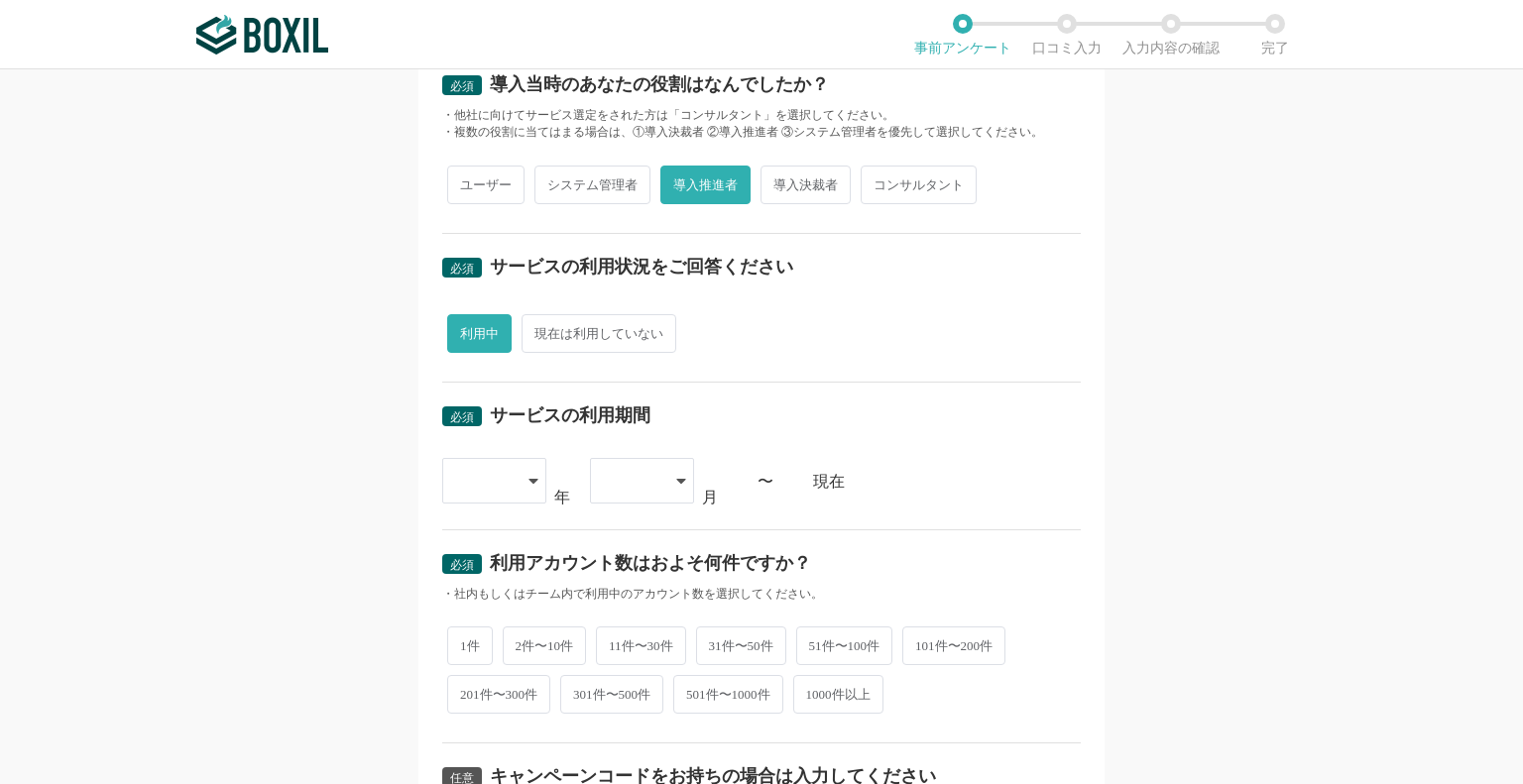 click 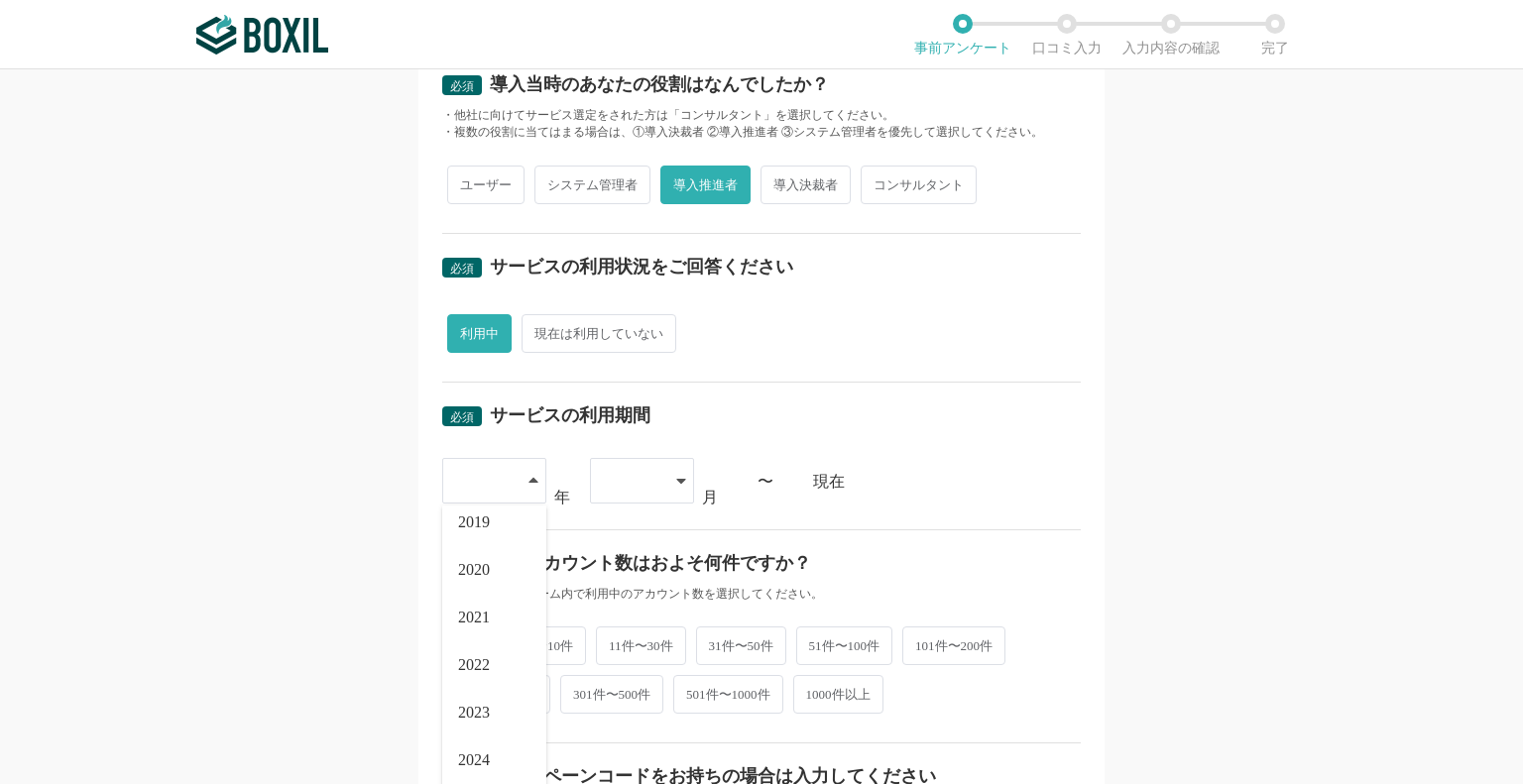 scroll, scrollTop: 226, scrollLeft: 0, axis: vertical 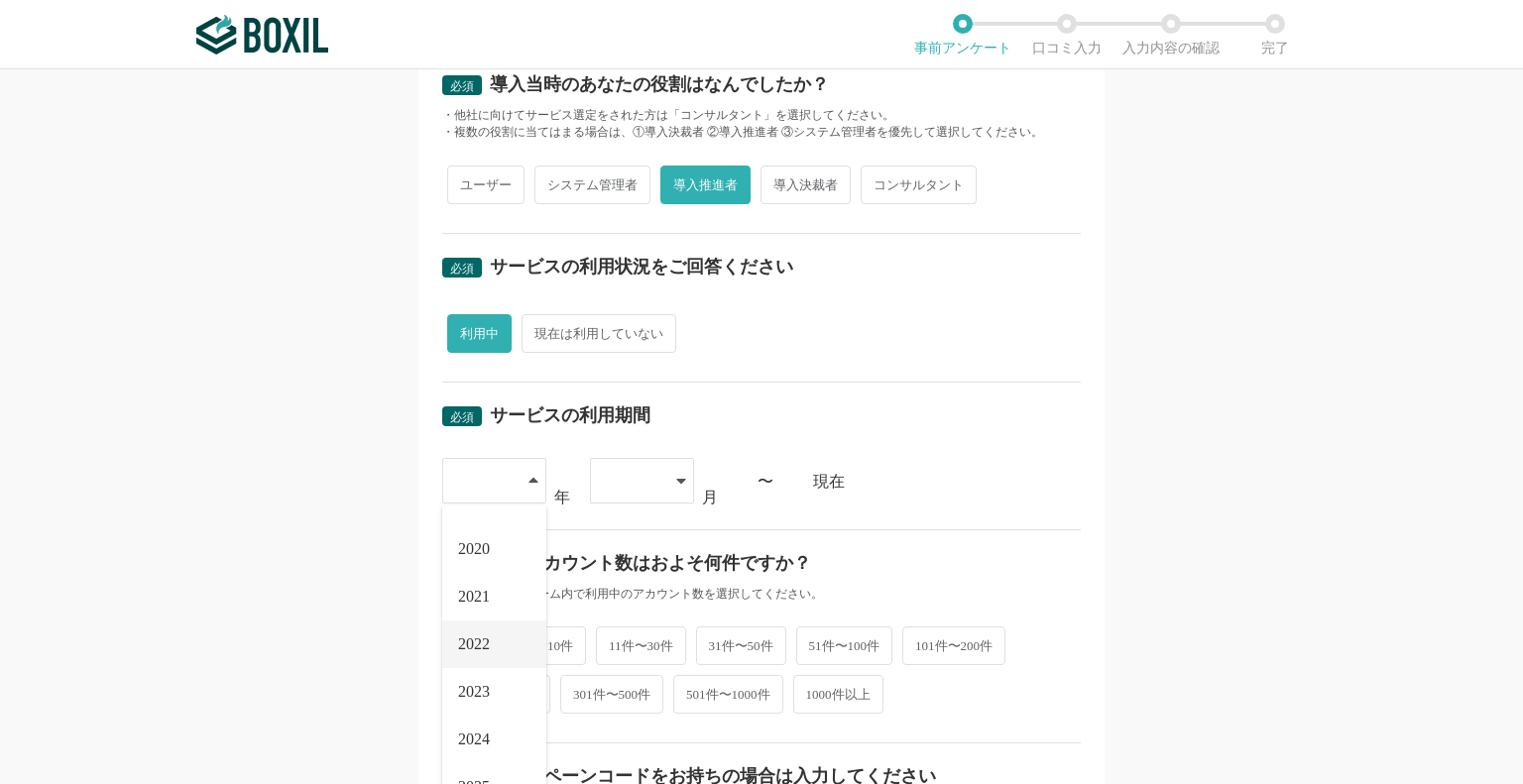 click on "2022" at bounding box center (474, 644) 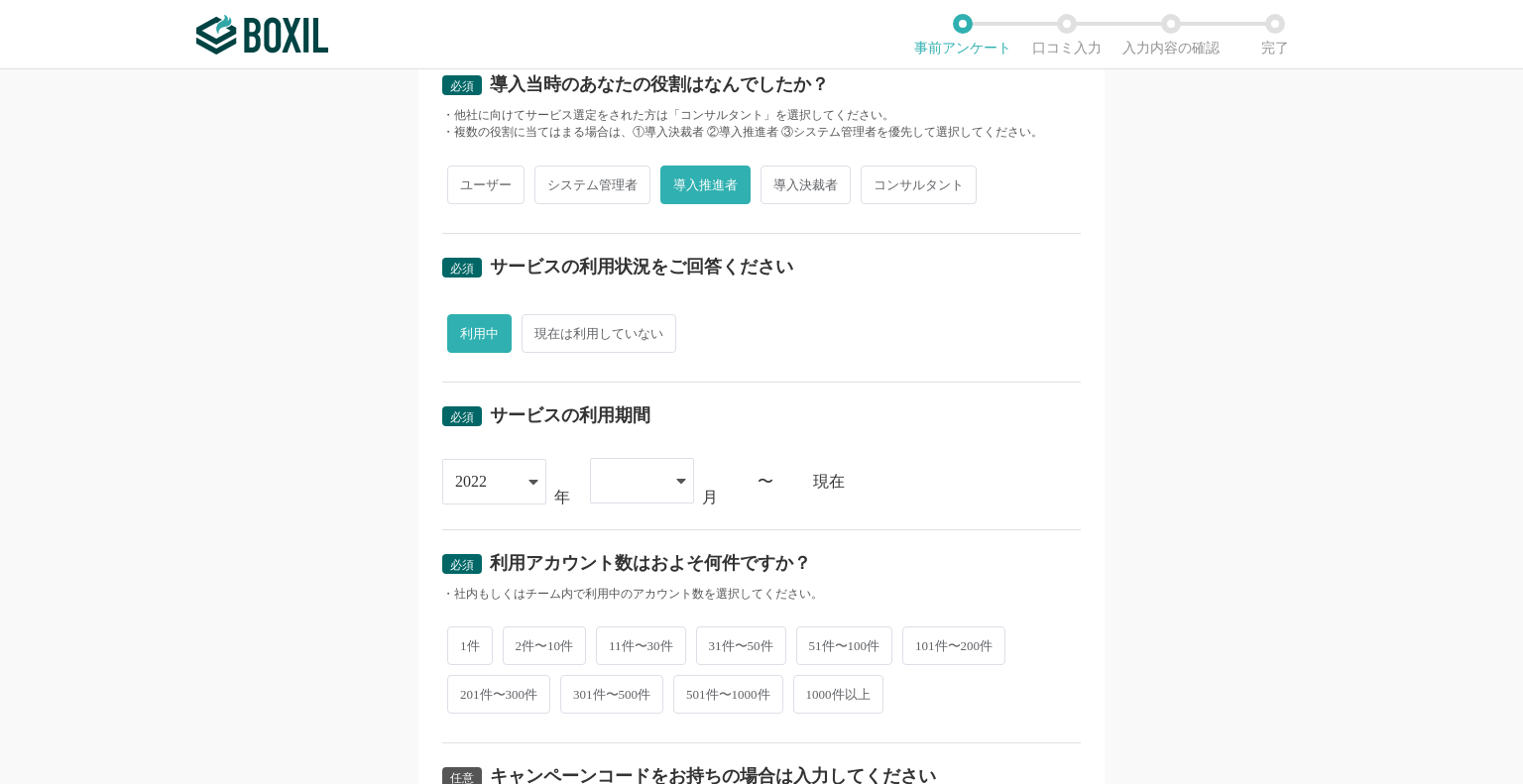 click 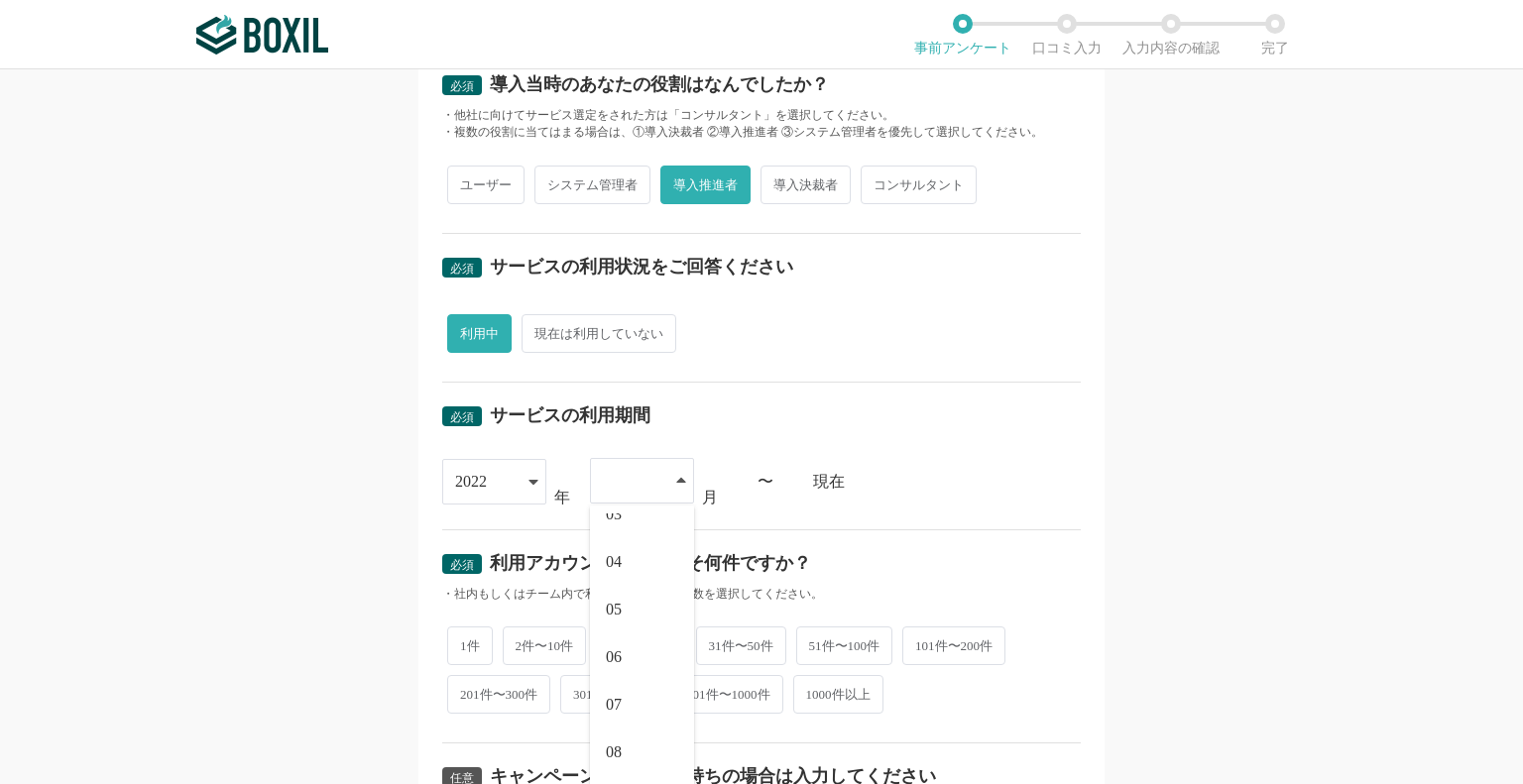 scroll, scrollTop: 125, scrollLeft: 0, axis: vertical 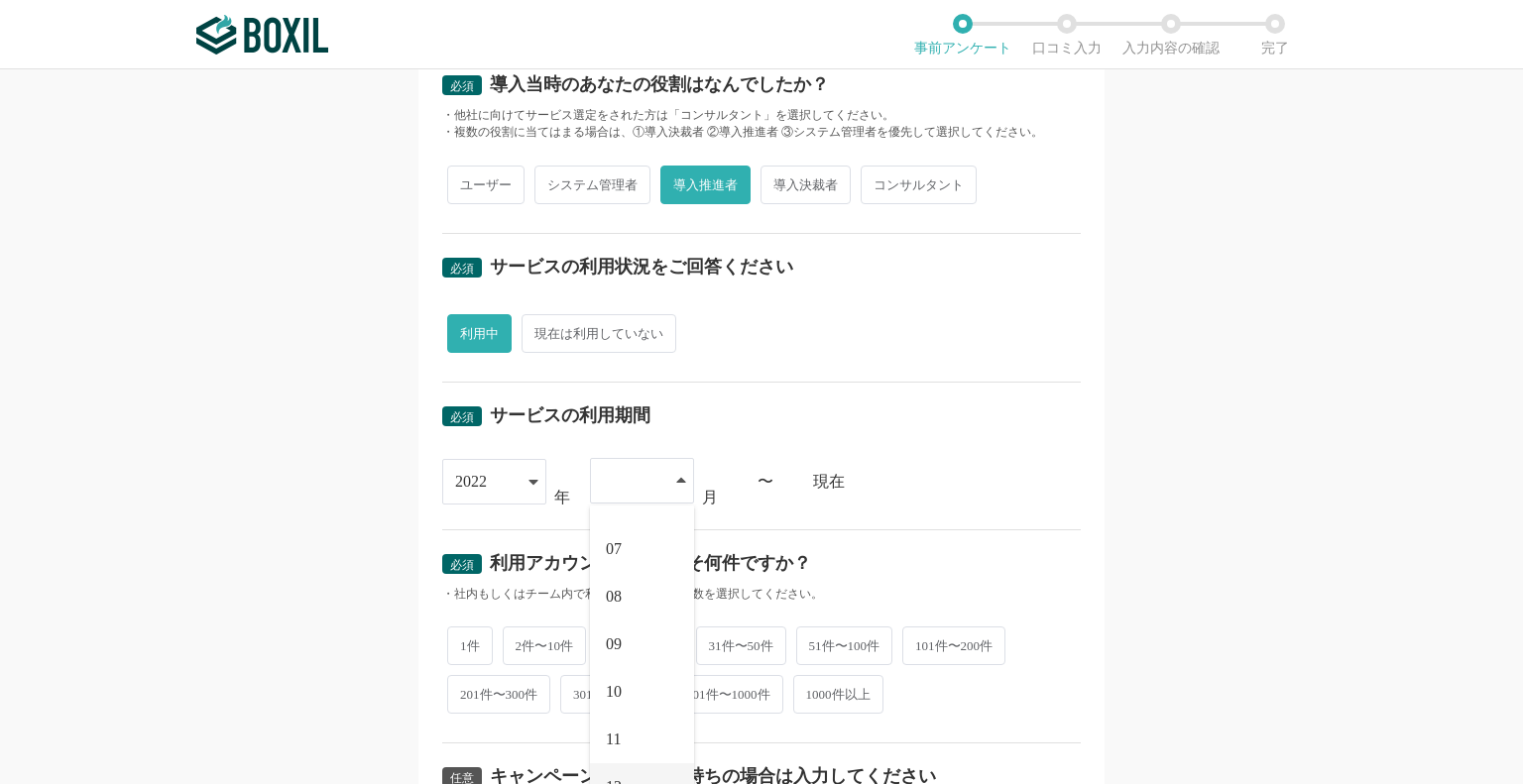 click on "12" at bounding box center (614, 787) 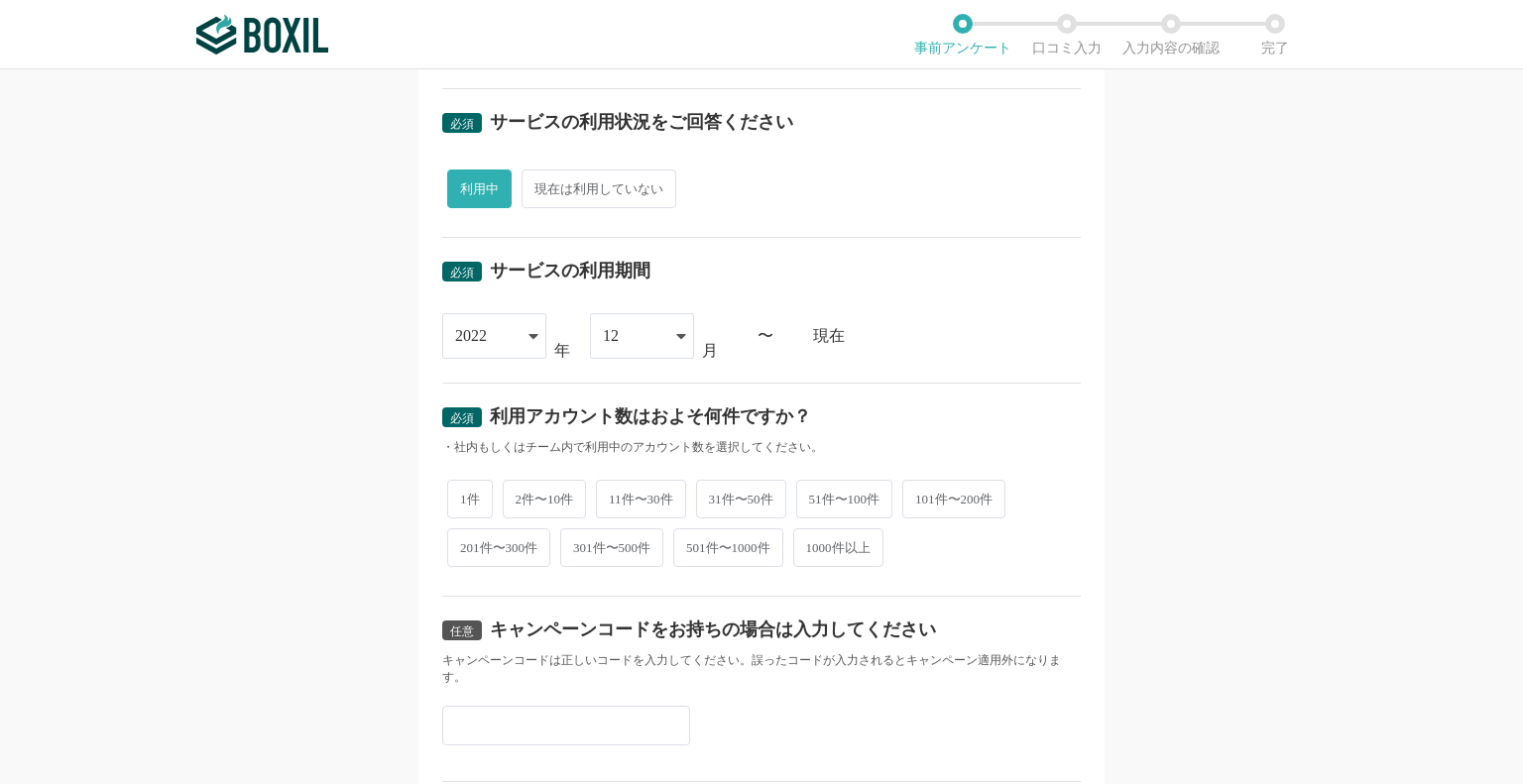 scroll, scrollTop: 791, scrollLeft: 0, axis: vertical 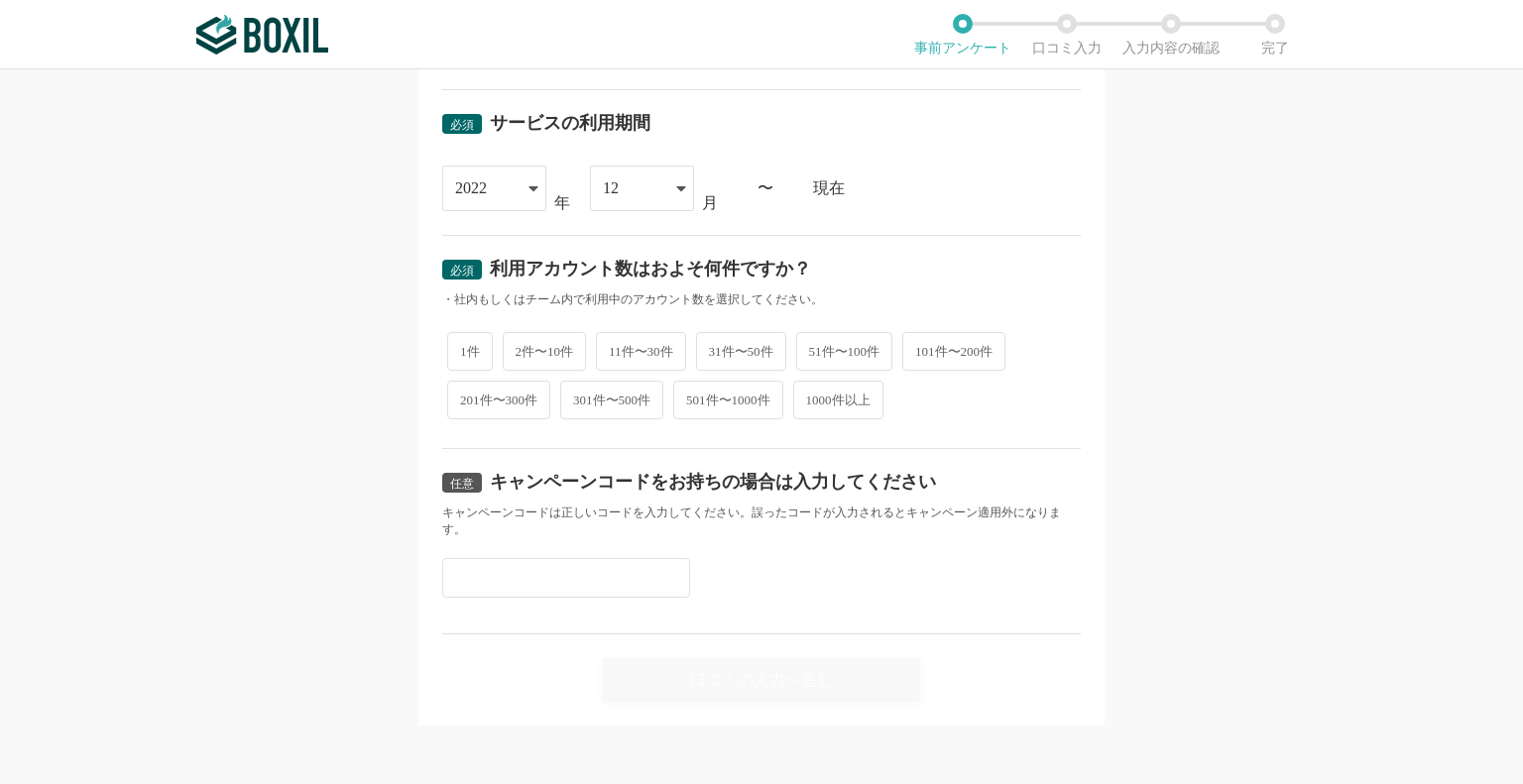 click on "2件〜10件" at bounding box center [544, 351] 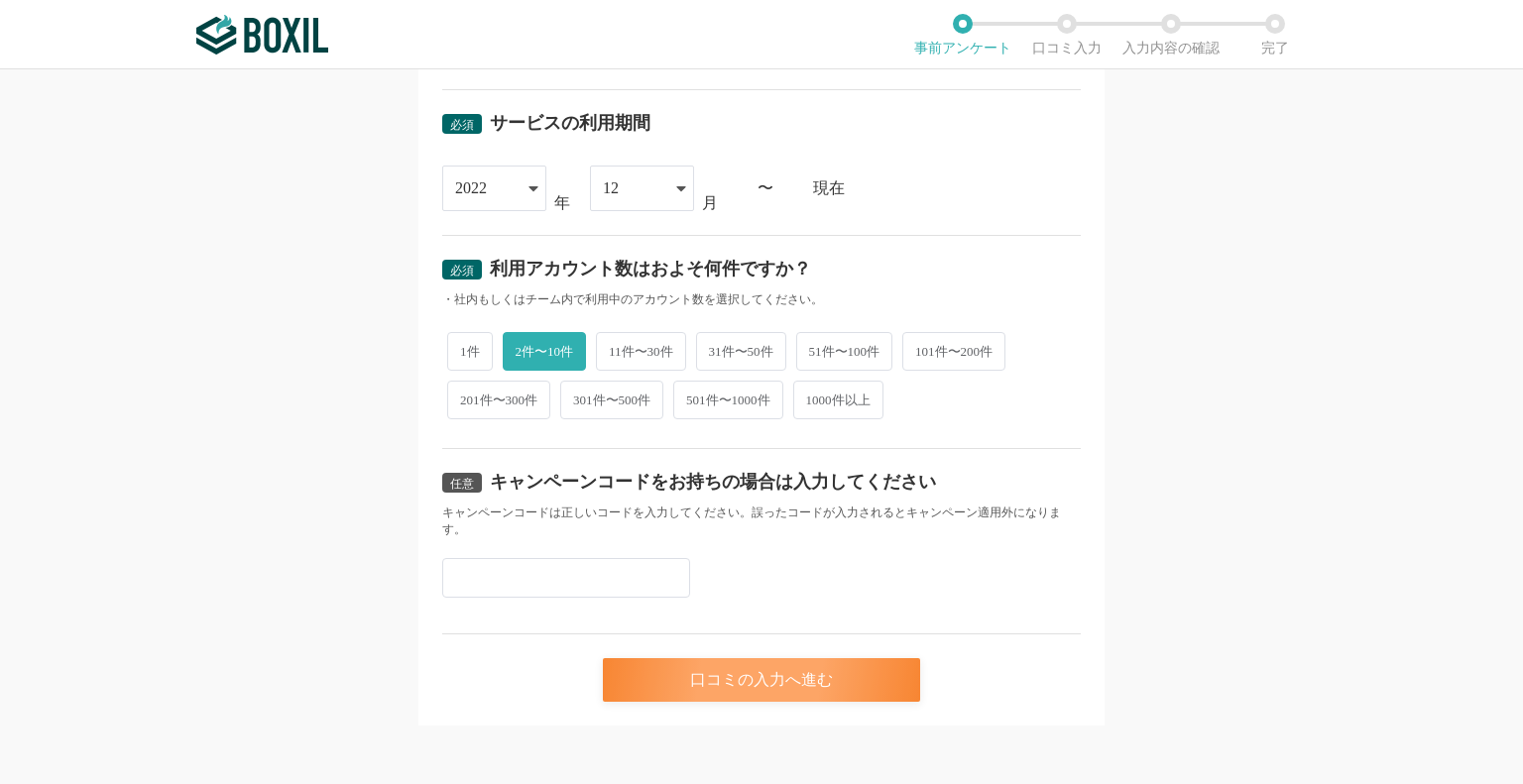 click on "口コミの入力へ進む" at bounding box center [762, 680] 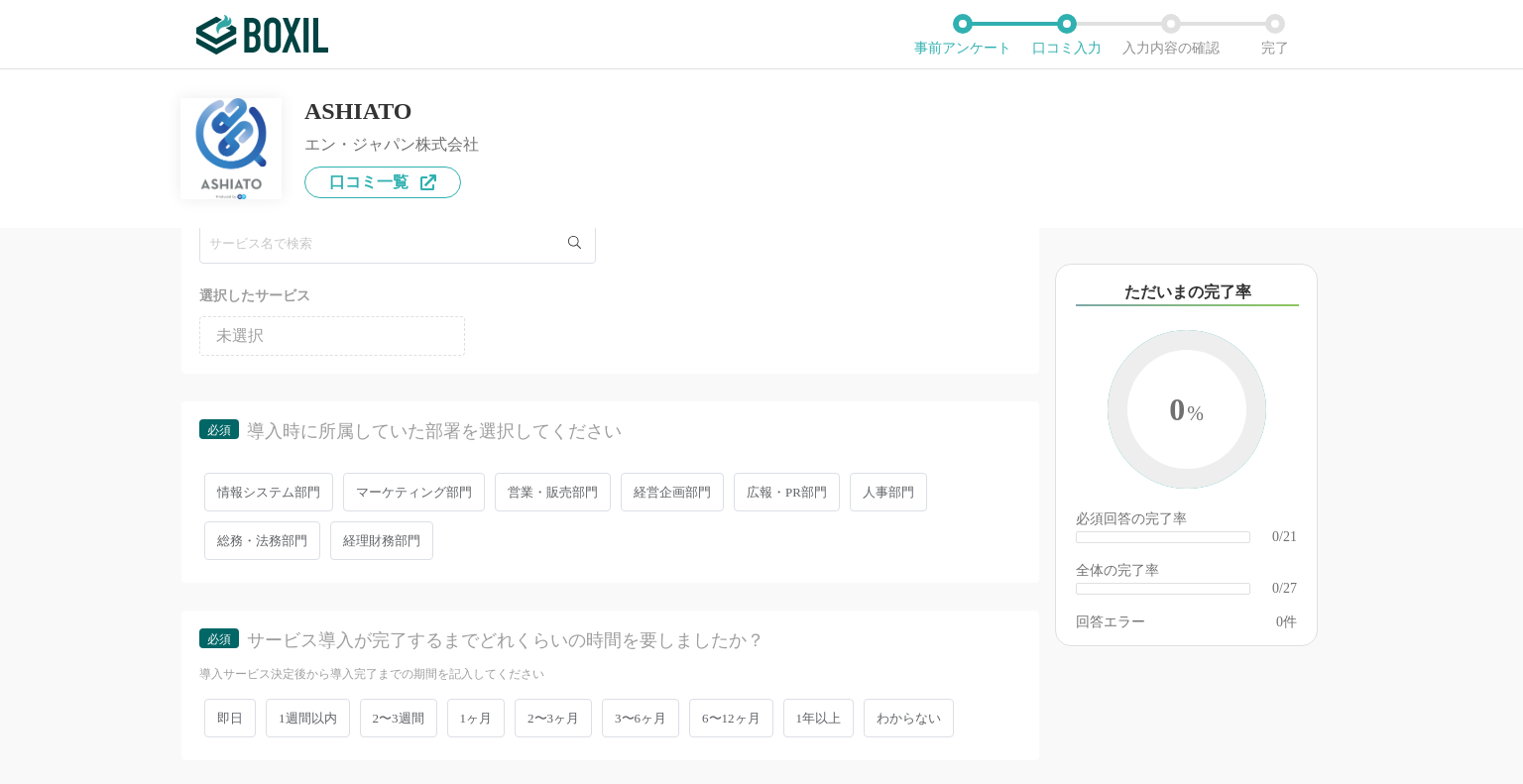 scroll, scrollTop: 63, scrollLeft: 0, axis: vertical 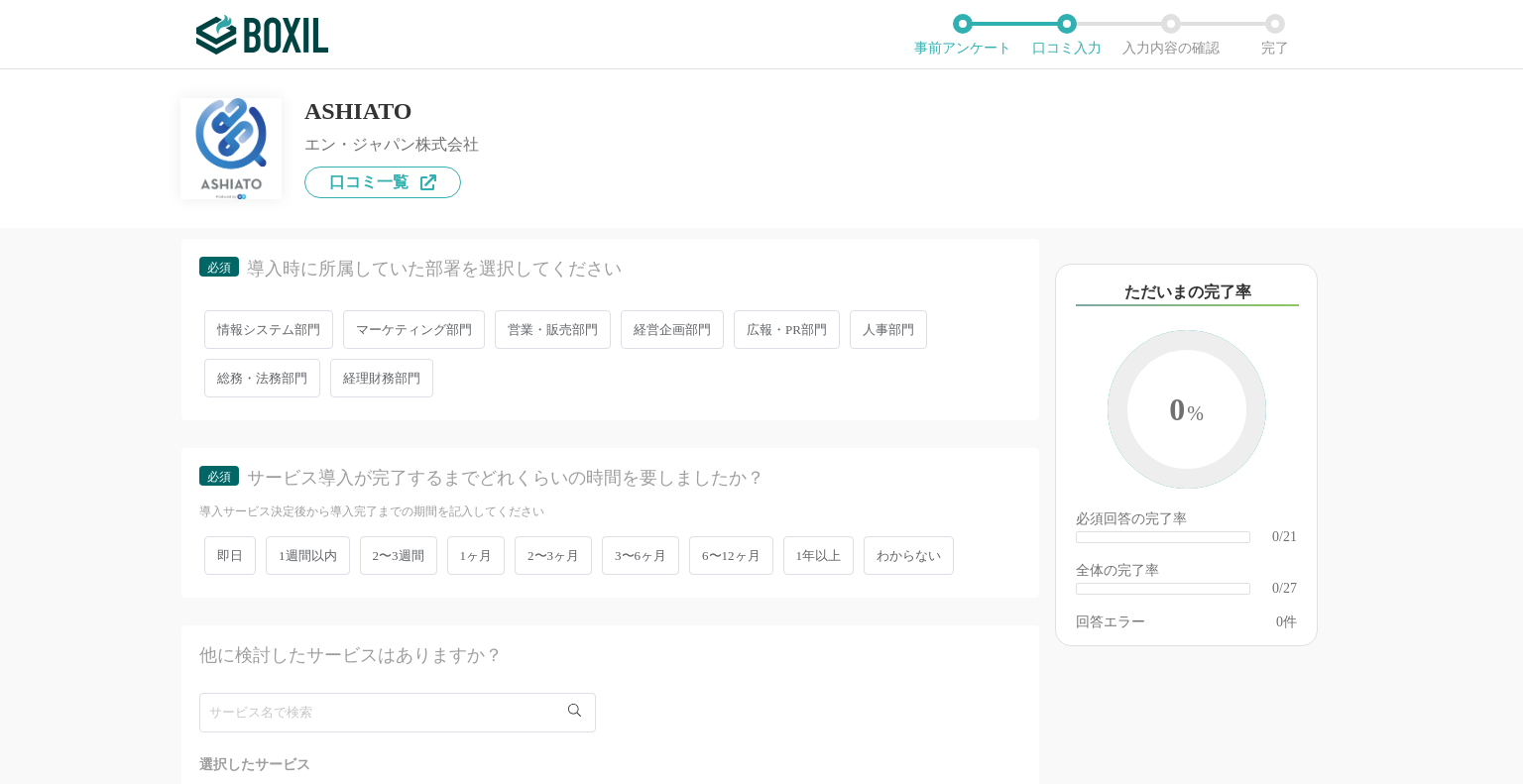 click on "人事部門" at bounding box center (888, 329) 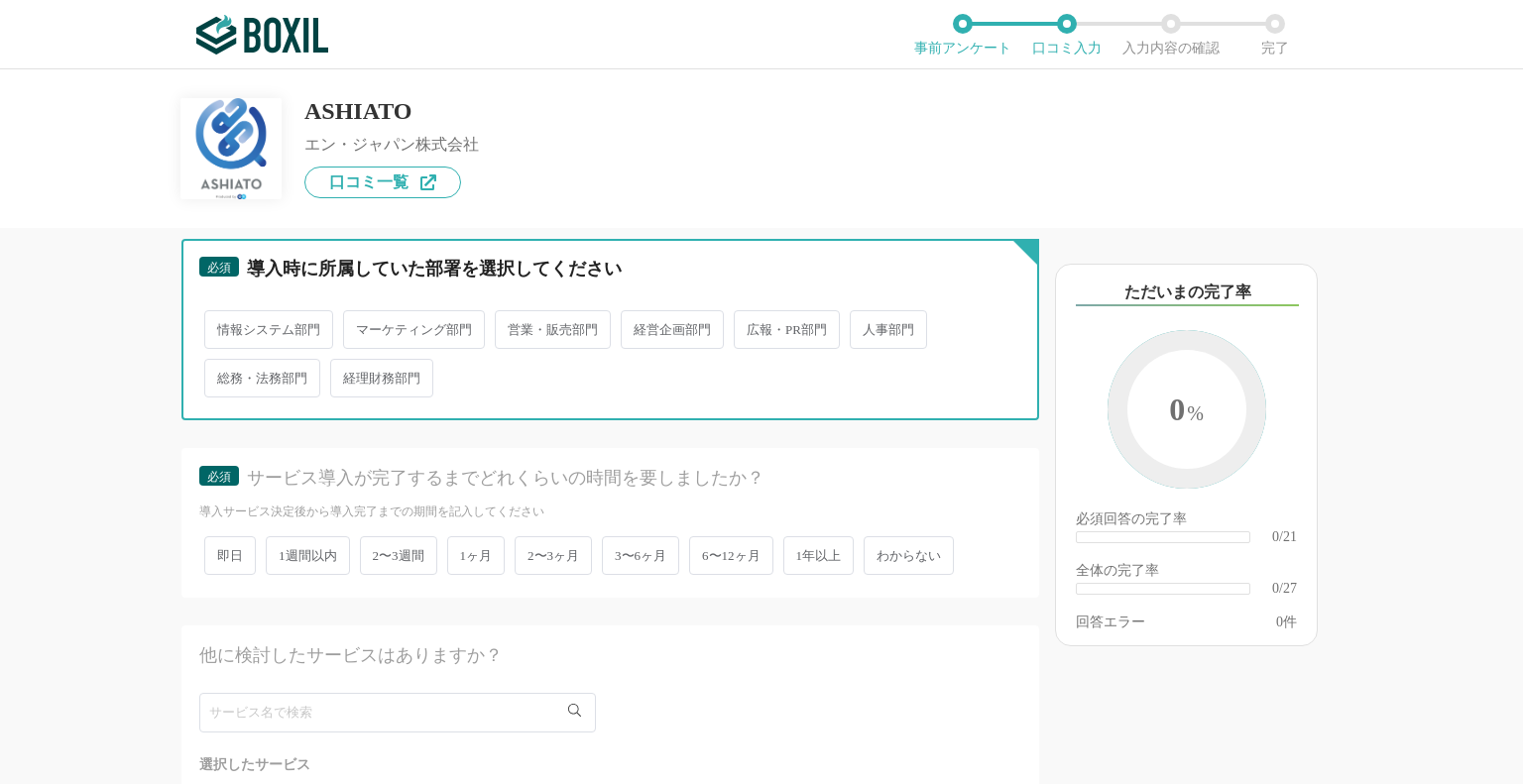 click on "人事部門" at bounding box center [861, 319] 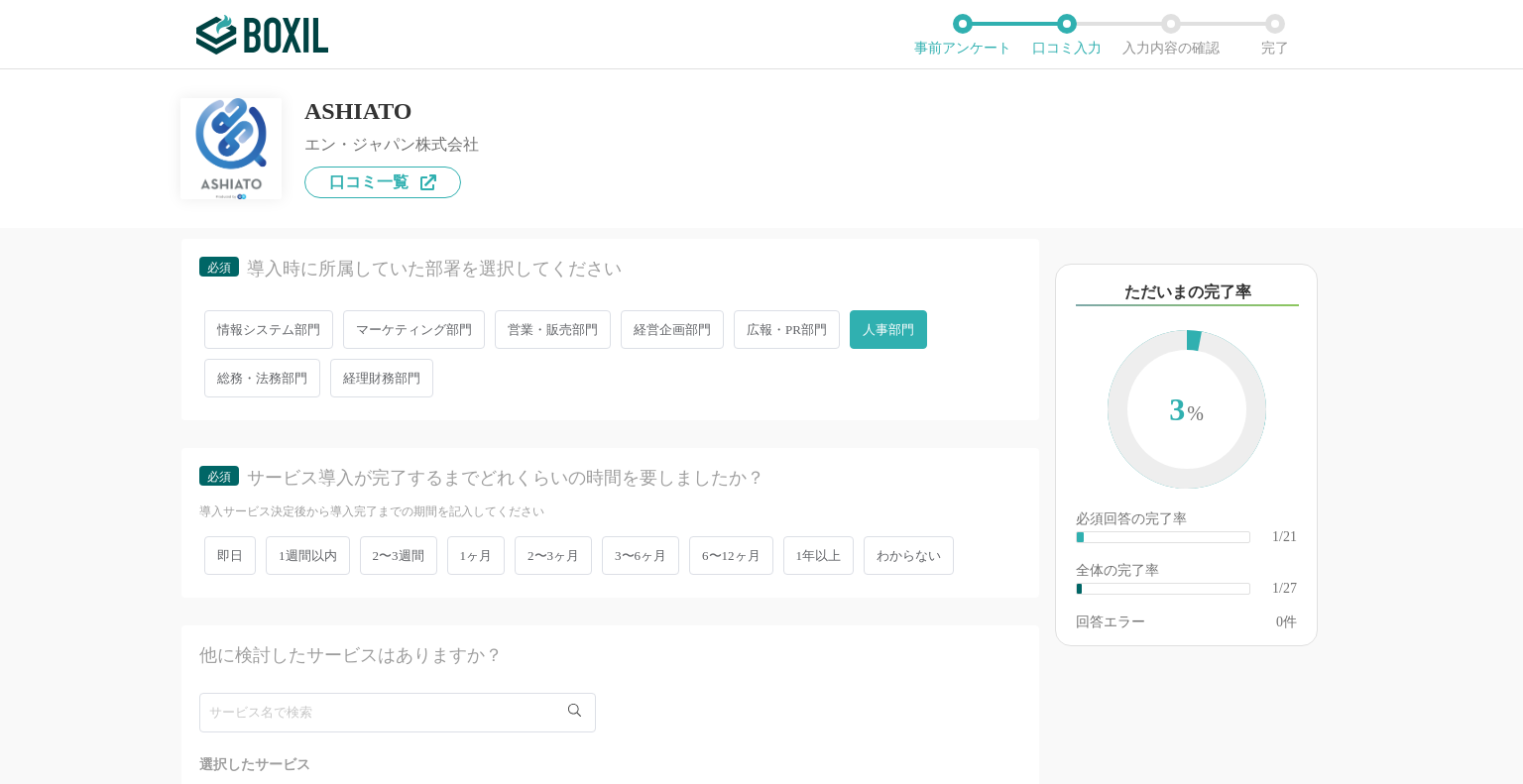 click on "2〜3ヶ月" at bounding box center (553, 555) 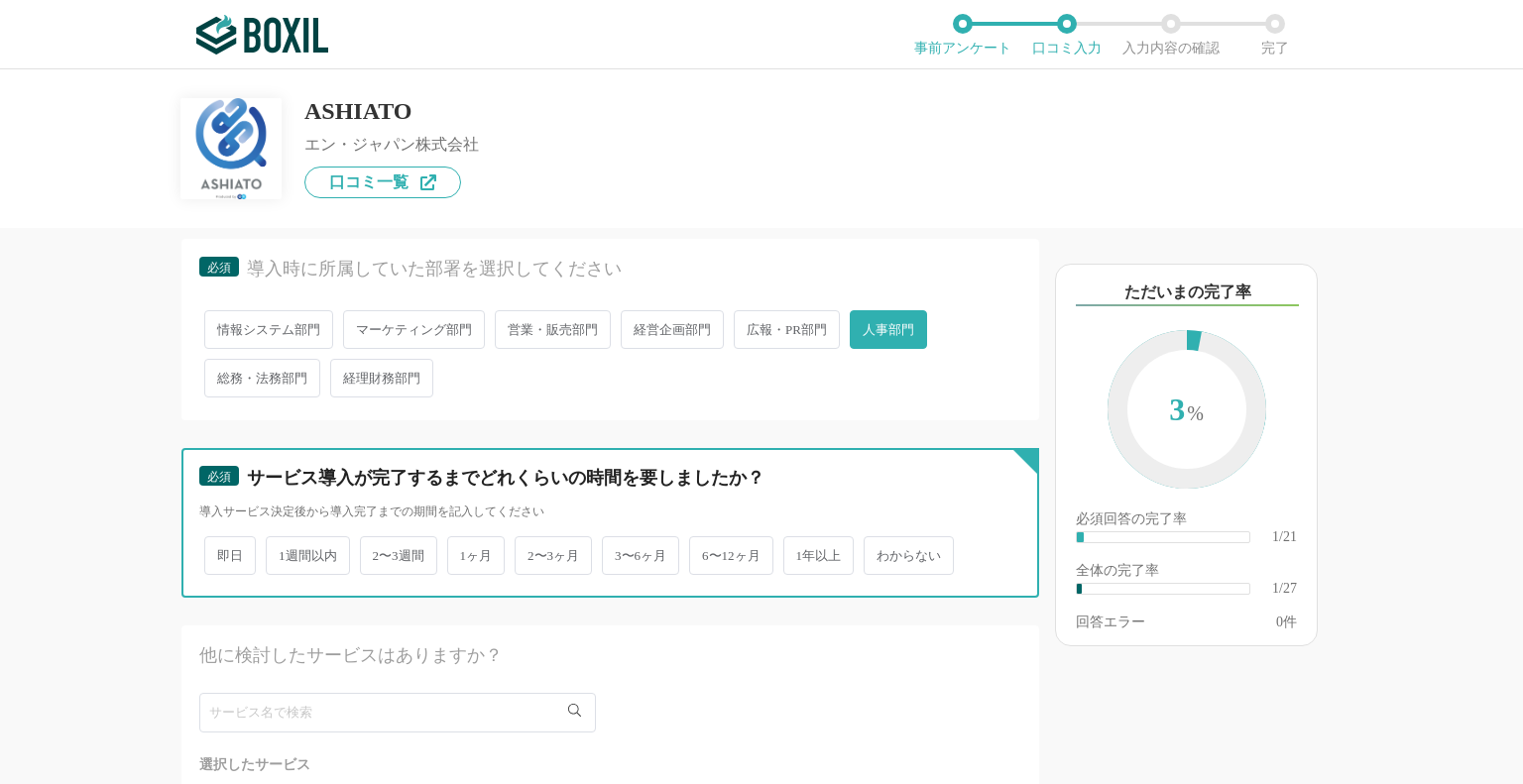 click on "2〜3ヶ月" at bounding box center [526, 545] 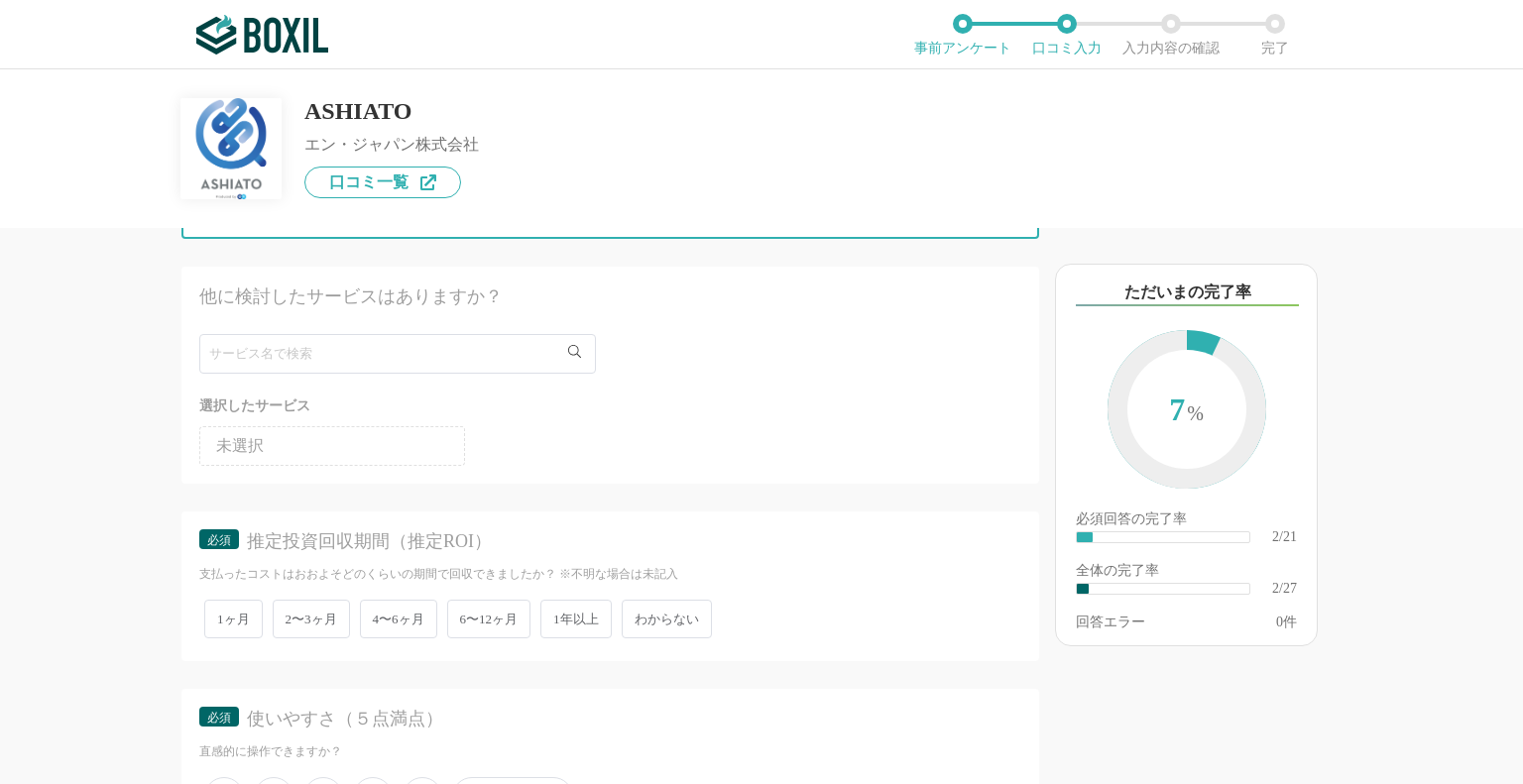 scroll, scrollTop: 666, scrollLeft: 0, axis: vertical 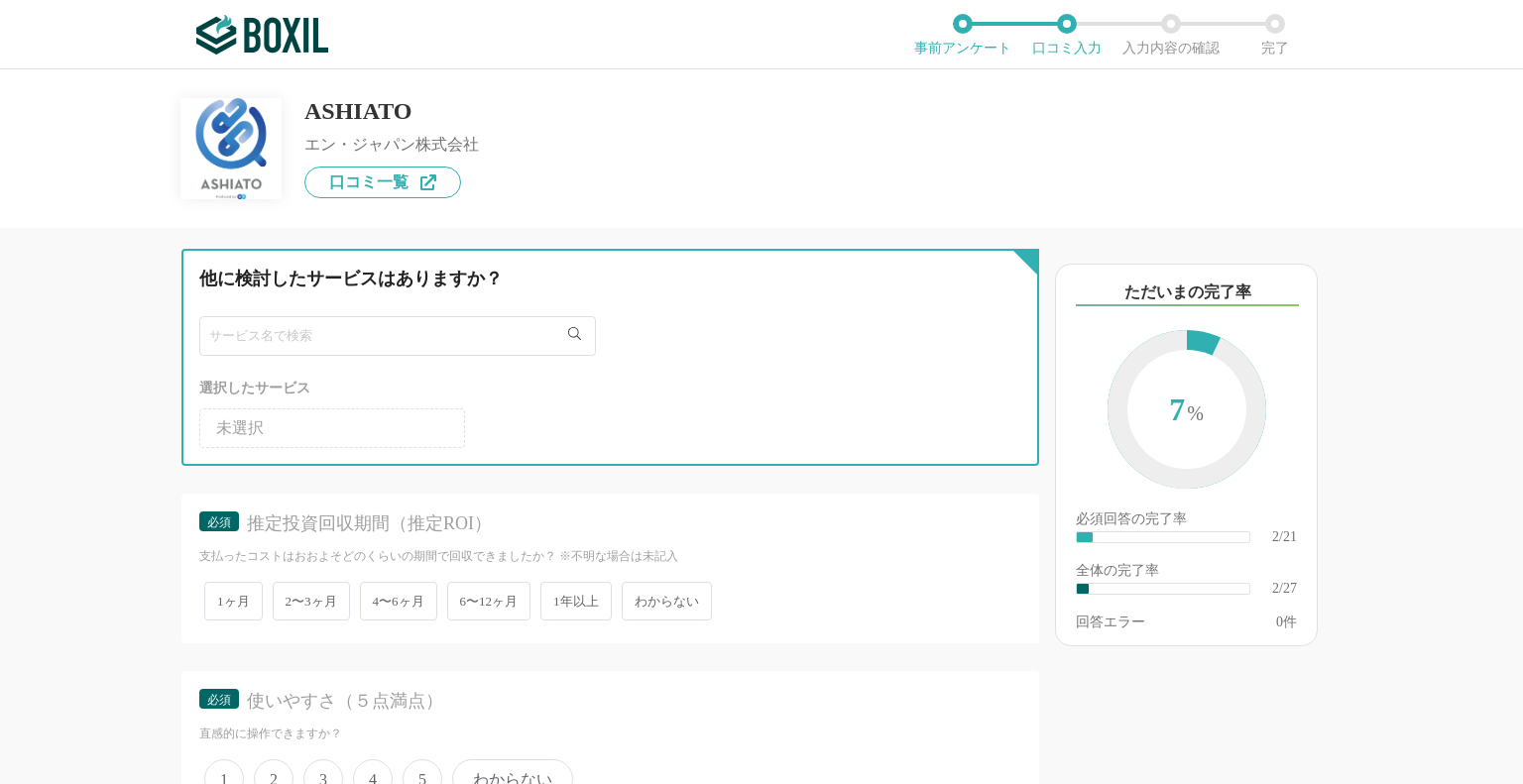 click at bounding box center (398, 336) 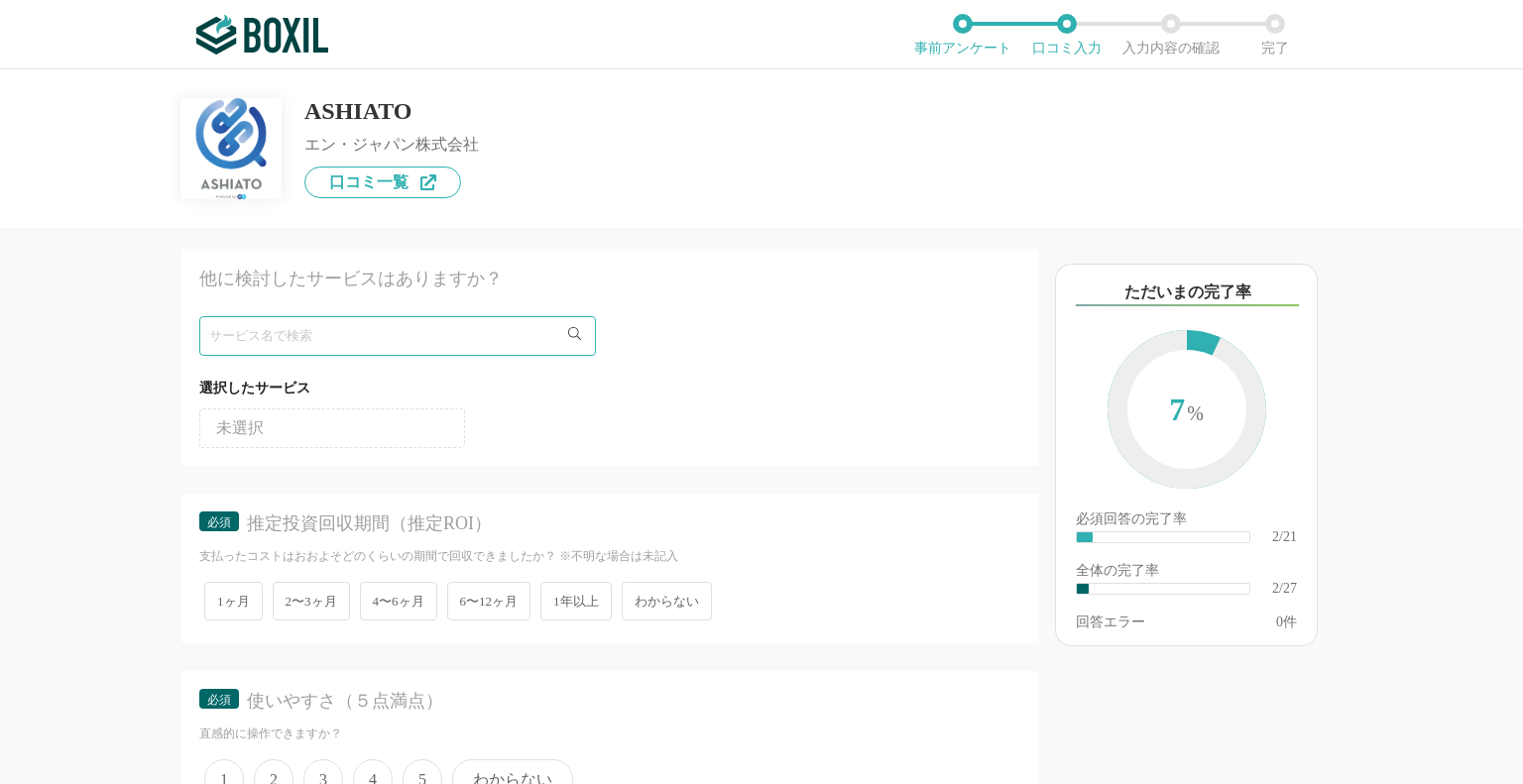 click on "未選択" at bounding box center [240, 428] 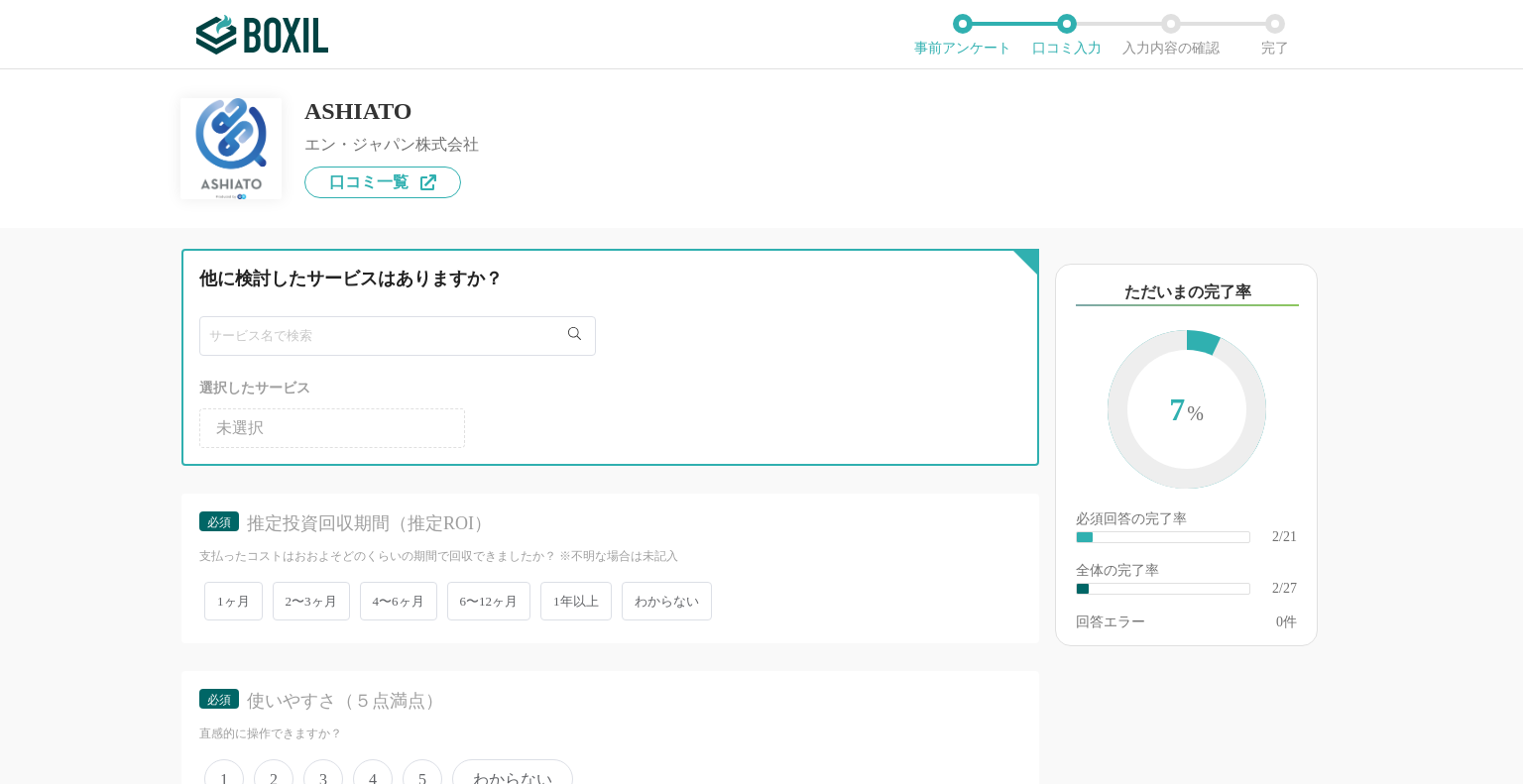 click at bounding box center (398, 336) 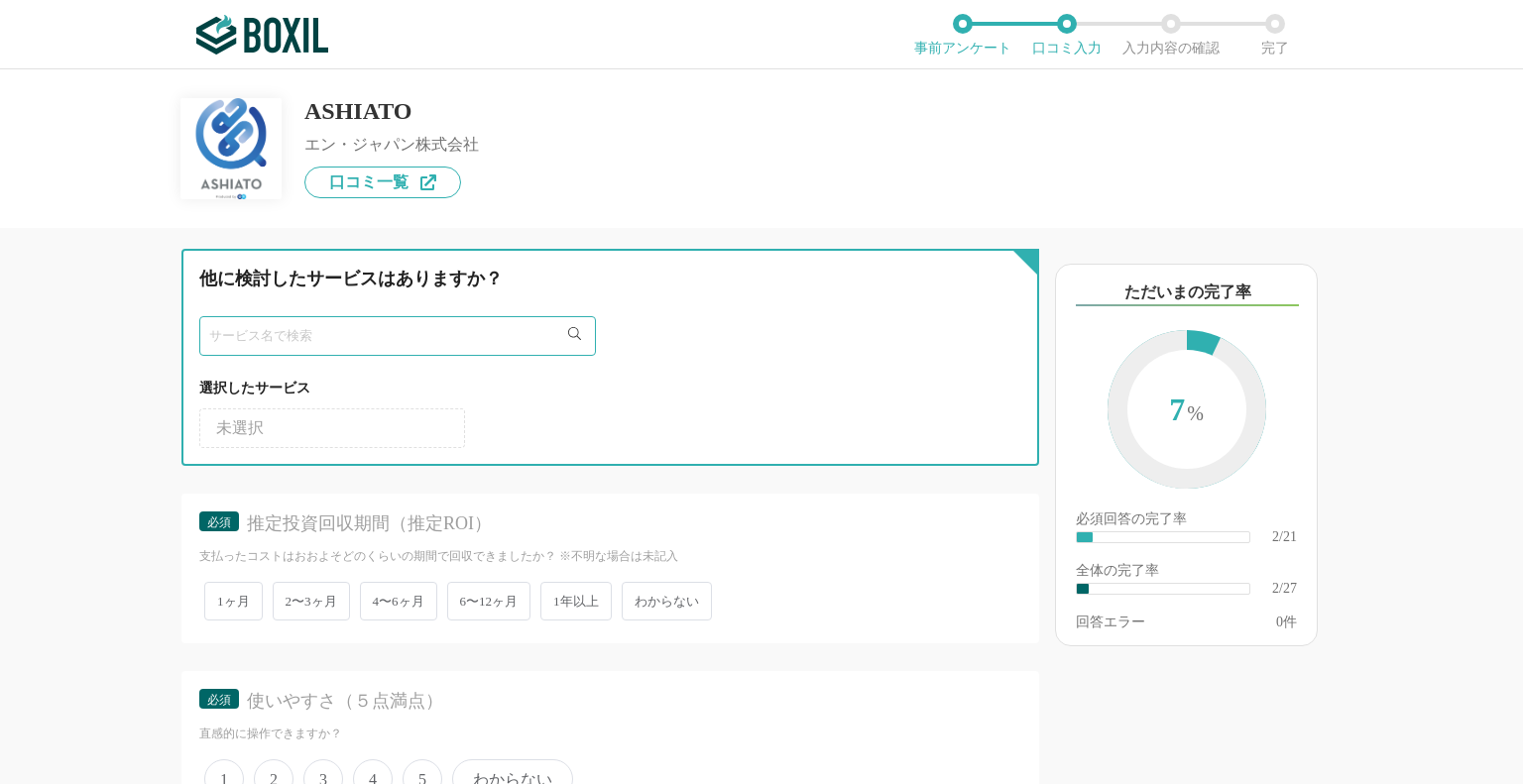 click at bounding box center [398, 336] 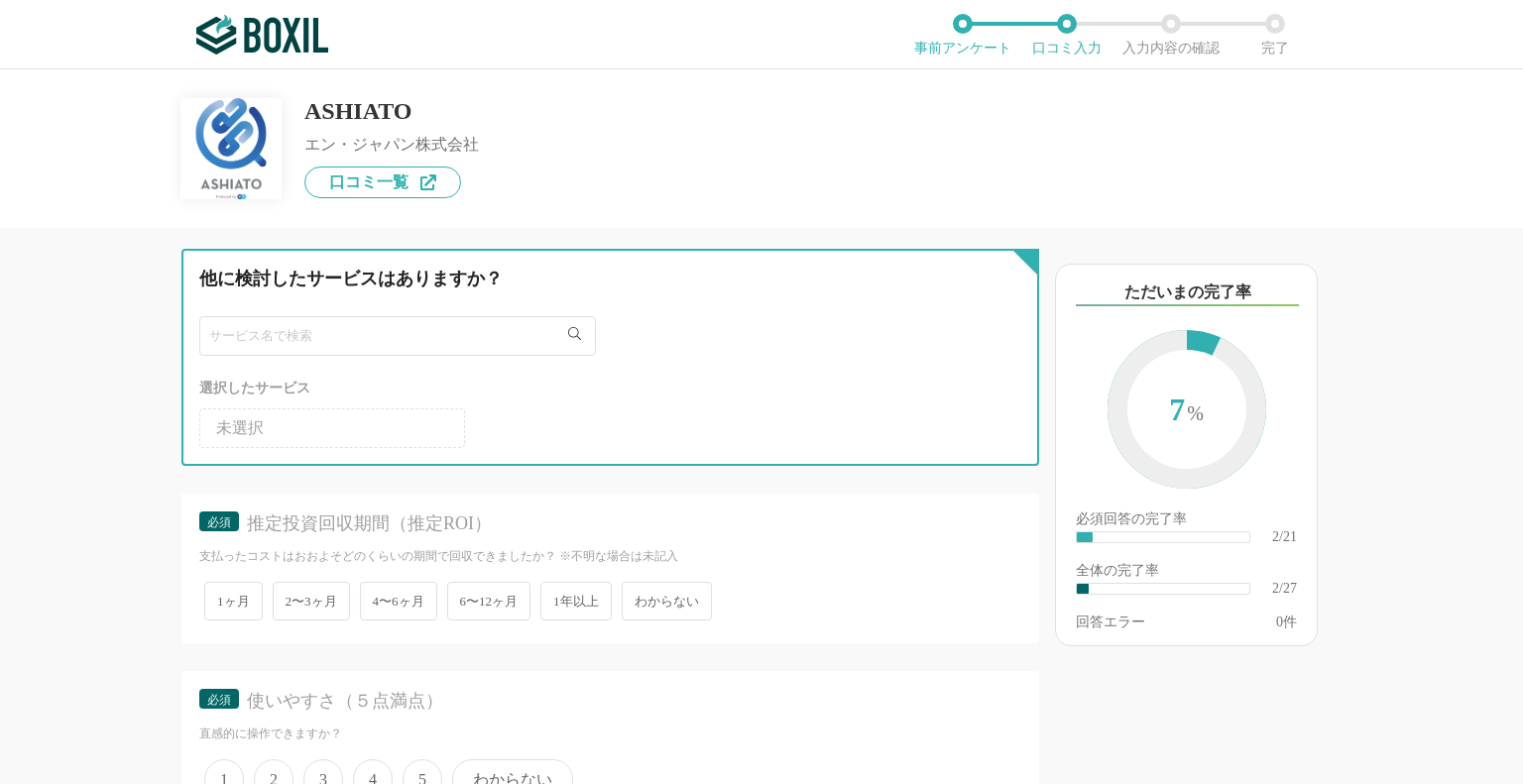 click at bounding box center [398, 336] 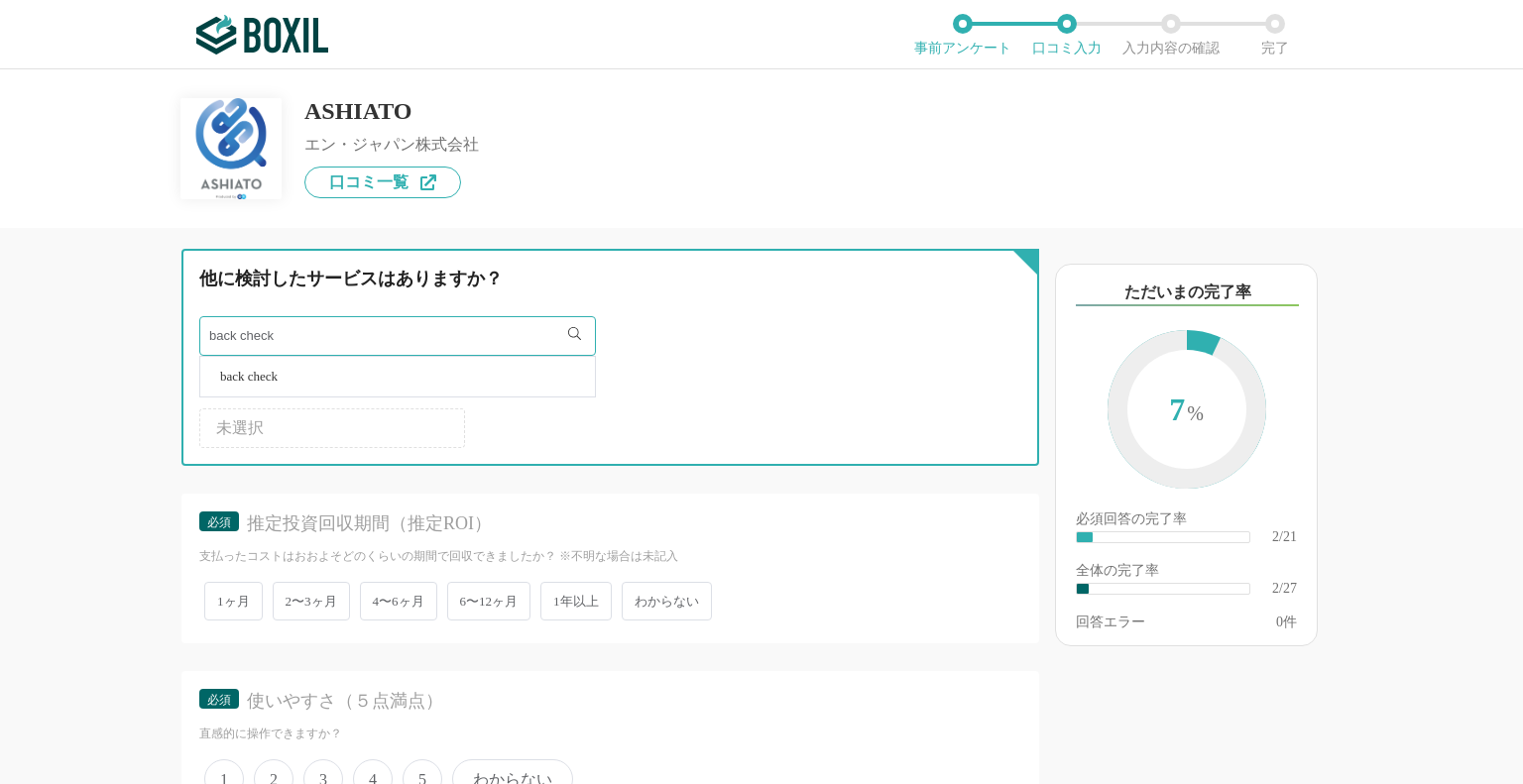 type on "back check" 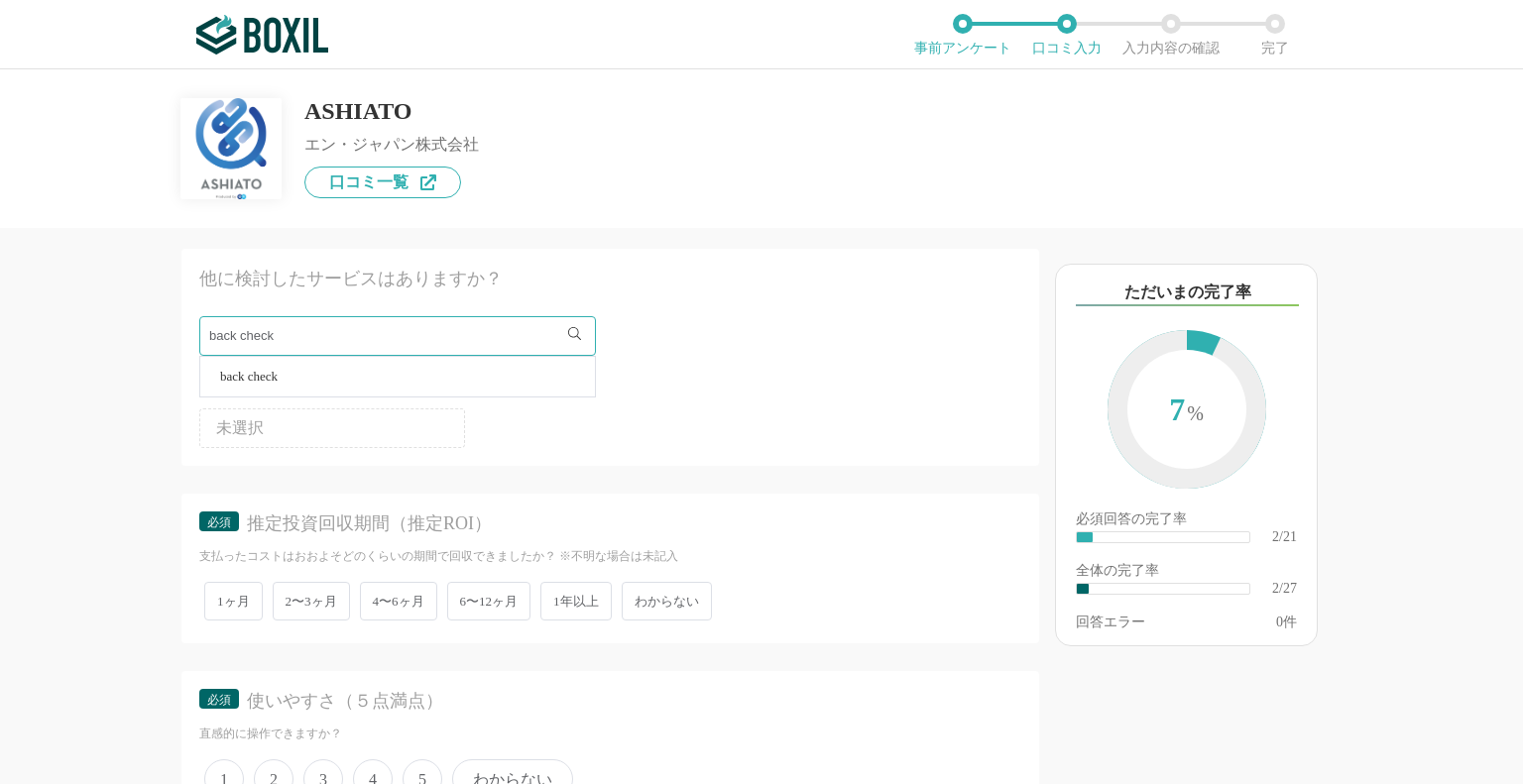 click on "back check" at bounding box center (249, 376) 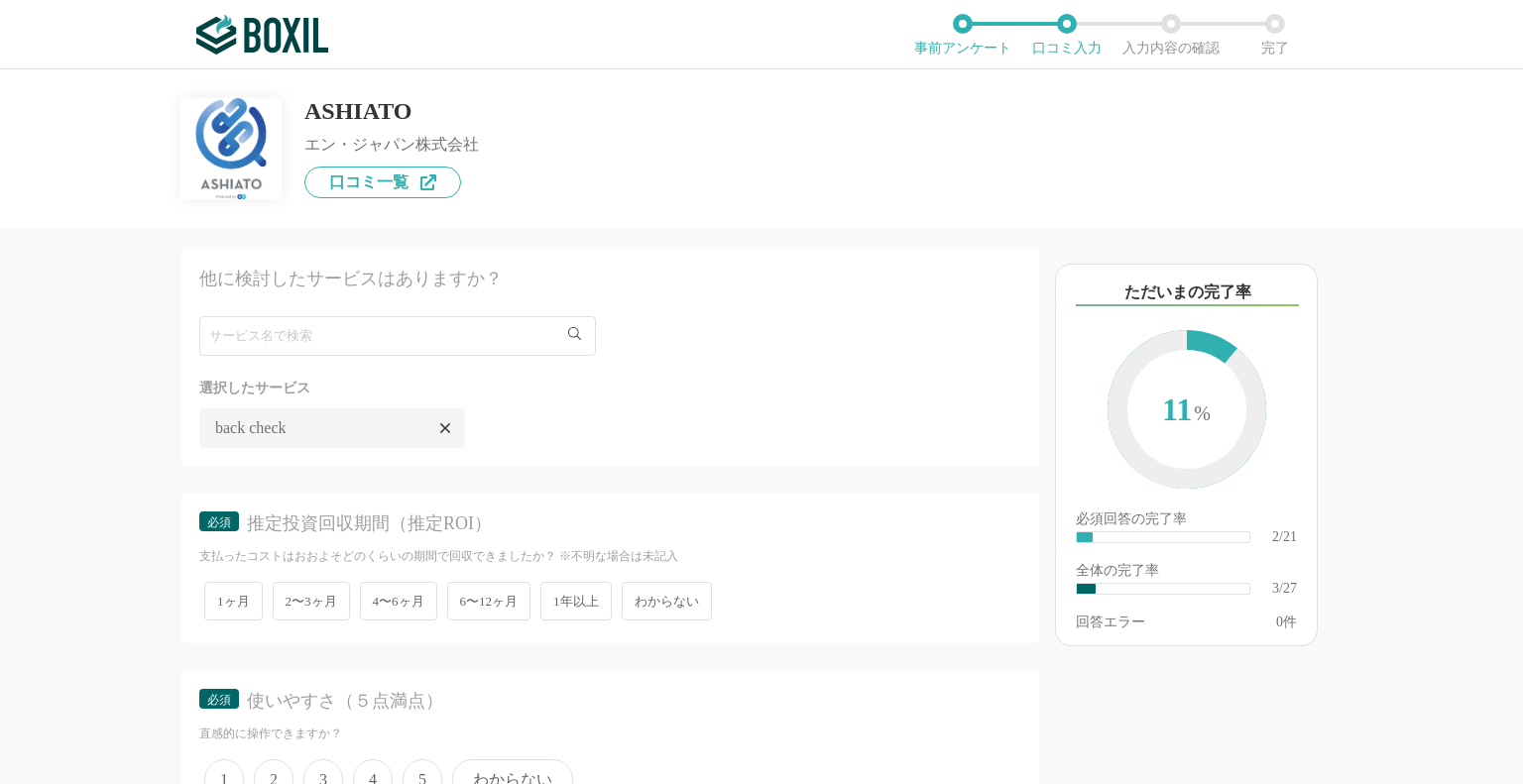 click on "他のサービス・ツールと連携していますか？ ※複数選択可 例：Slack、Salesforce 選択したサービス 未選択 必須 導入時に所属していた部署を選択してください 情報システム部門 マーケティング部門 営業・販売部門 経営企画部門 広報・PR部門 人事部門 総務・法務部門 経理財務部門 必須 サービス導入が完了するまでどれくらいの時間を要しましたか？ 導入サービス決定後から導入完了までの期間を記入してください 即日 1週間以内 2〜3週間 1ヶ月 2〜3ヶ月 3〜6ヶ月 6〜12ヶ月 1年以上 わからない 他に検討したサービスはありますか？ 選択したサービス 未選択 back check 必須 推定投資回収期間（推定ROI） 支払ったコストはおおよそどのくらいの期間で回収できましたか？ ※不明な場合は未記入 1ヶ月 2〜3ヶ月 4〜6ヶ月 6〜12ヶ月 1年以上 わからない 必須 1 2 3 4 5 1 2" at bounding box center [543, 505] 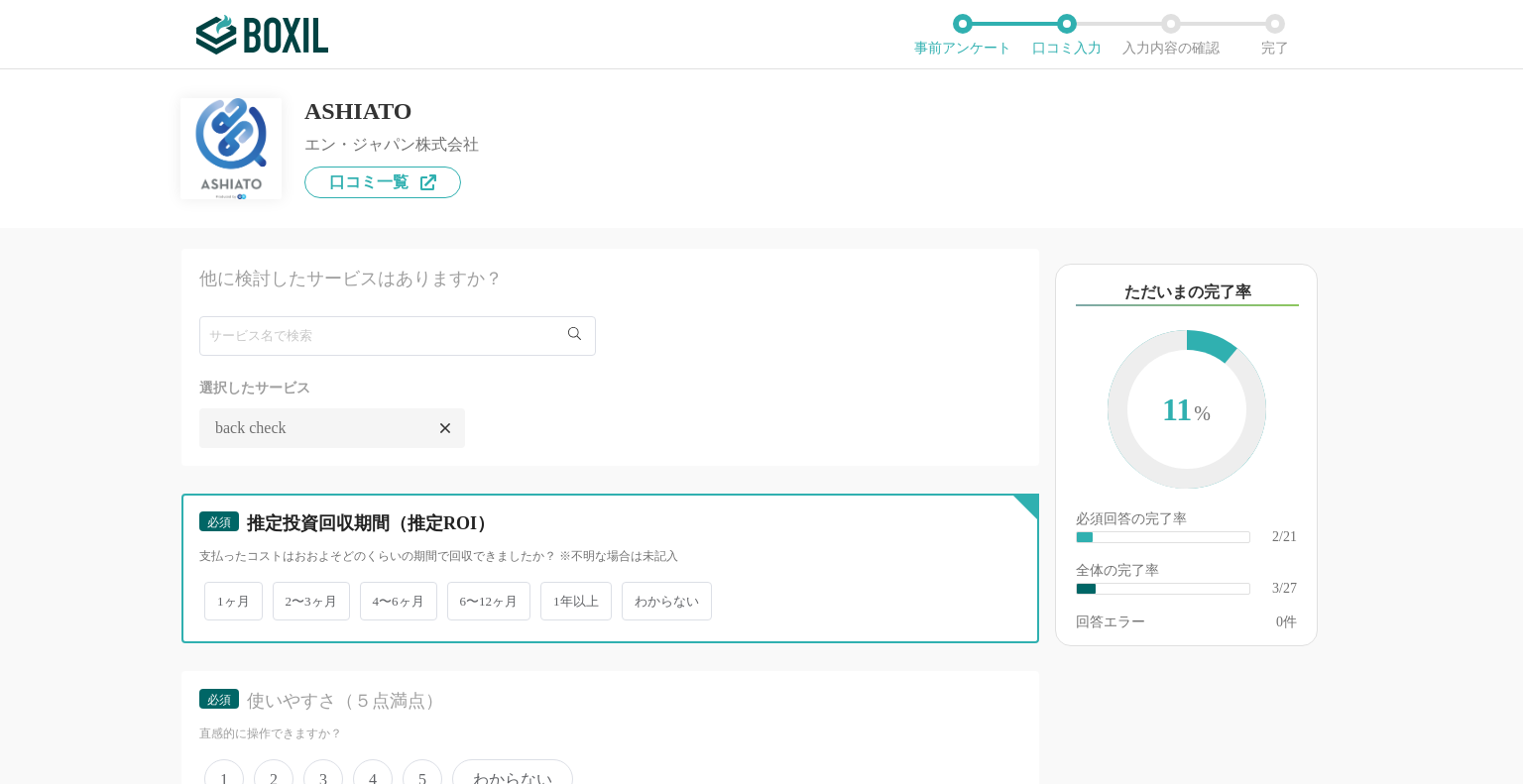 click on "わからない" at bounding box center (633, 591) 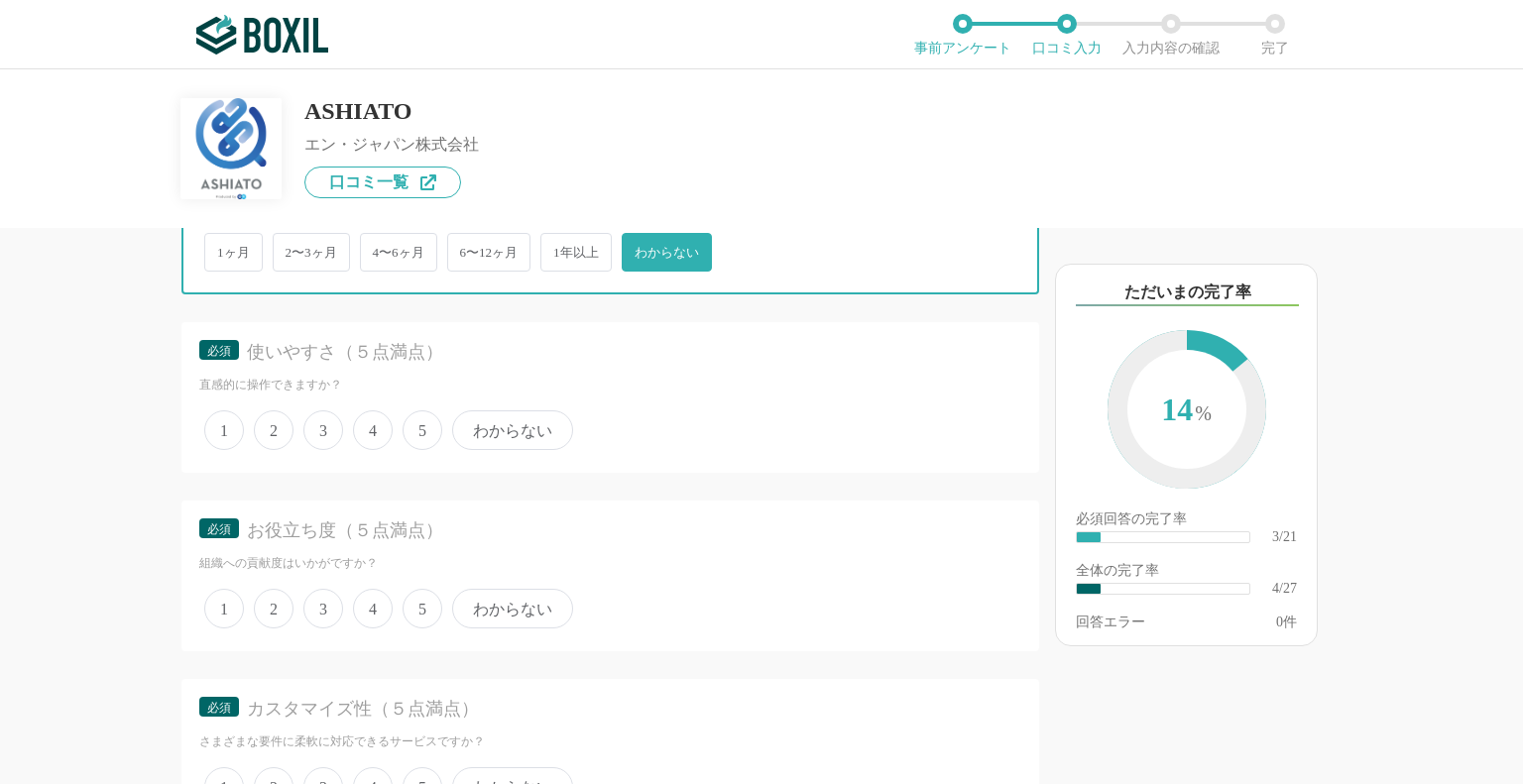 scroll, scrollTop: 1060, scrollLeft: 0, axis: vertical 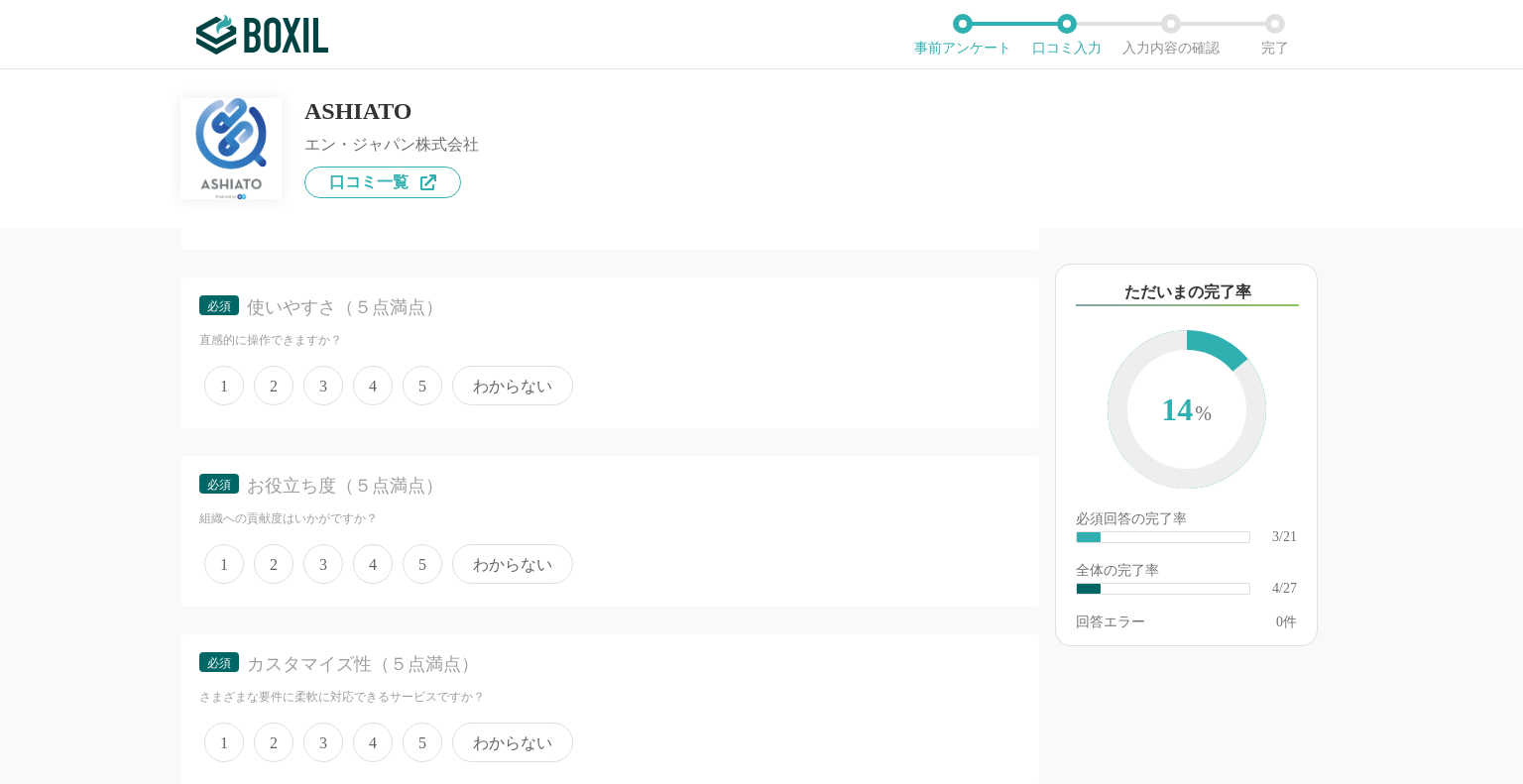 click on "5" at bounding box center (422, 386) 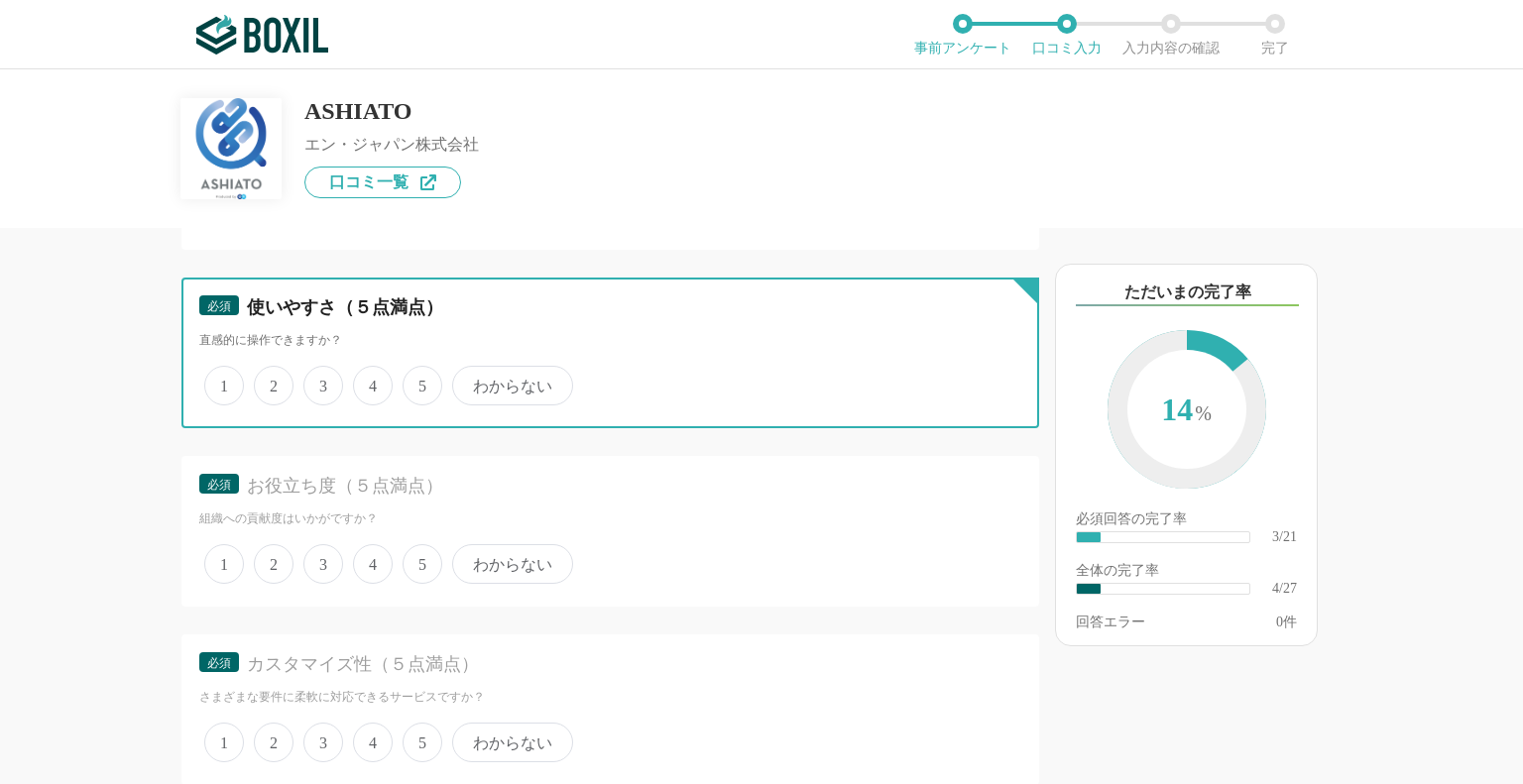 click on "5" at bounding box center (413, 375) 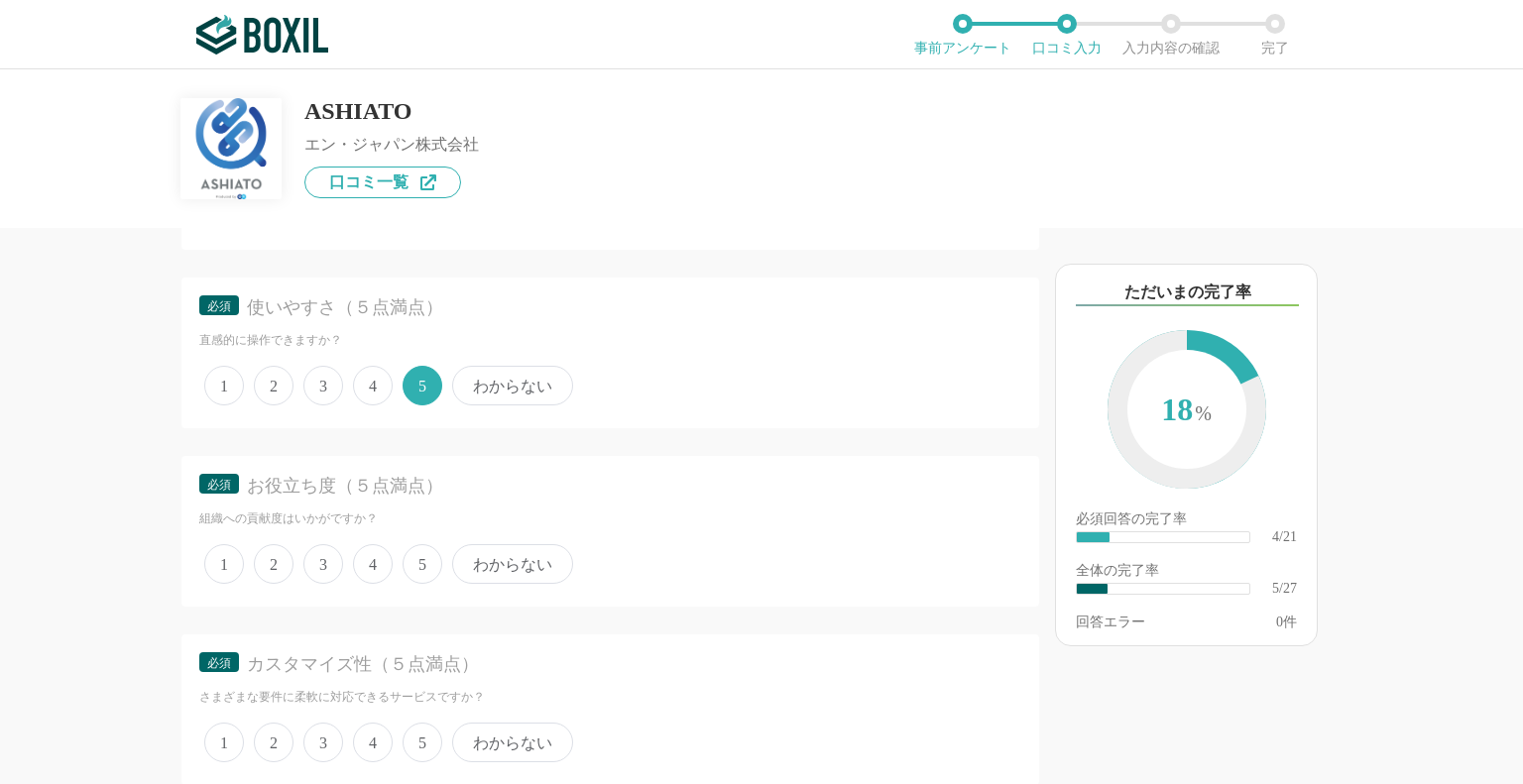 click on "4" at bounding box center (373, 564) 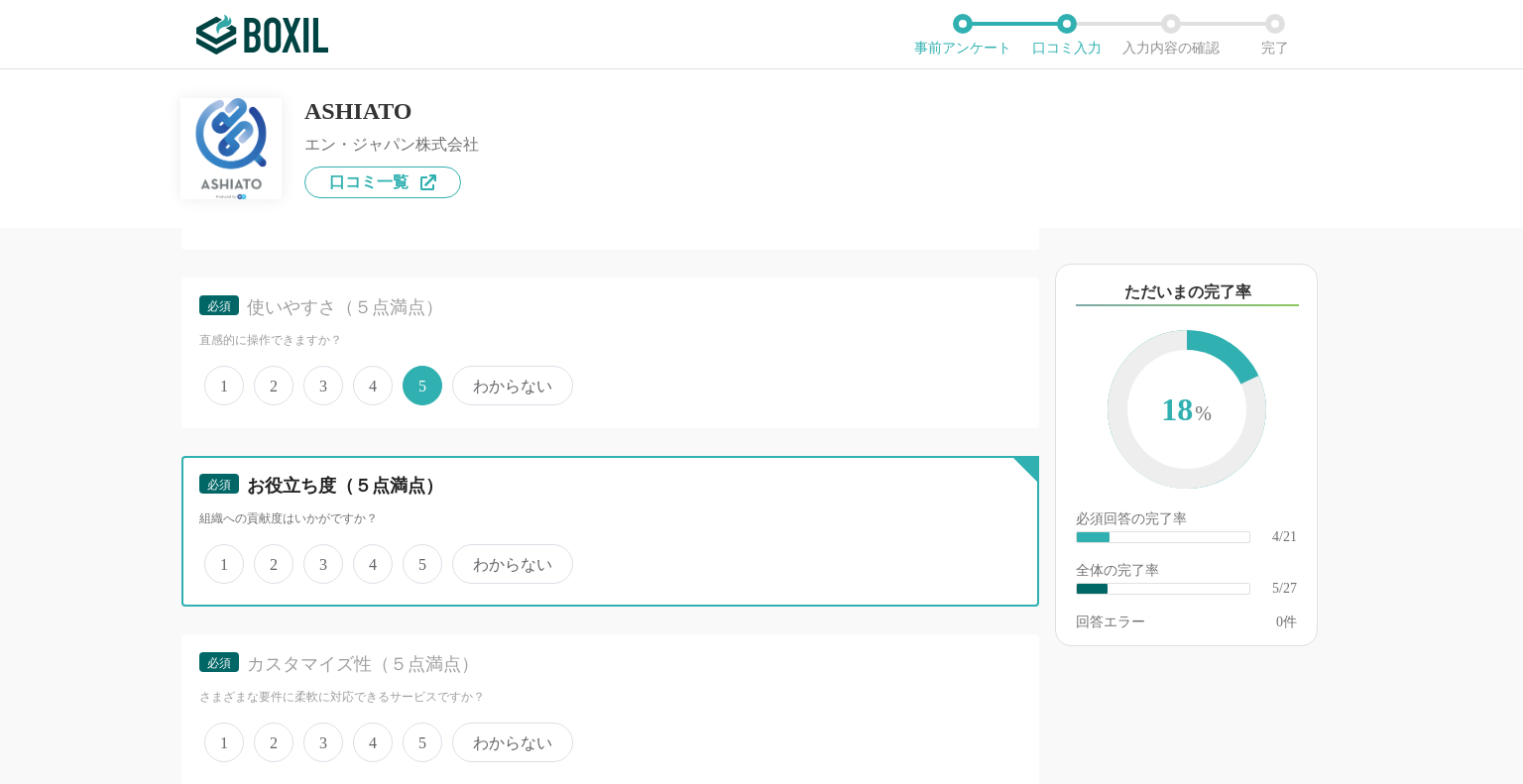 click on "4" at bounding box center [364, 553] 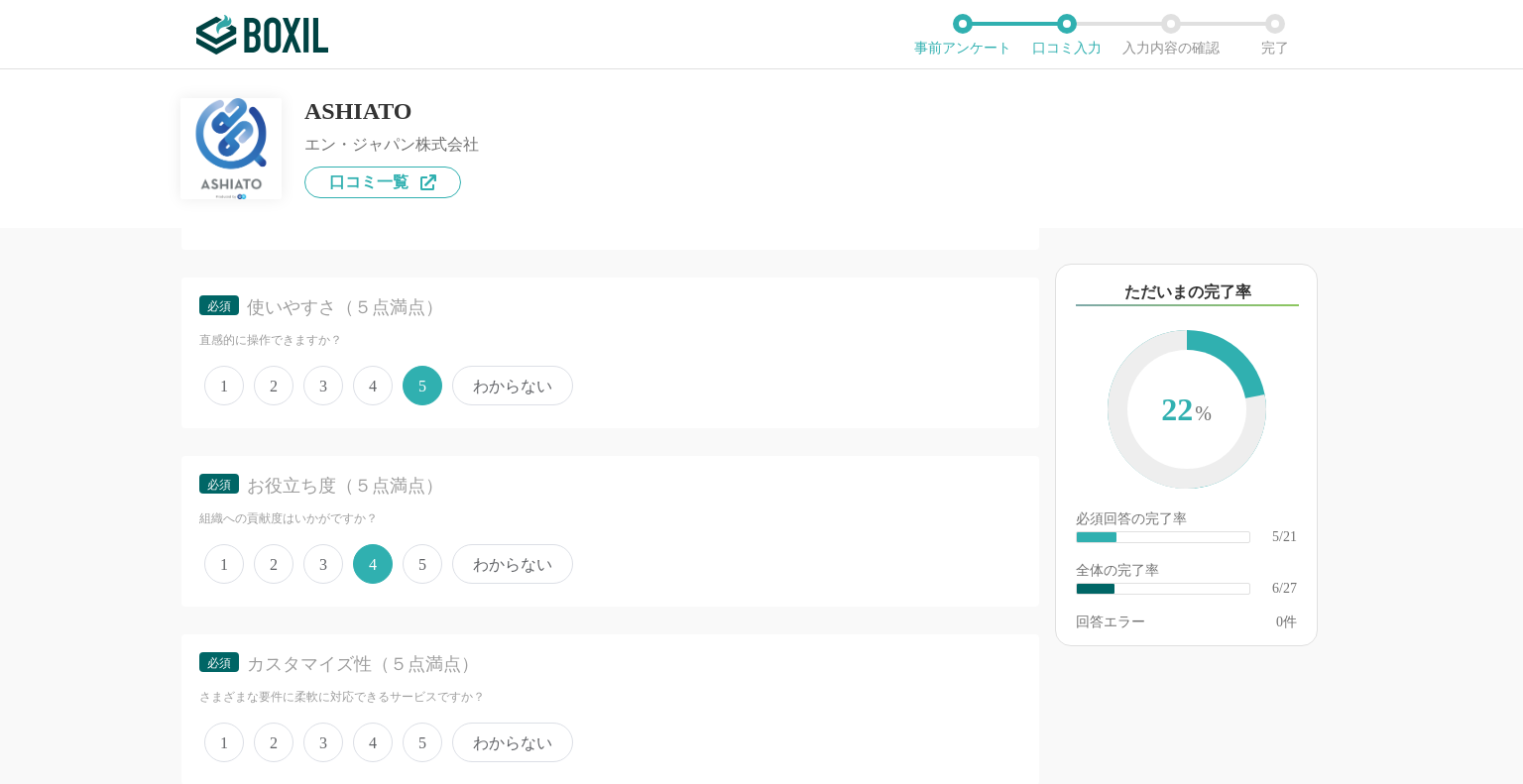 click on "3" at bounding box center [323, 742] 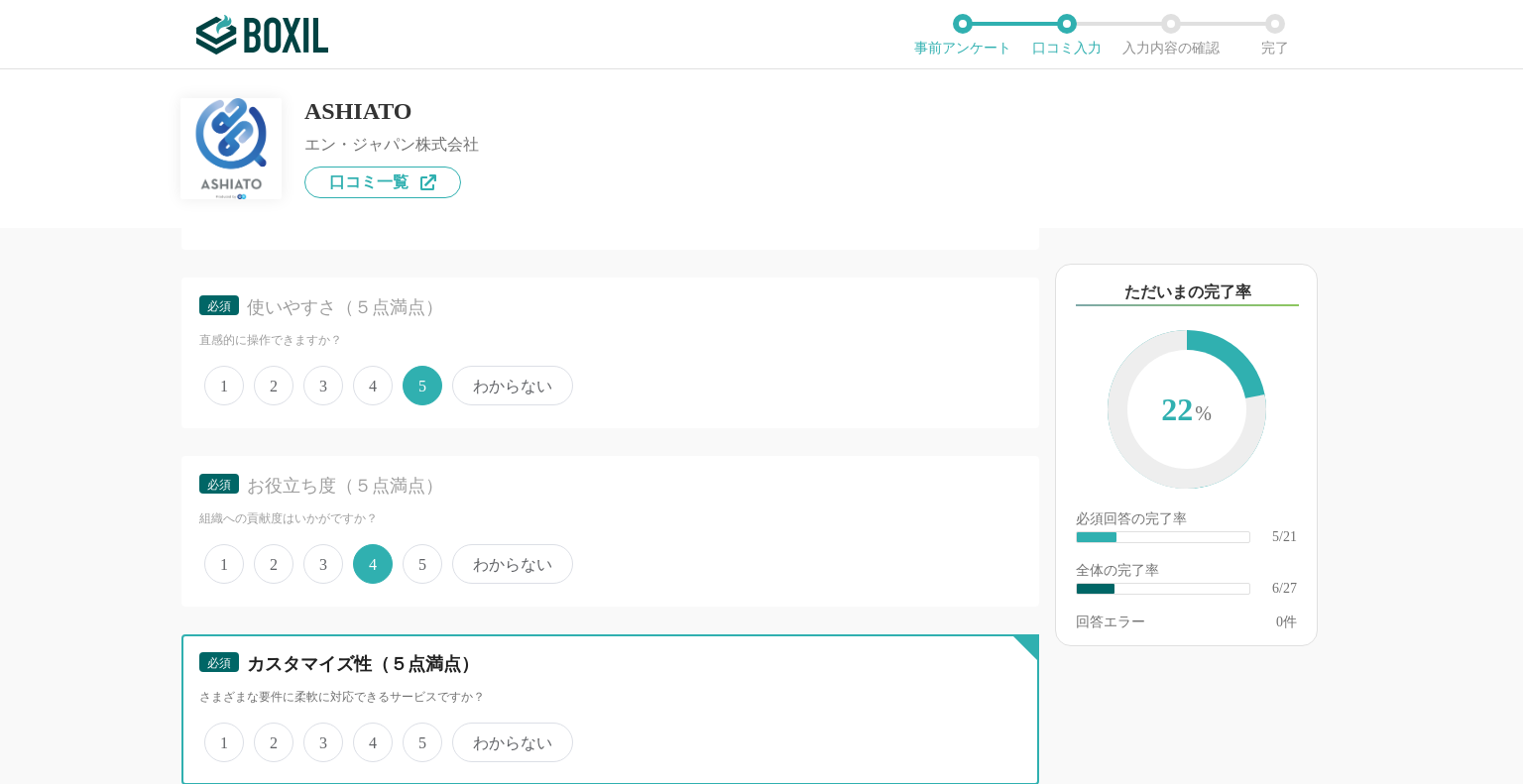 click on "3" at bounding box center [314, 731] 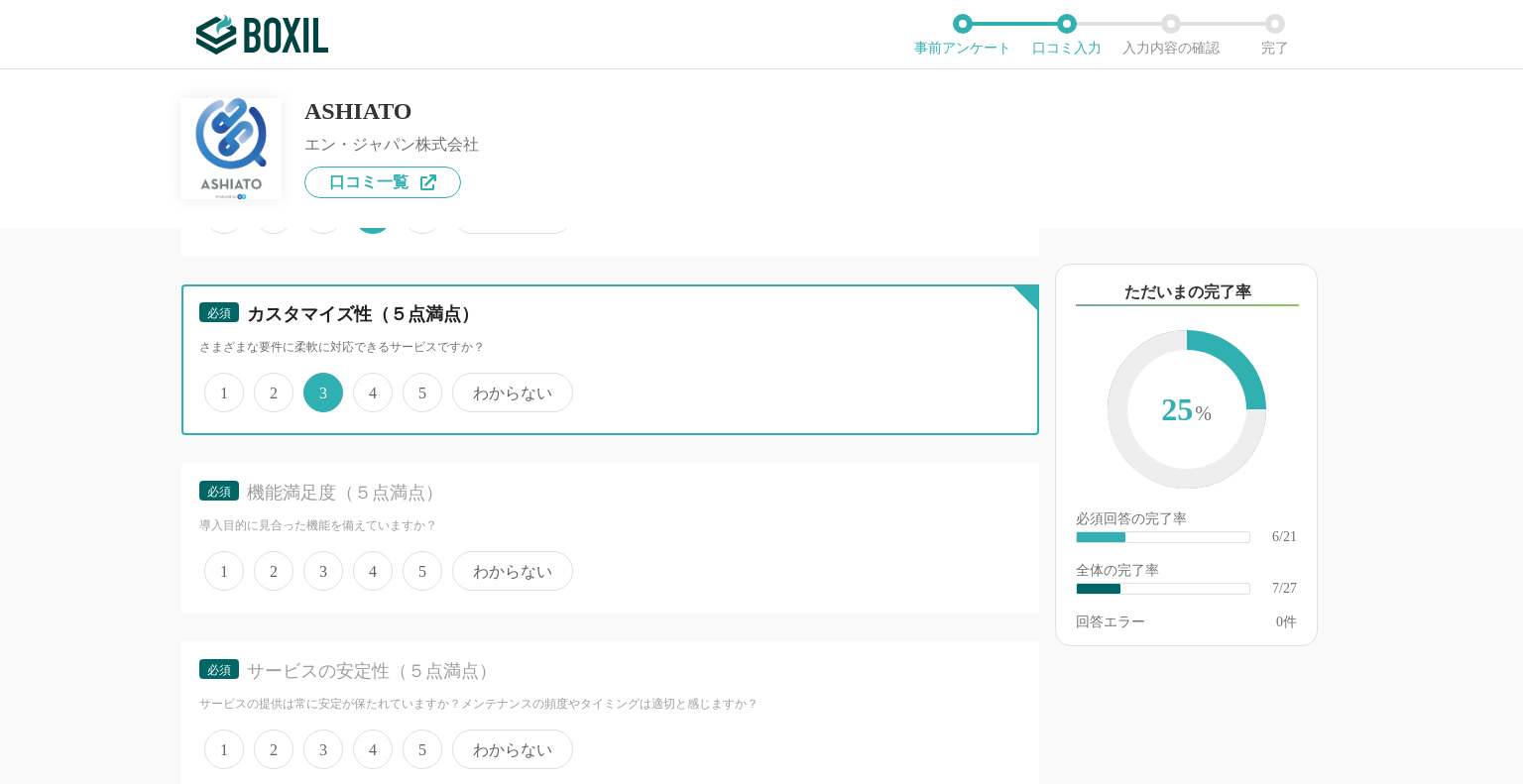 scroll, scrollTop: 1579, scrollLeft: 0, axis: vertical 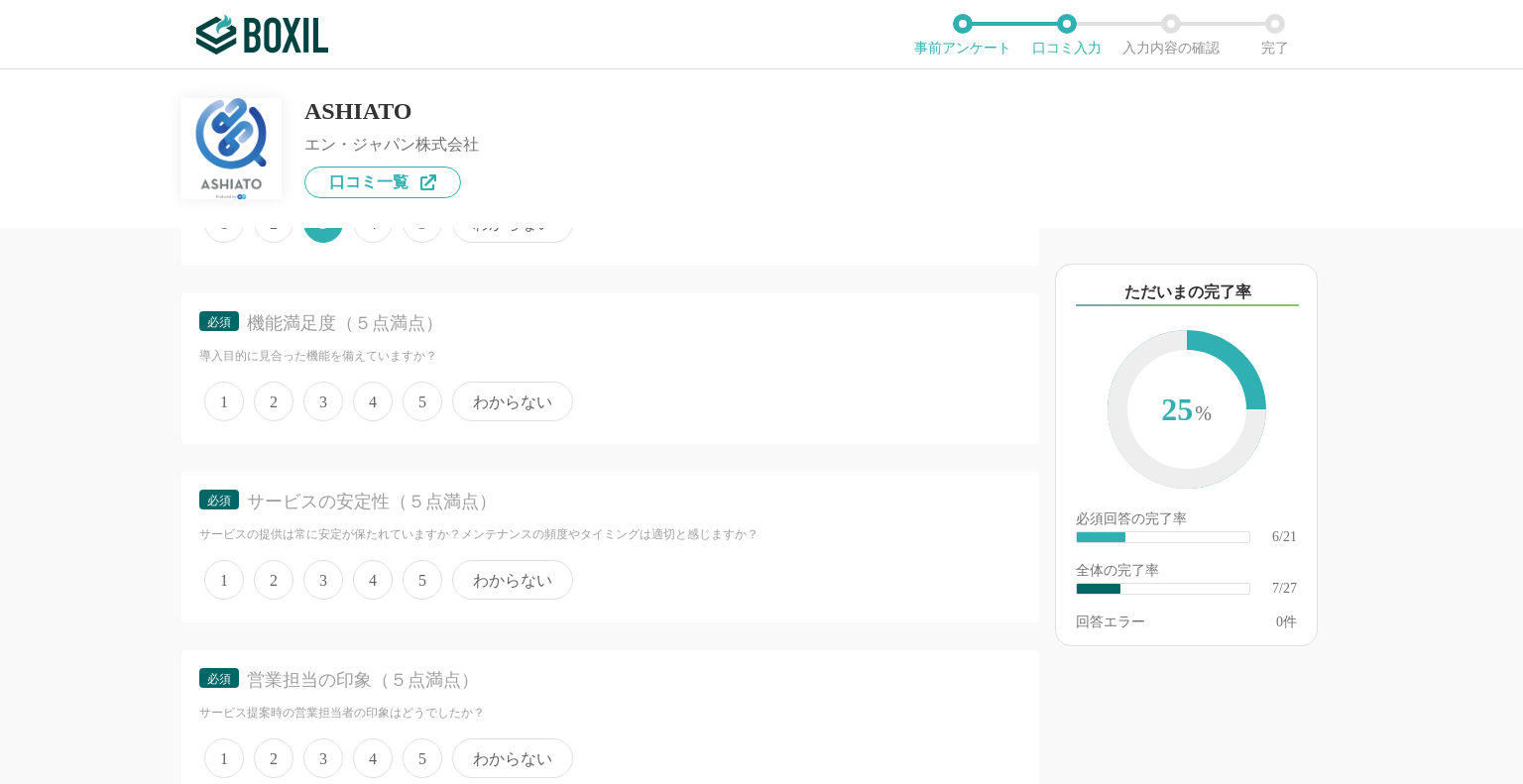 click on "4" at bounding box center [373, 401] 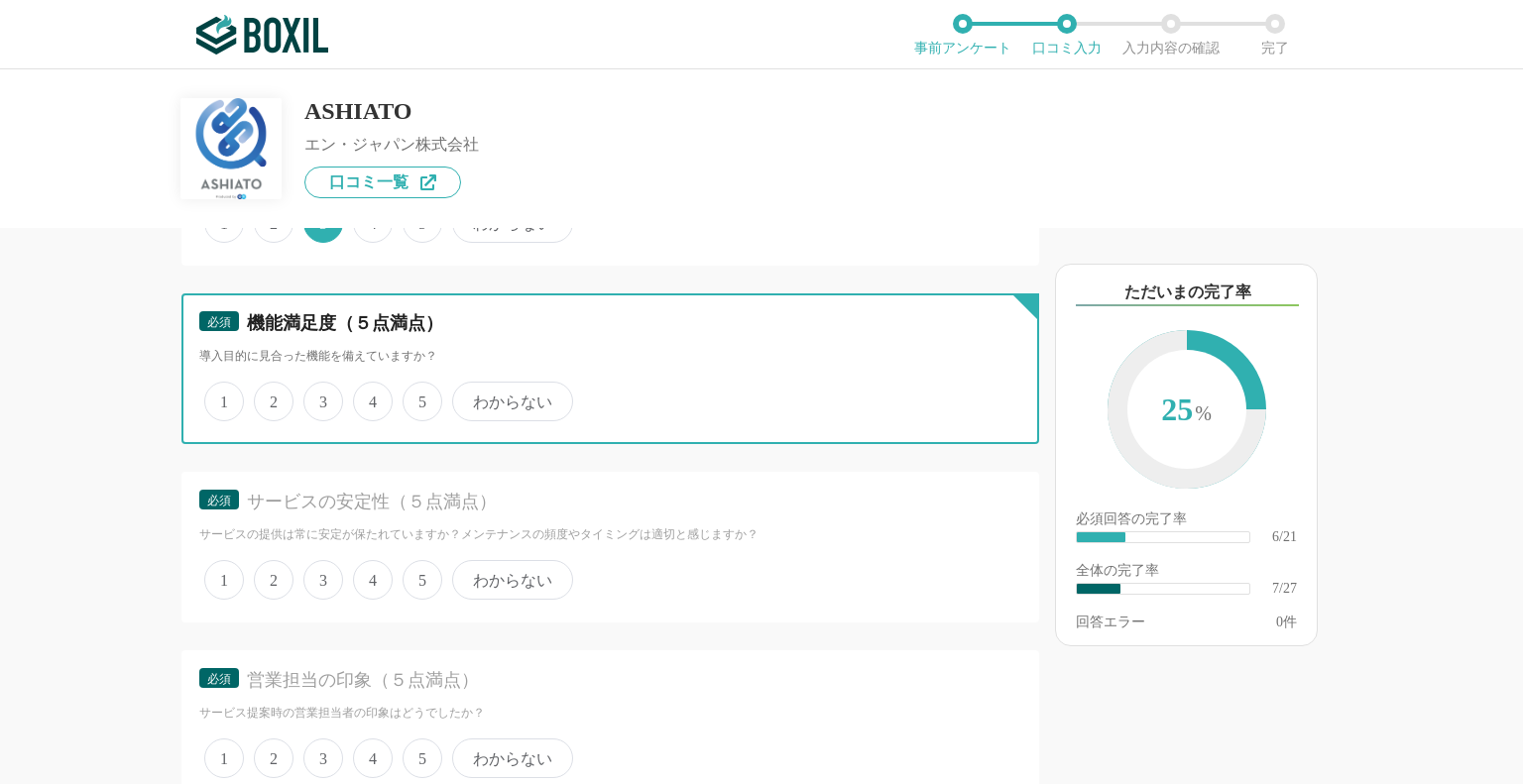click on "4" at bounding box center (364, 391) 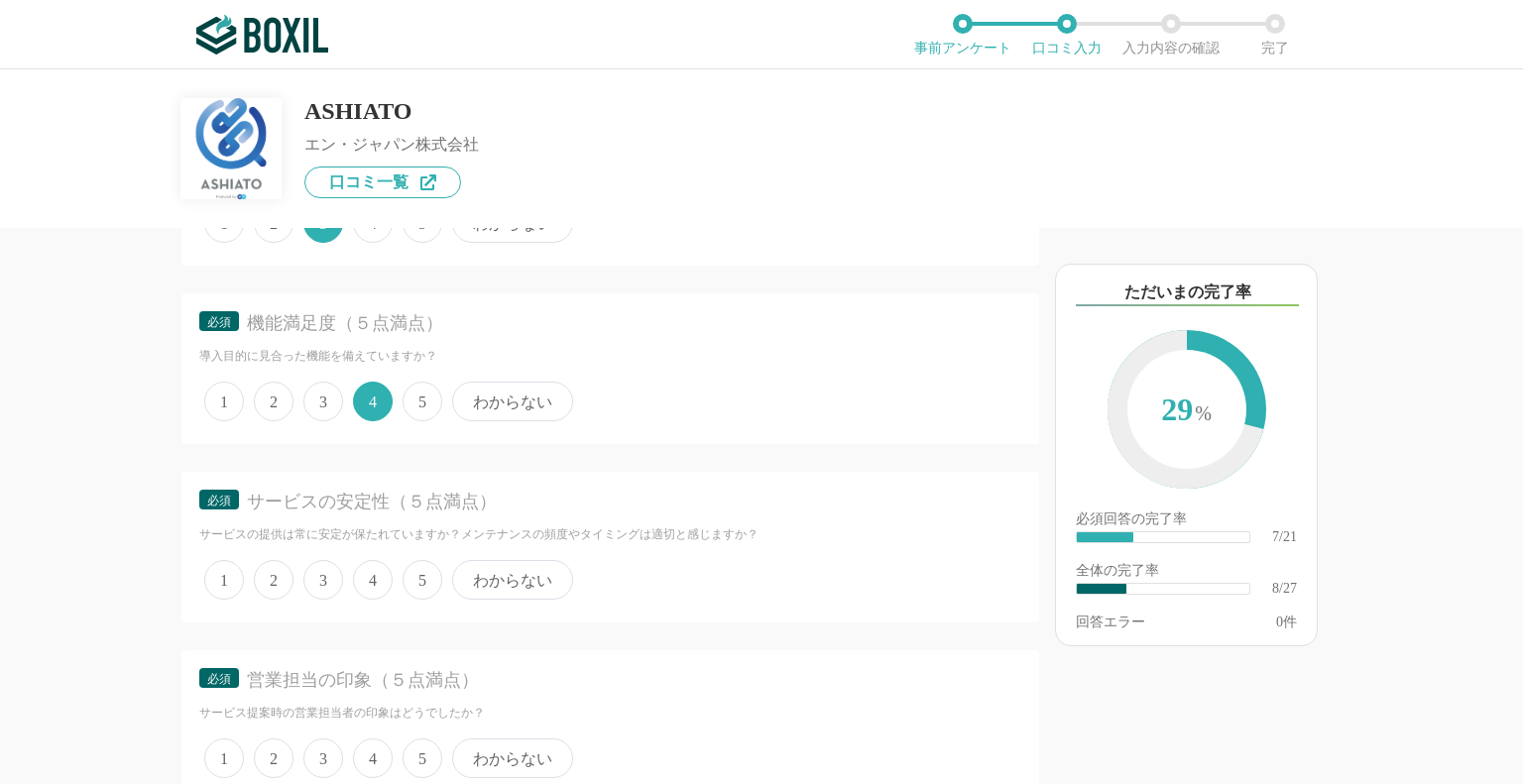 click on "4" at bounding box center [373, 580] 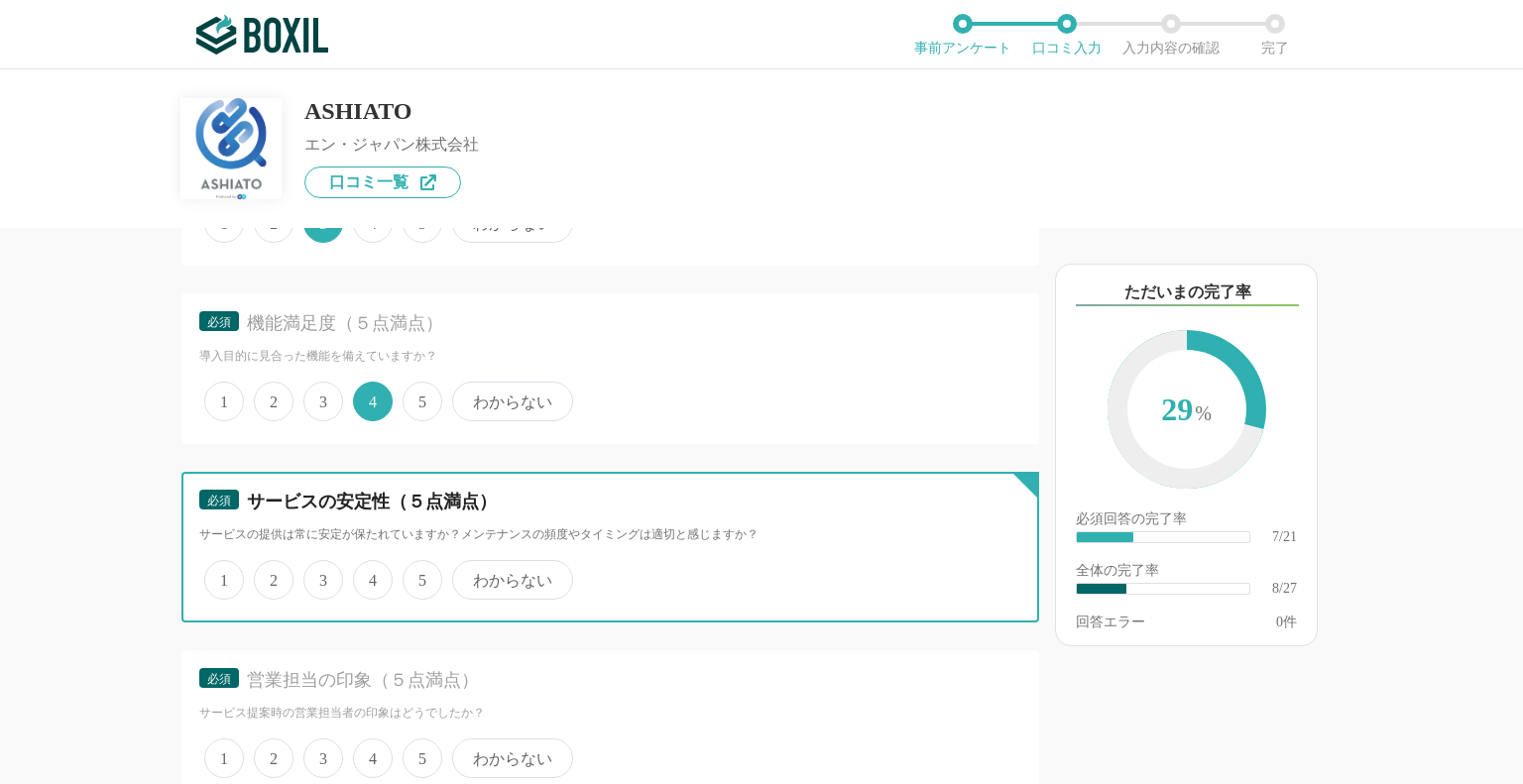 click on "4" at bounding box center [364, 569] 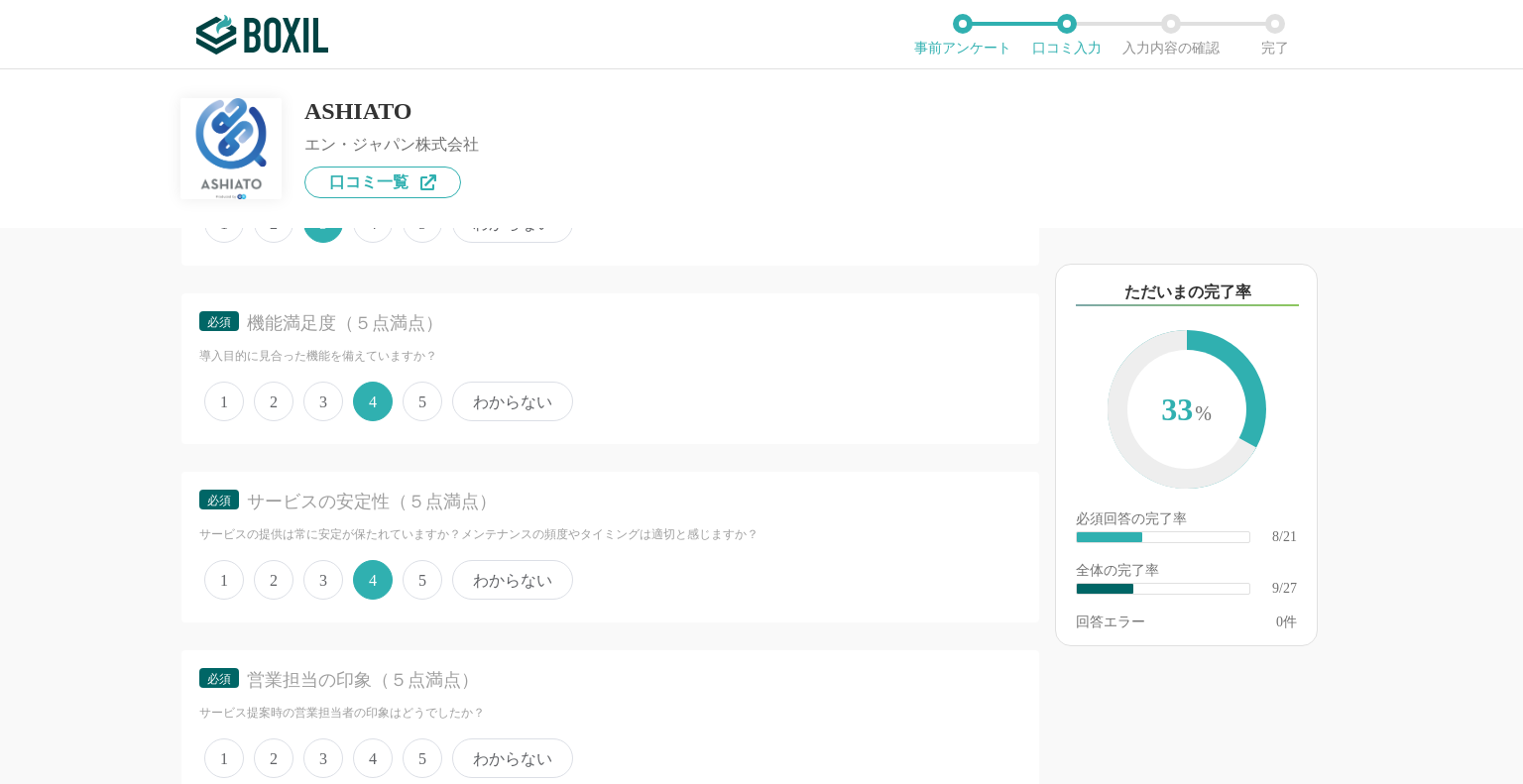 click on "4" at bounding box center [373, 758] 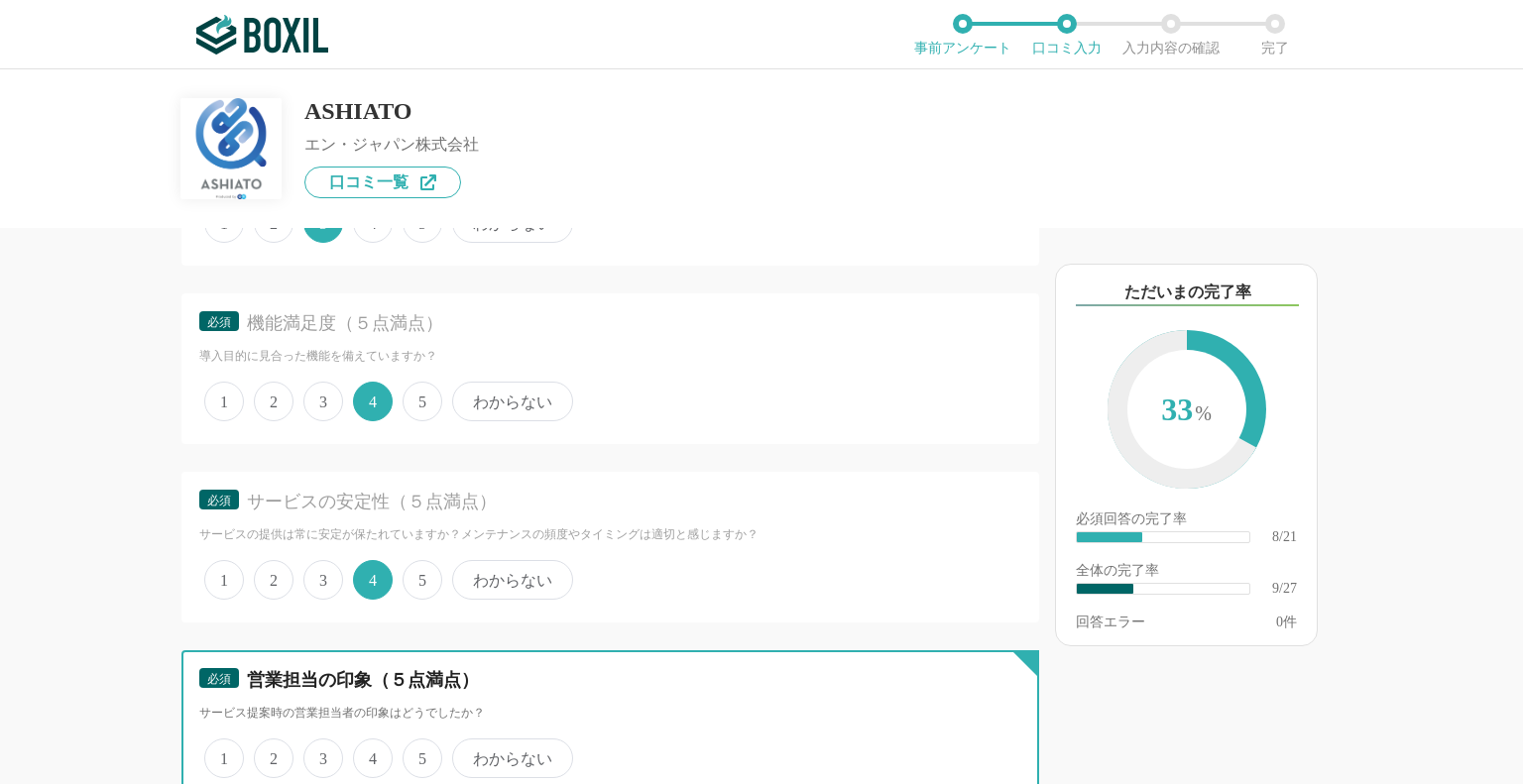 click on "4" at bounding box center (364, 747) 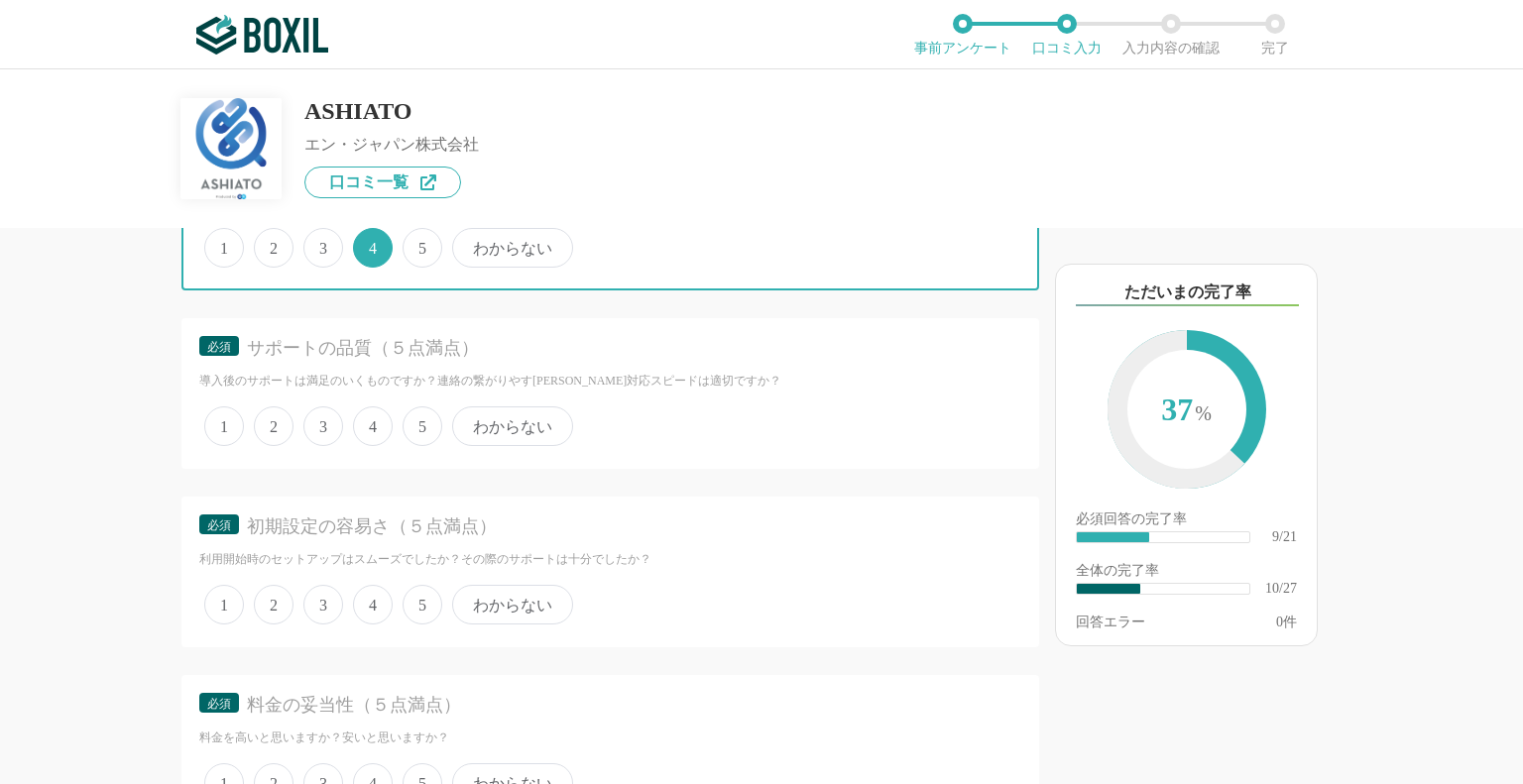scroll, scrollTop: 2116, scrollLeft: 0, axis: vertical 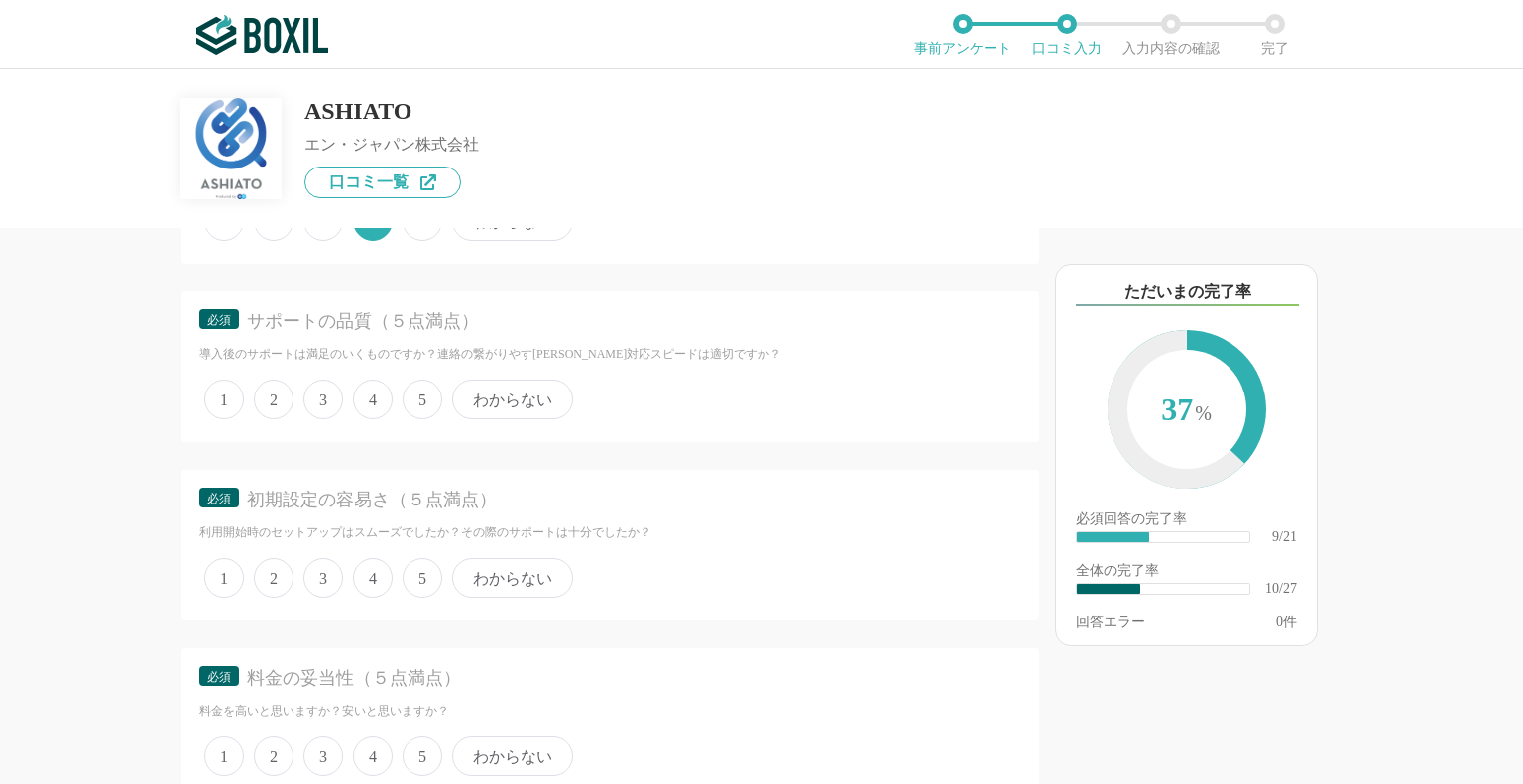 click on "4" at bounding box center [373, 399] 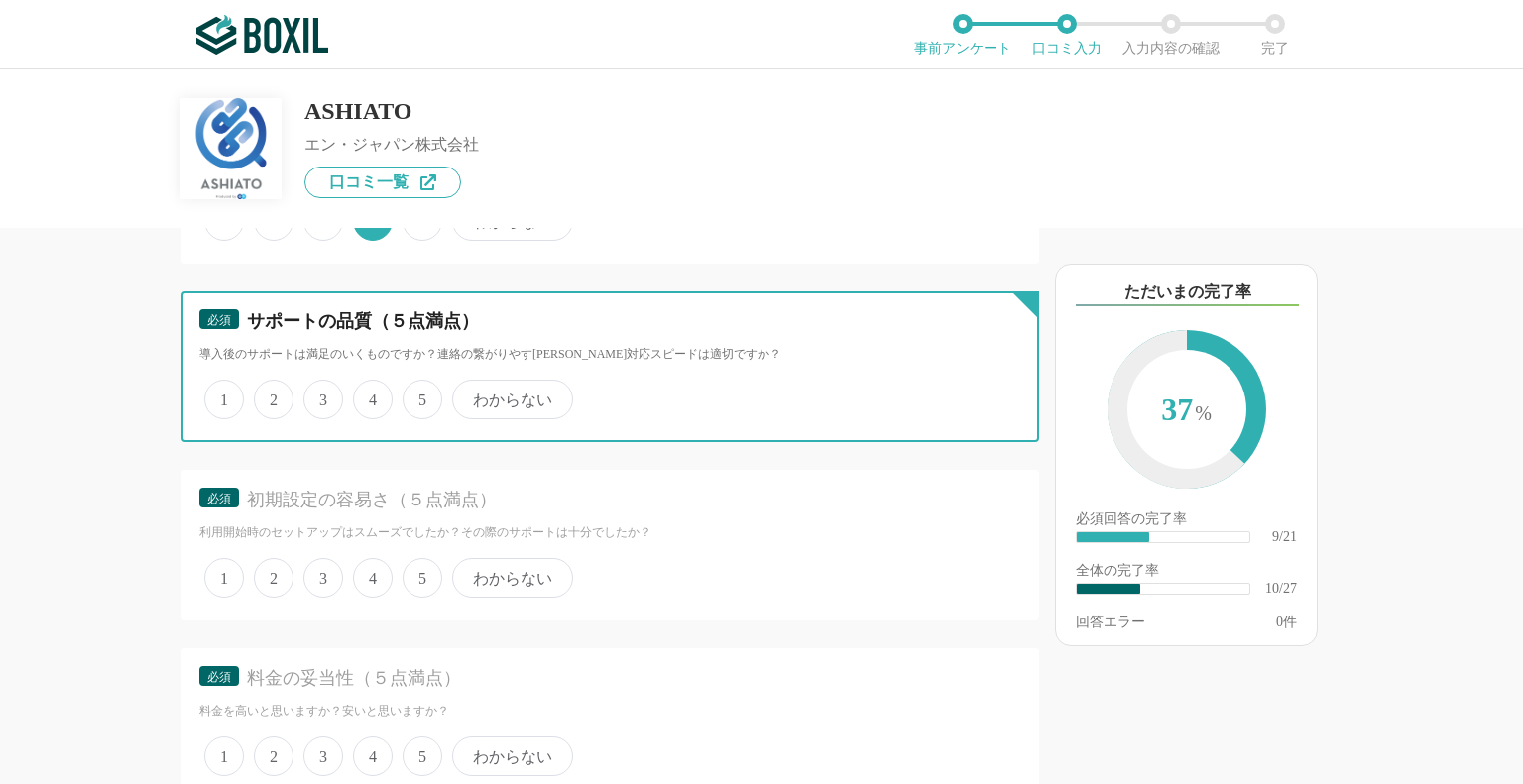 click on "4" at bounding box center (364, 389) 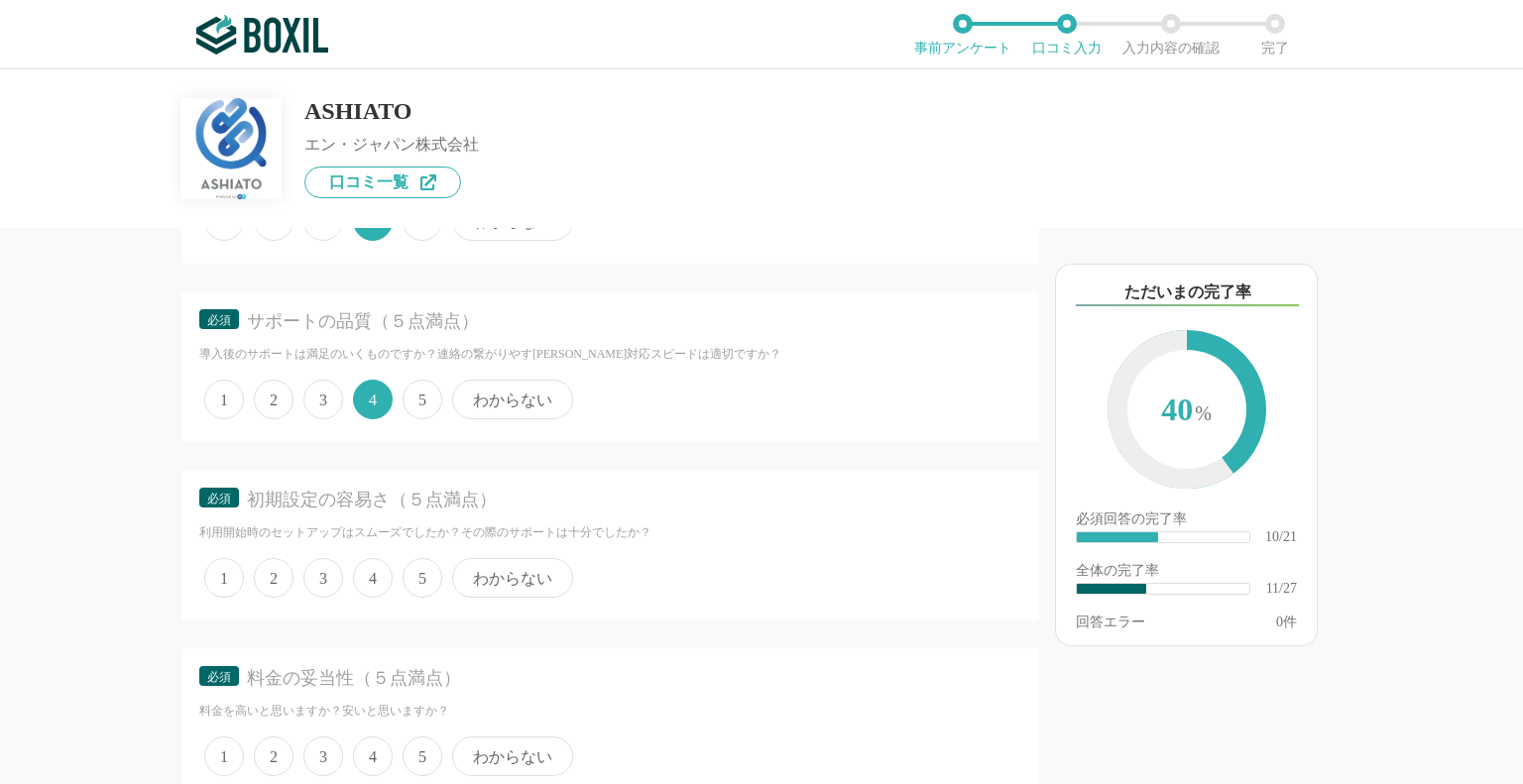 click on "5" at bounding box center [422, 399] 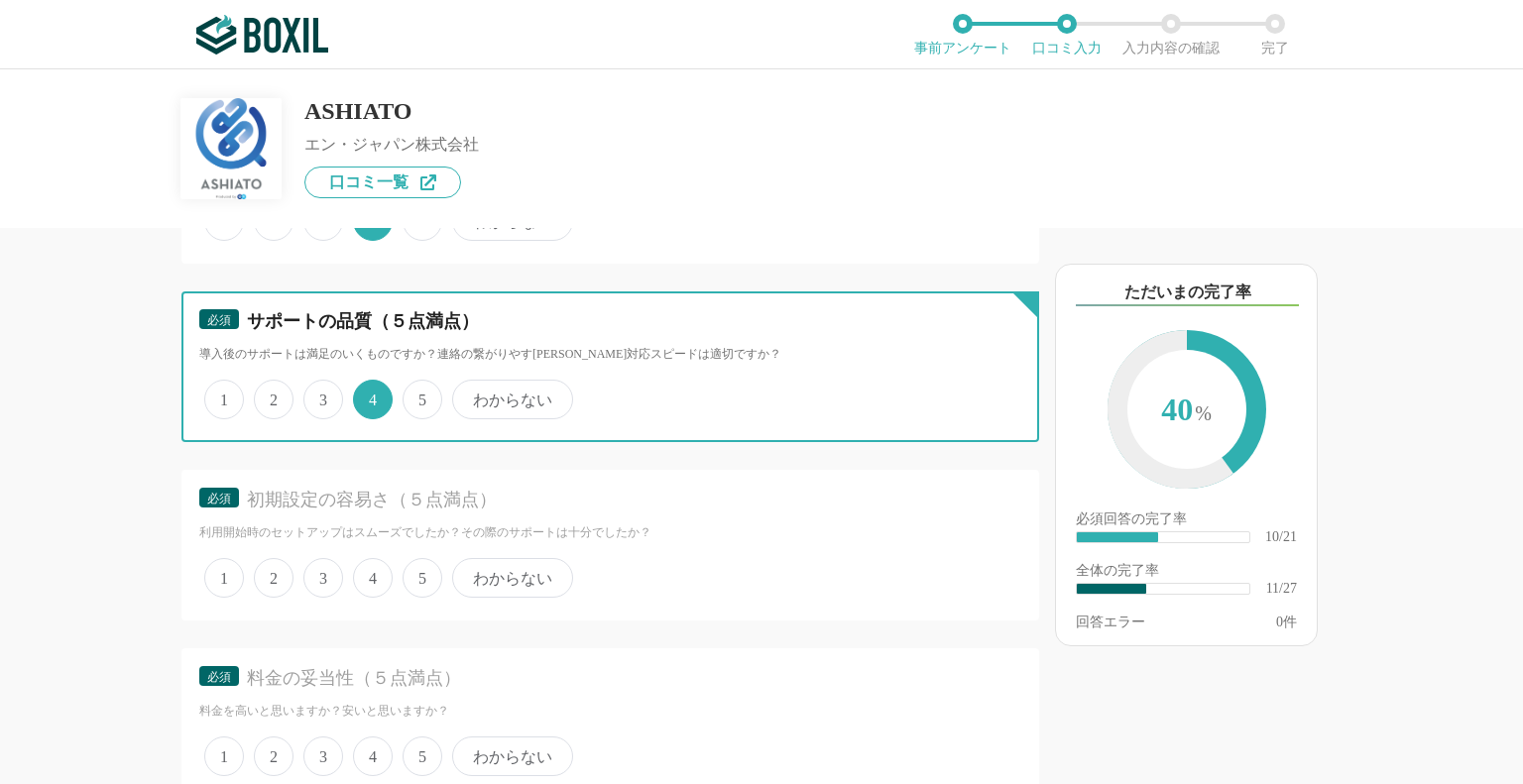 click on "5" at bounding box center (413, 389) 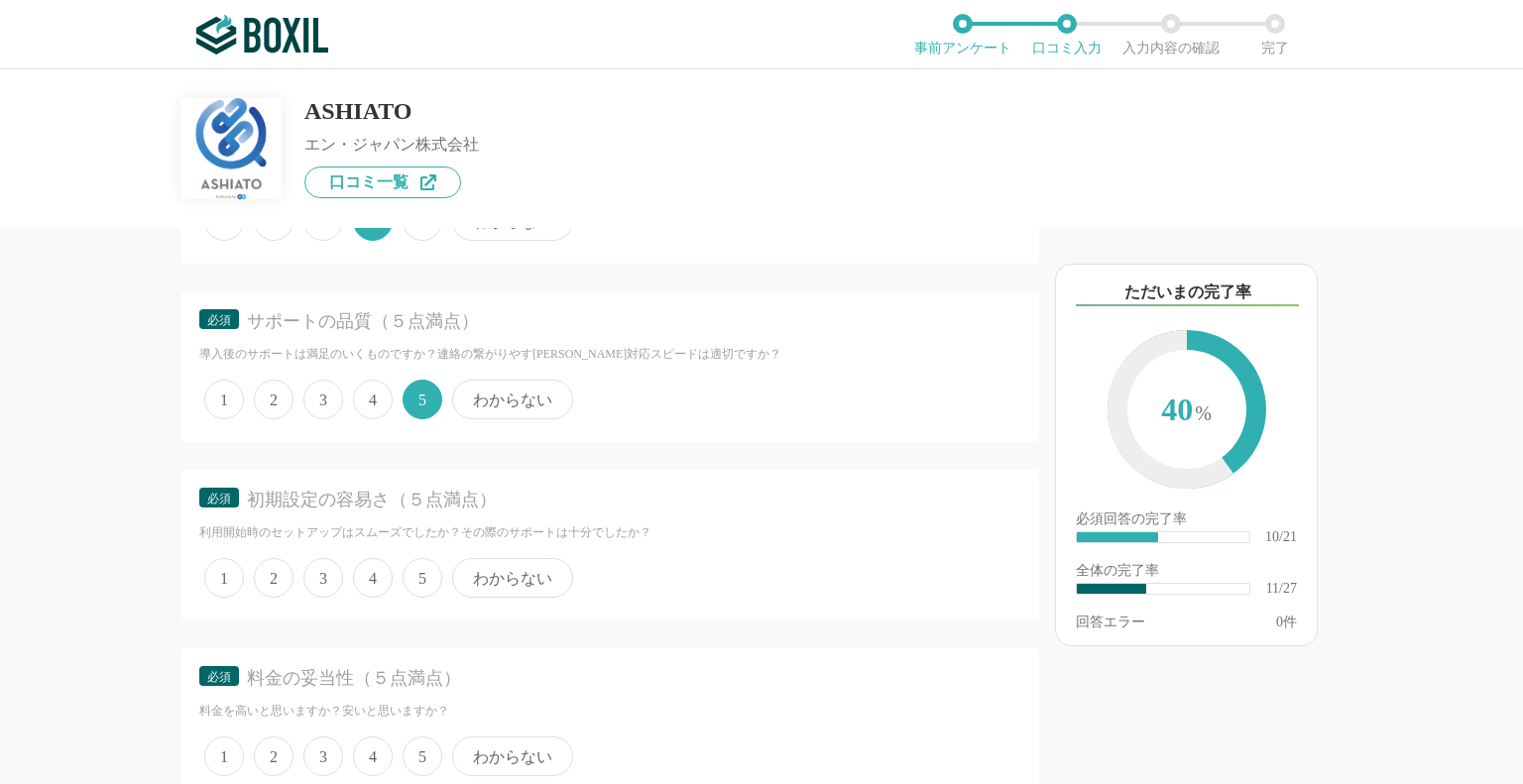 click on "4" at bounding box center (373, 578) 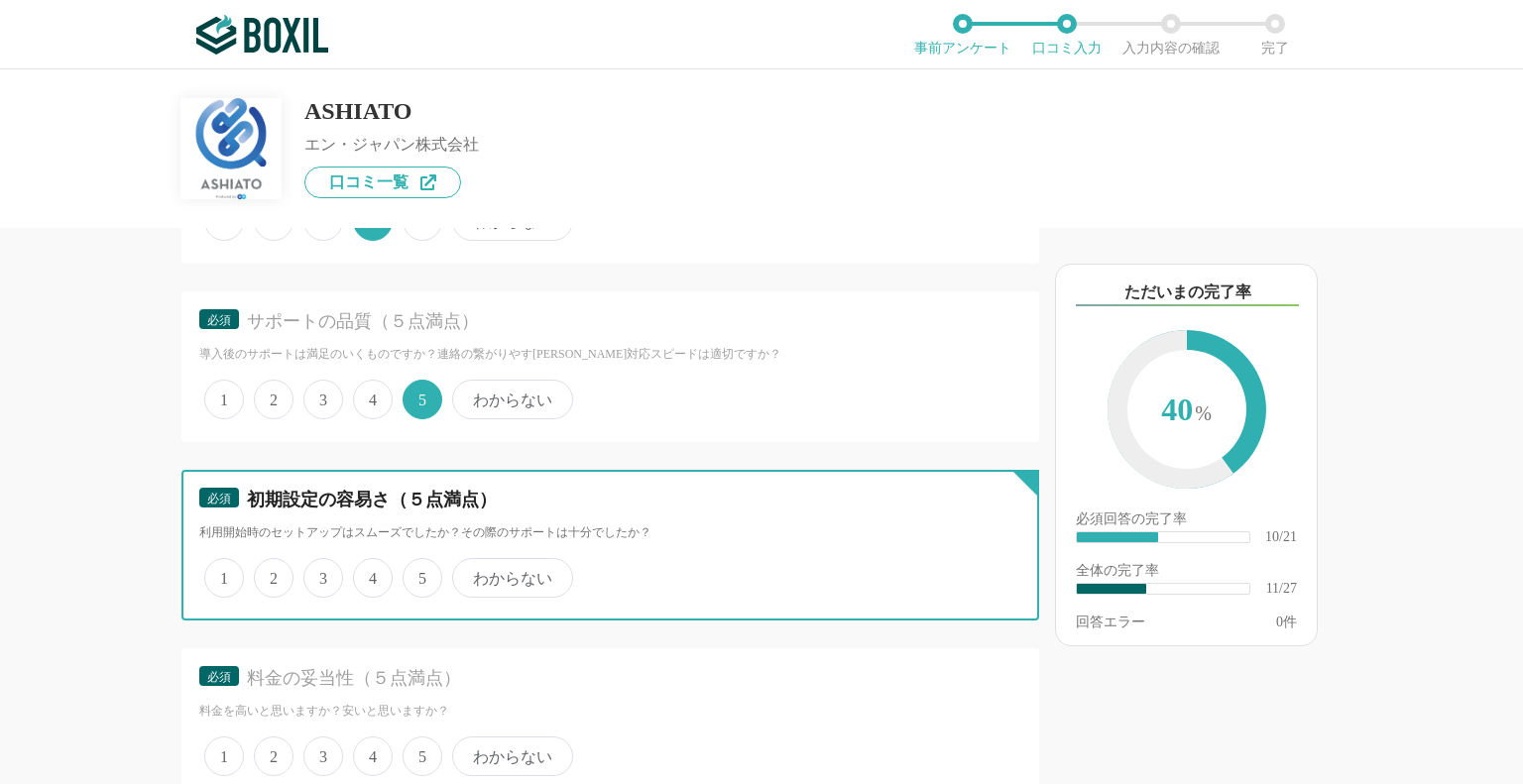 click on "4" at bounding box center [364, 567] 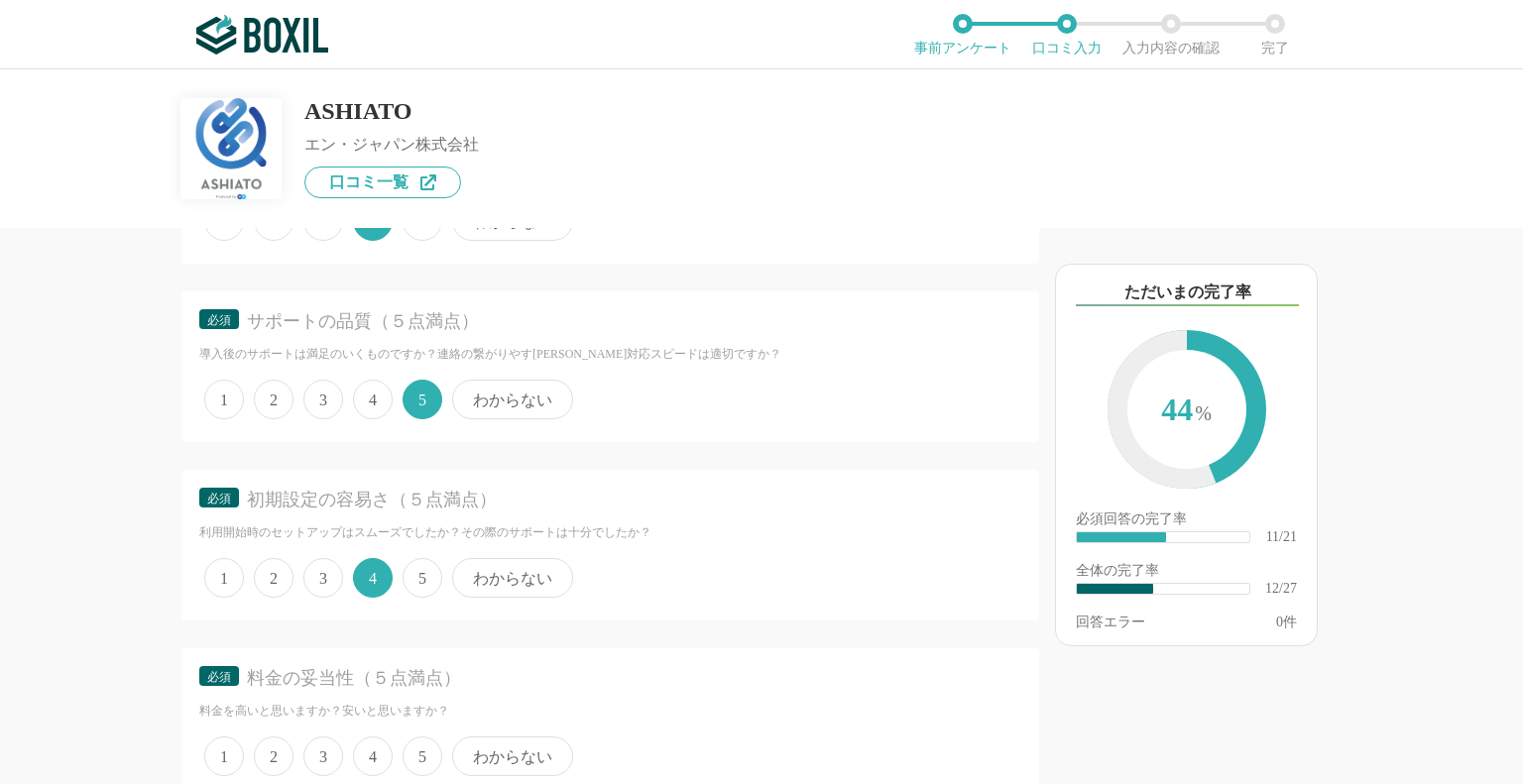 click on "2" at bounding box center [274, 756] 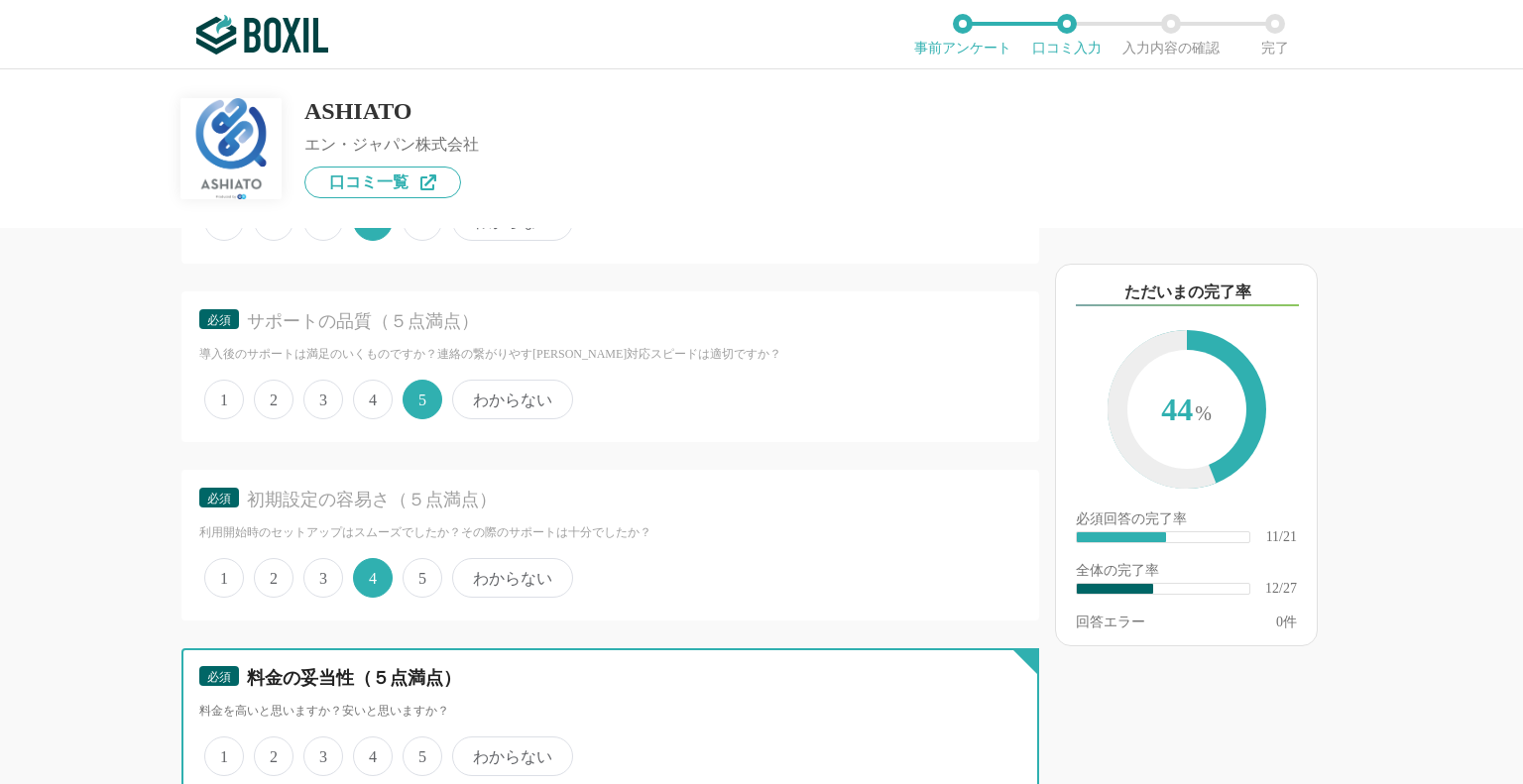 click on "2" at bounding box center [265, 745] 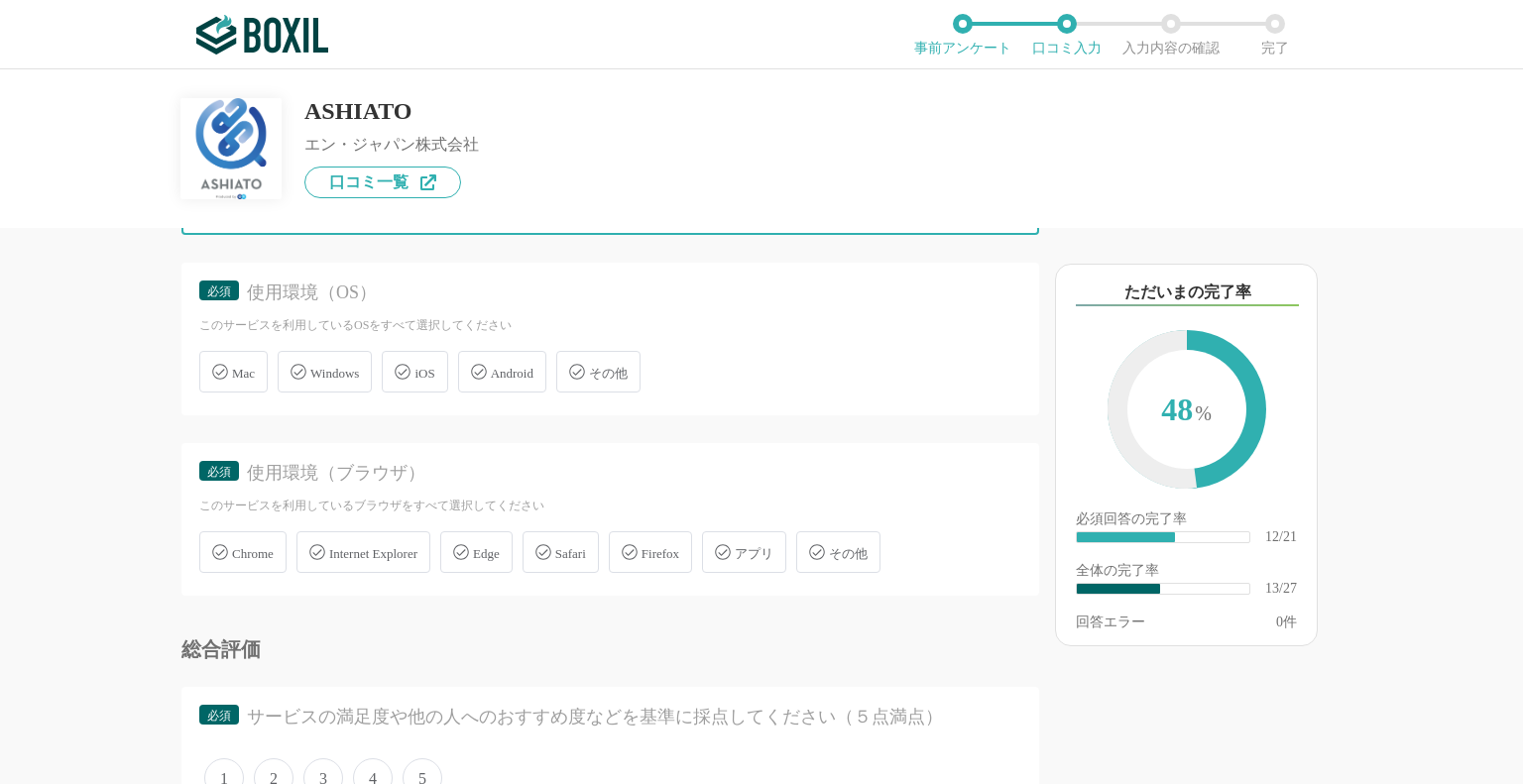 scroll, scrollTop: 2688, scrollLeft: 0, axis: vertical 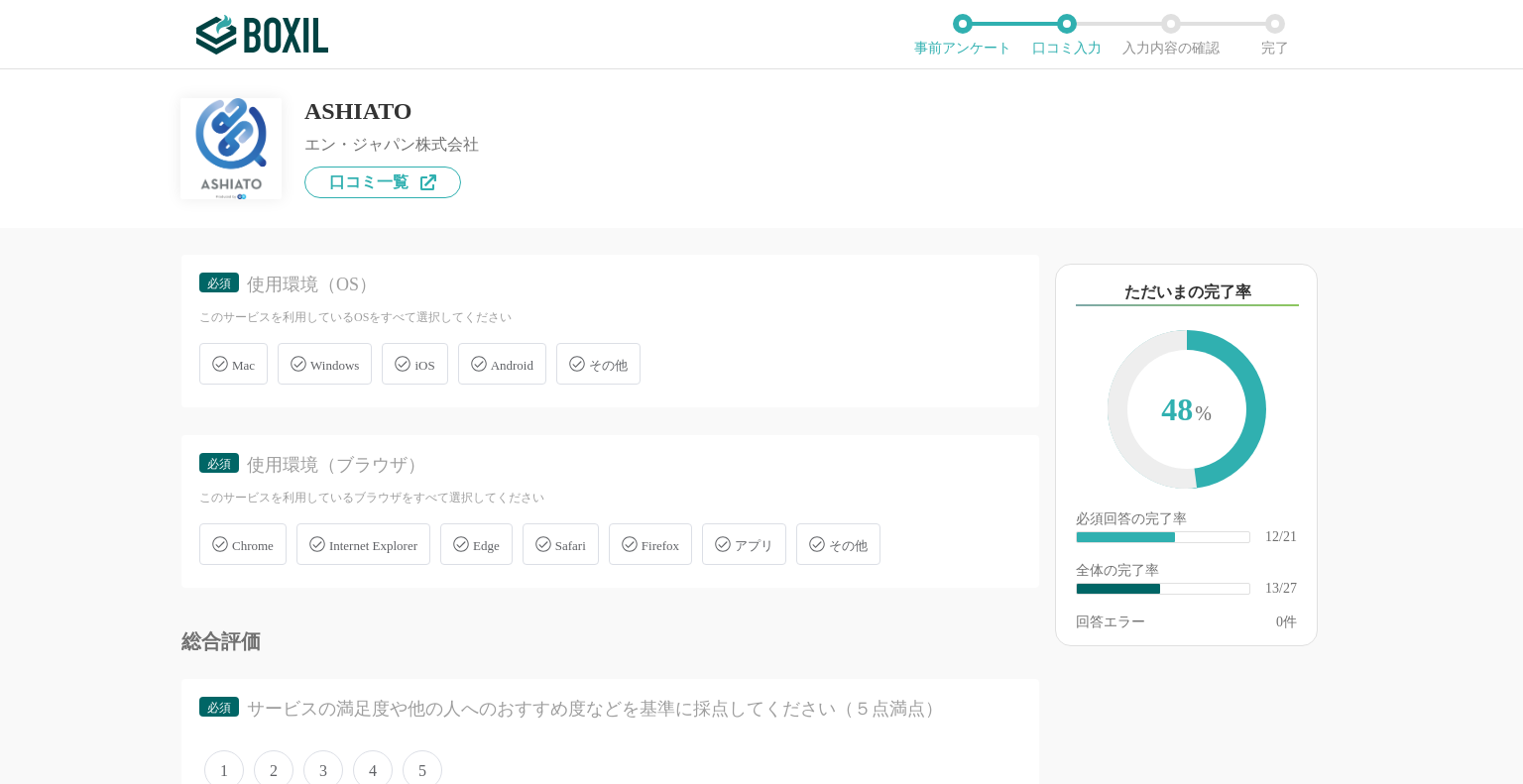 click on "Windows" at bounding box center [334, 365] 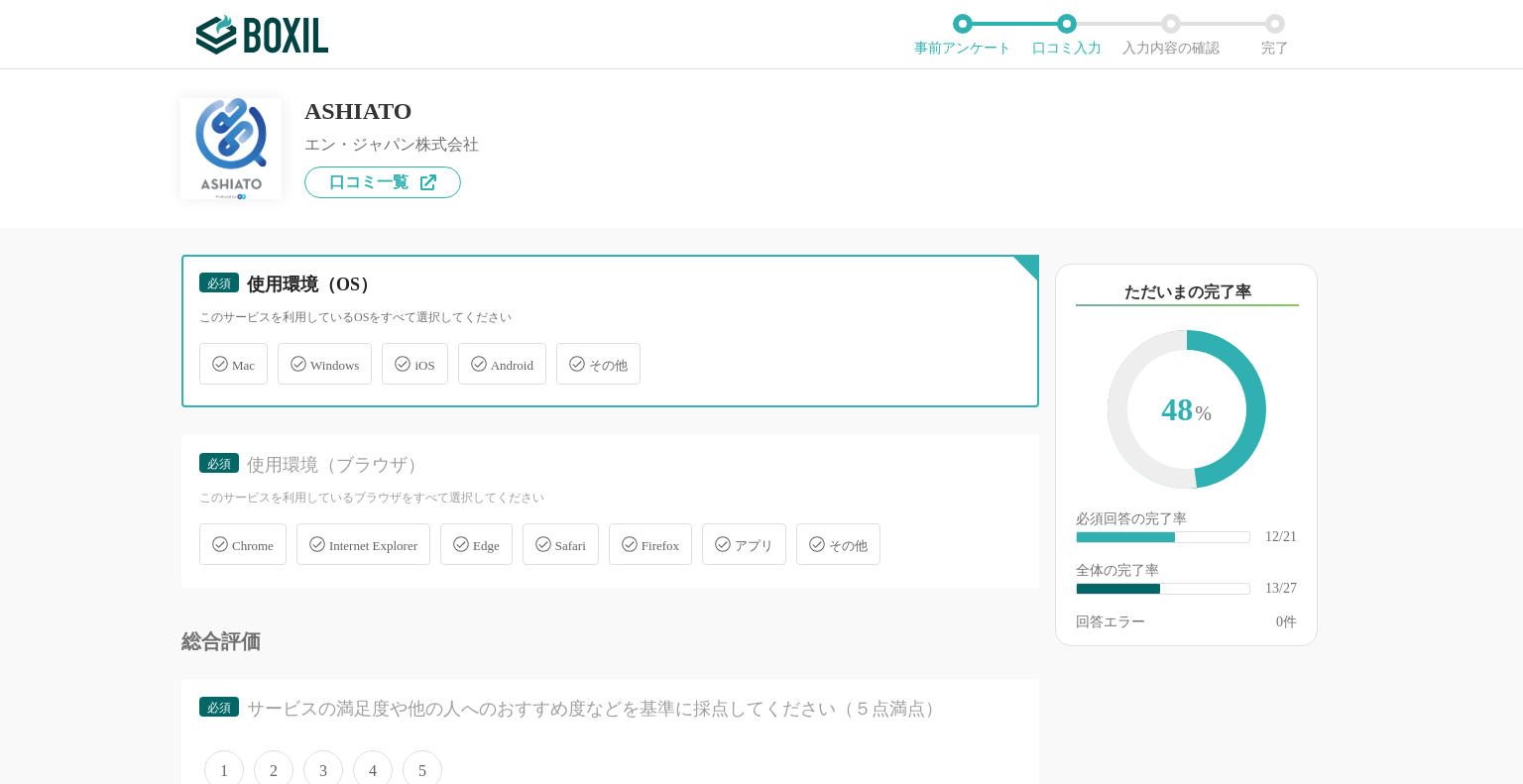 click on "Windows" at bounding box center (288, 352) 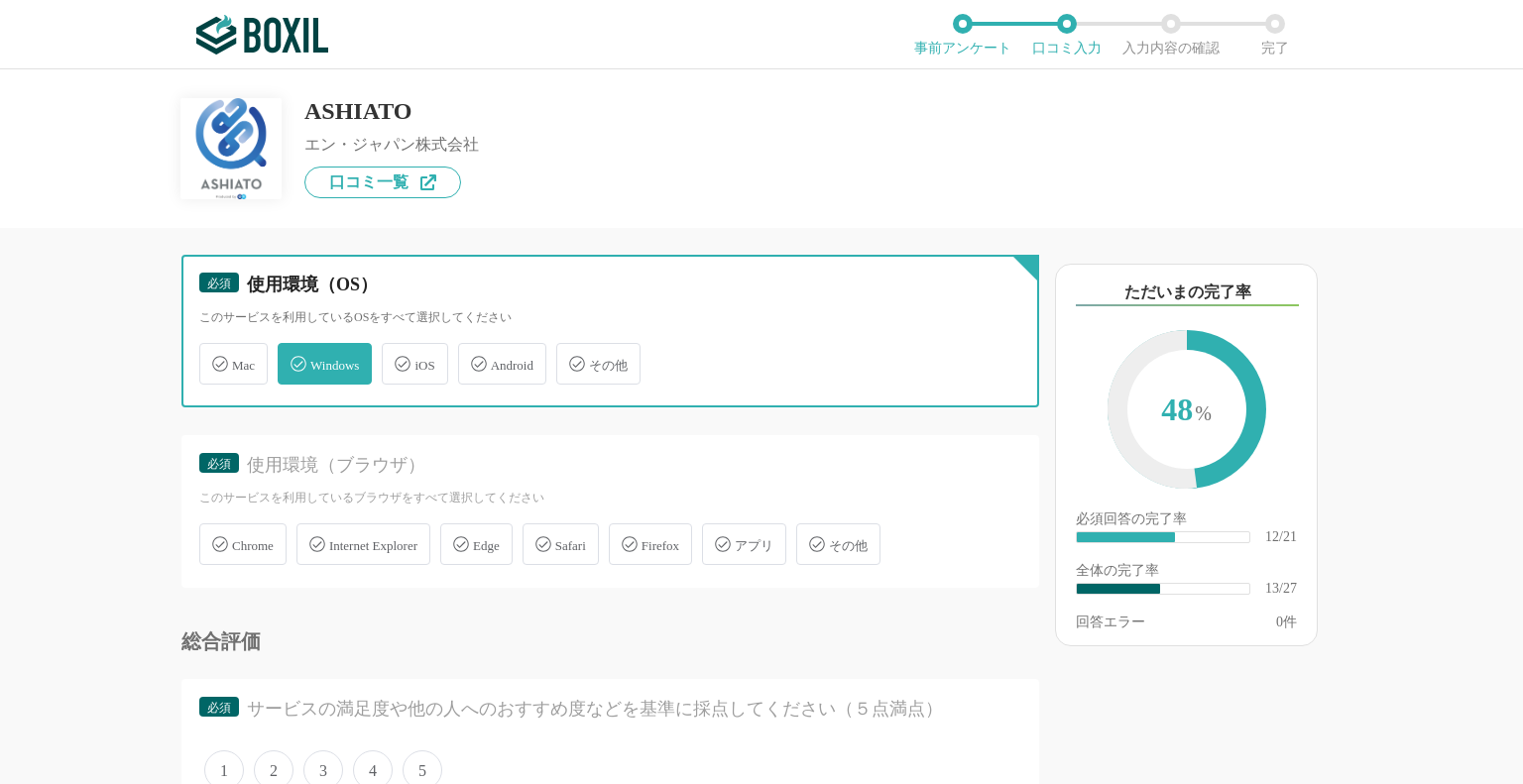 checkbox on "true" 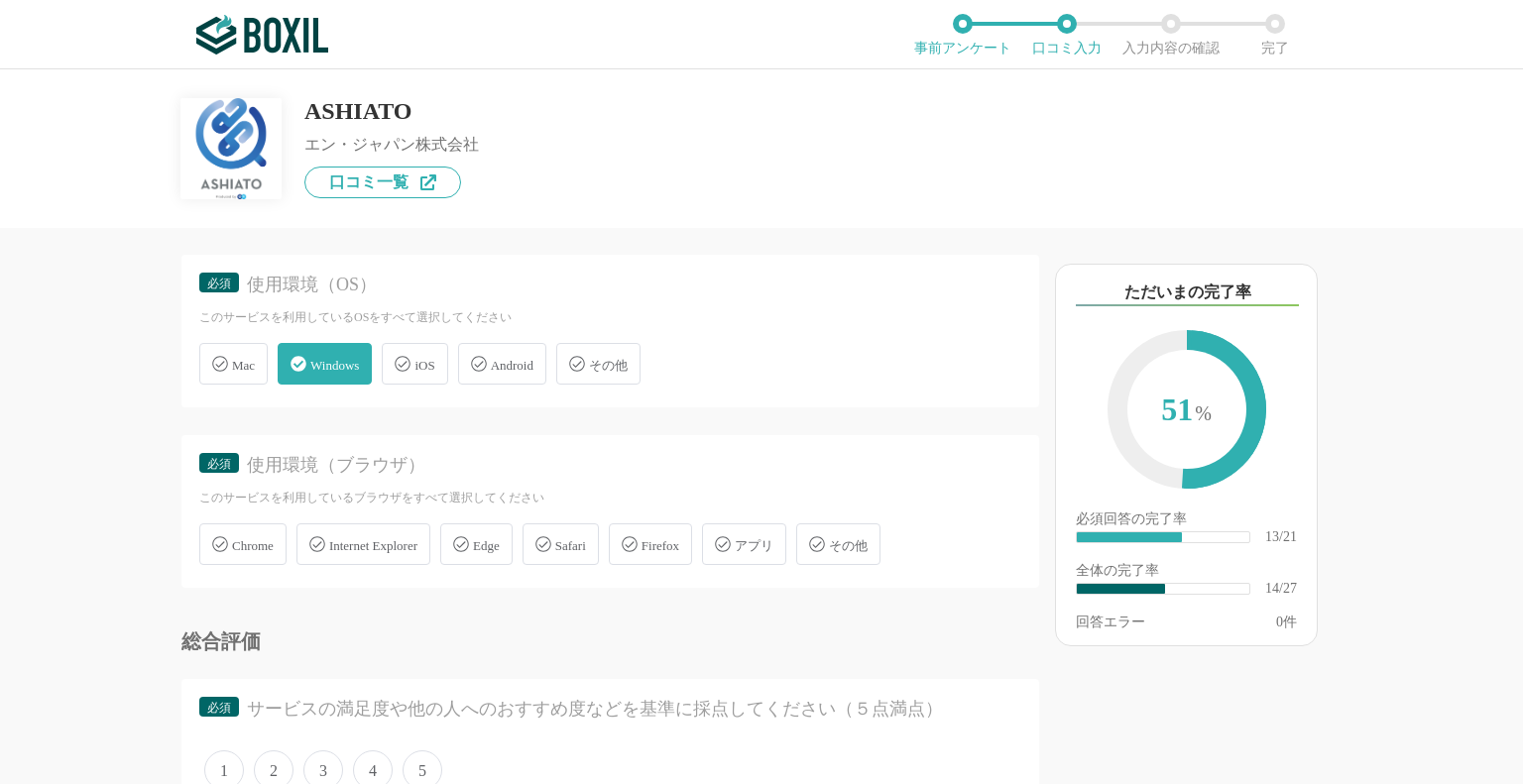click on "Chrome" at bounding box center [253, 545] 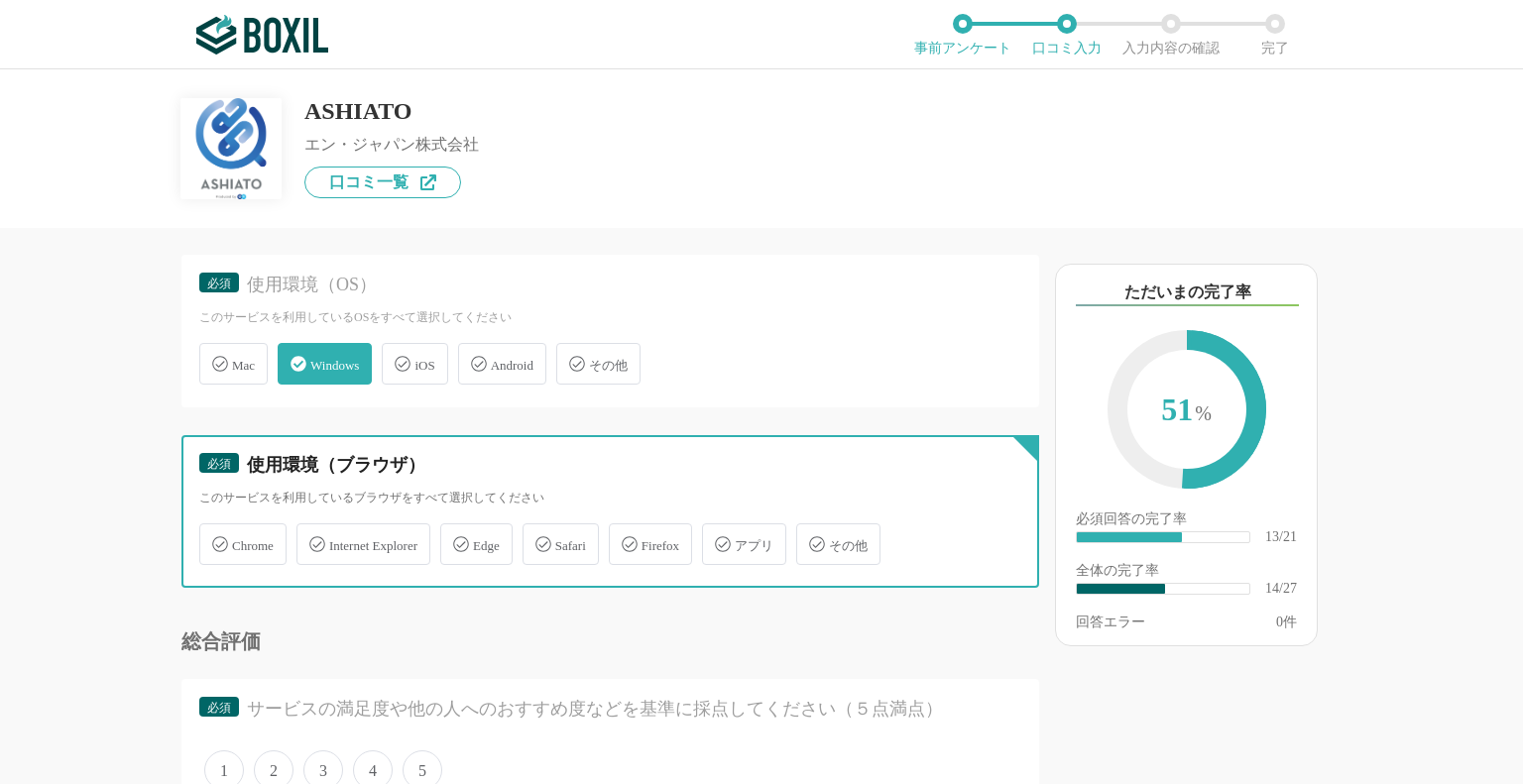 click on "Chrome" at bounding box center [209, 532] 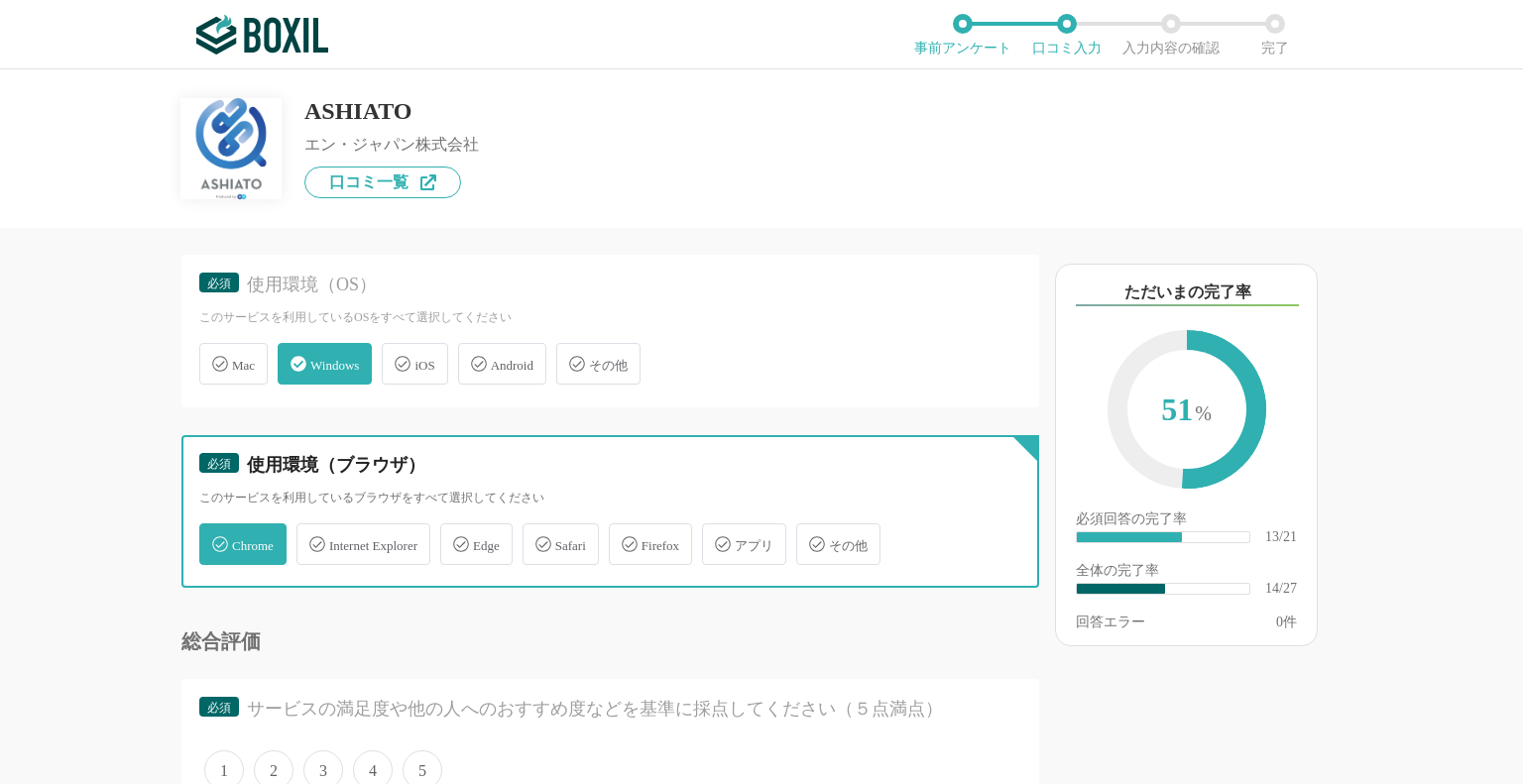 checkbox on "true" 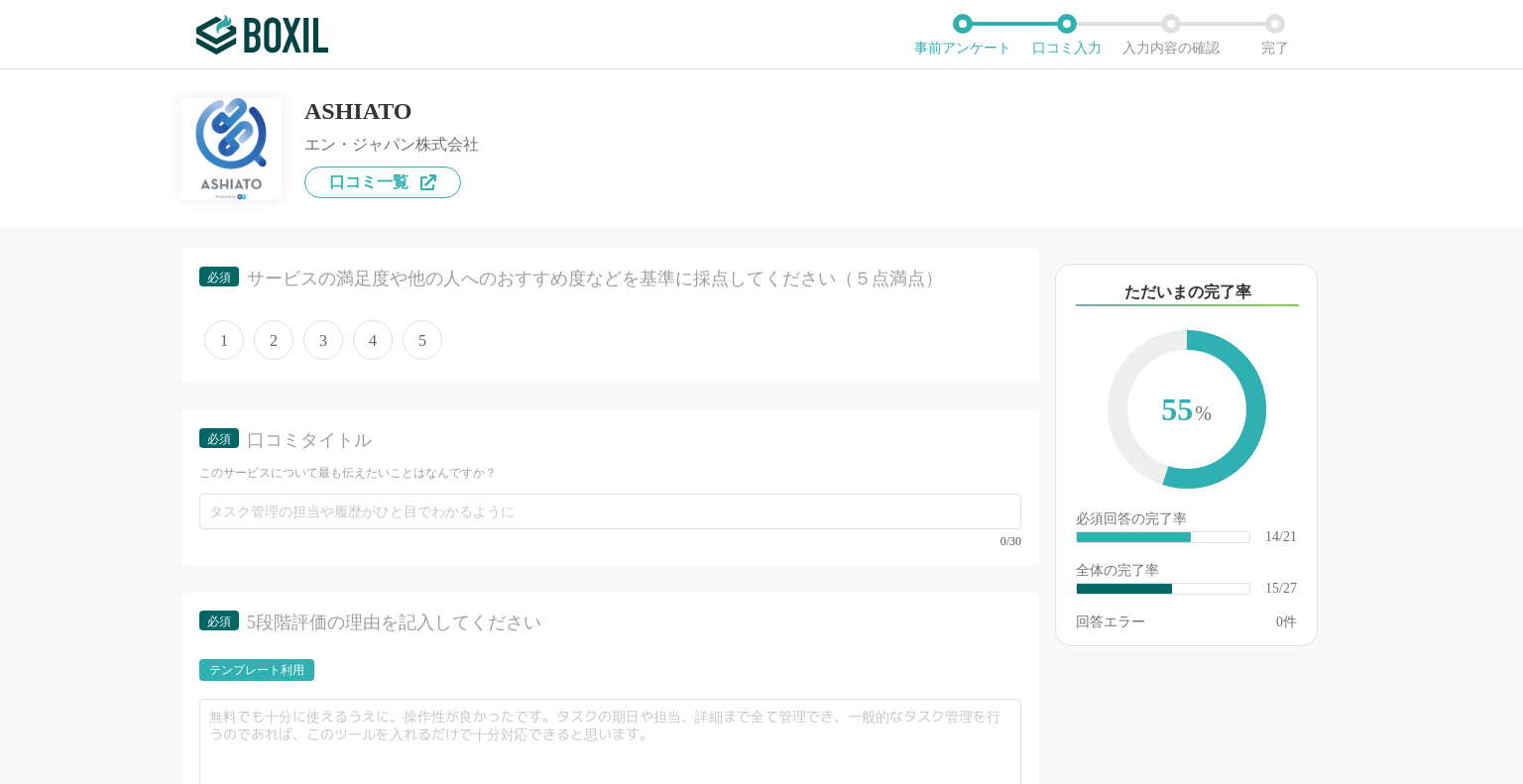 scroll, scrollTop: 3136, scrollLeft: 0, axis: vertical 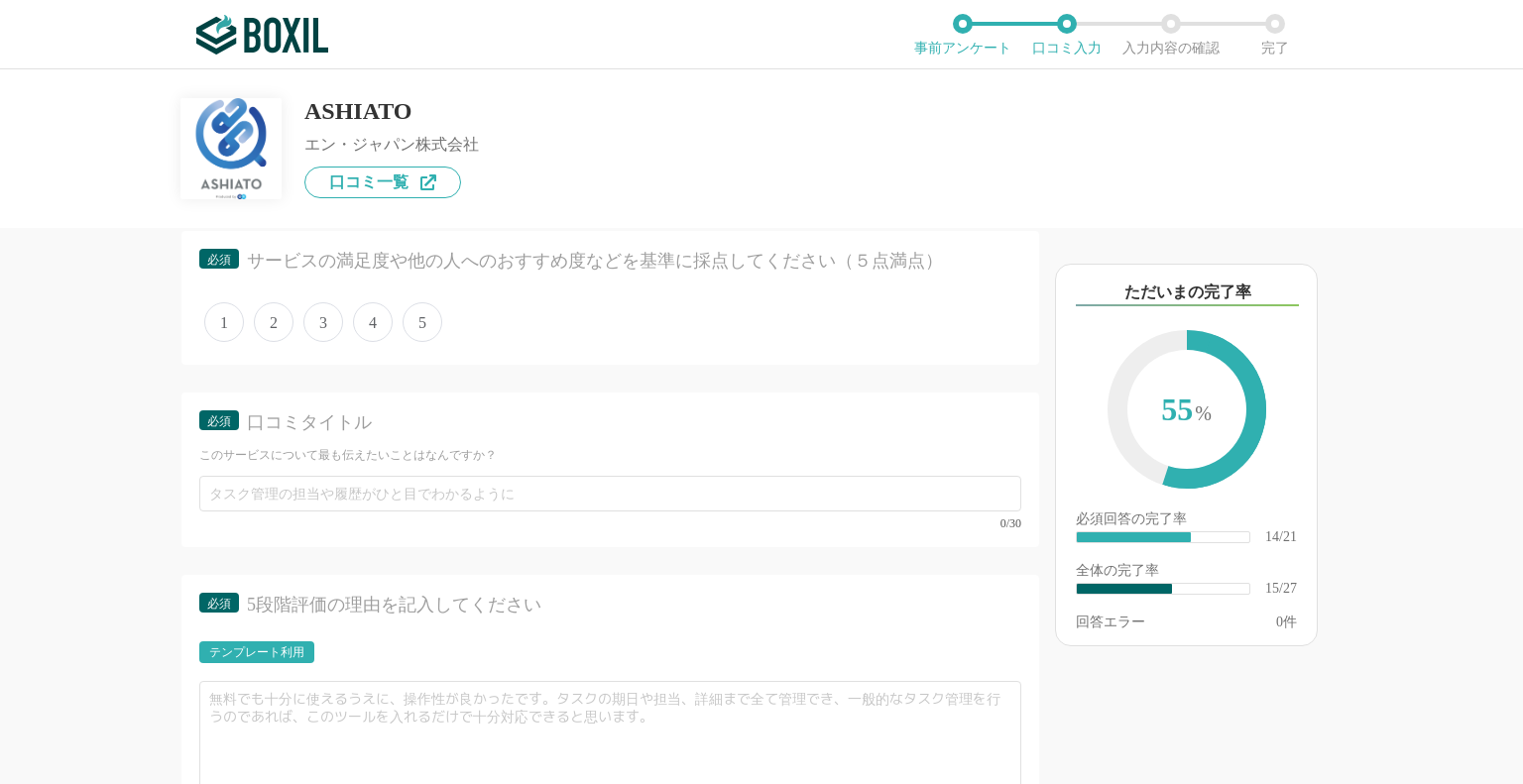 click on "4" at bounding box center [373, 322] 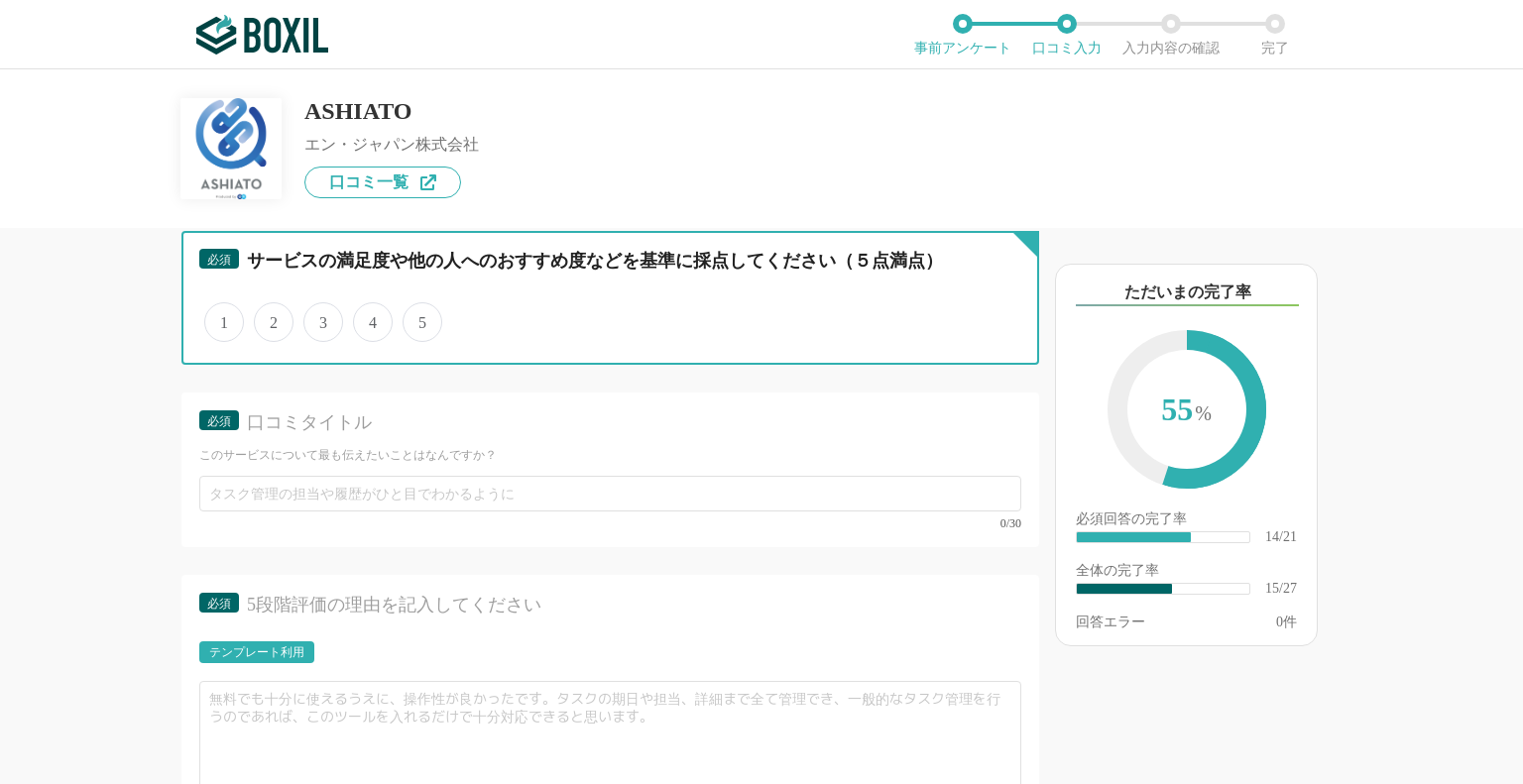 click on "4" at bounding box center (364, 311) 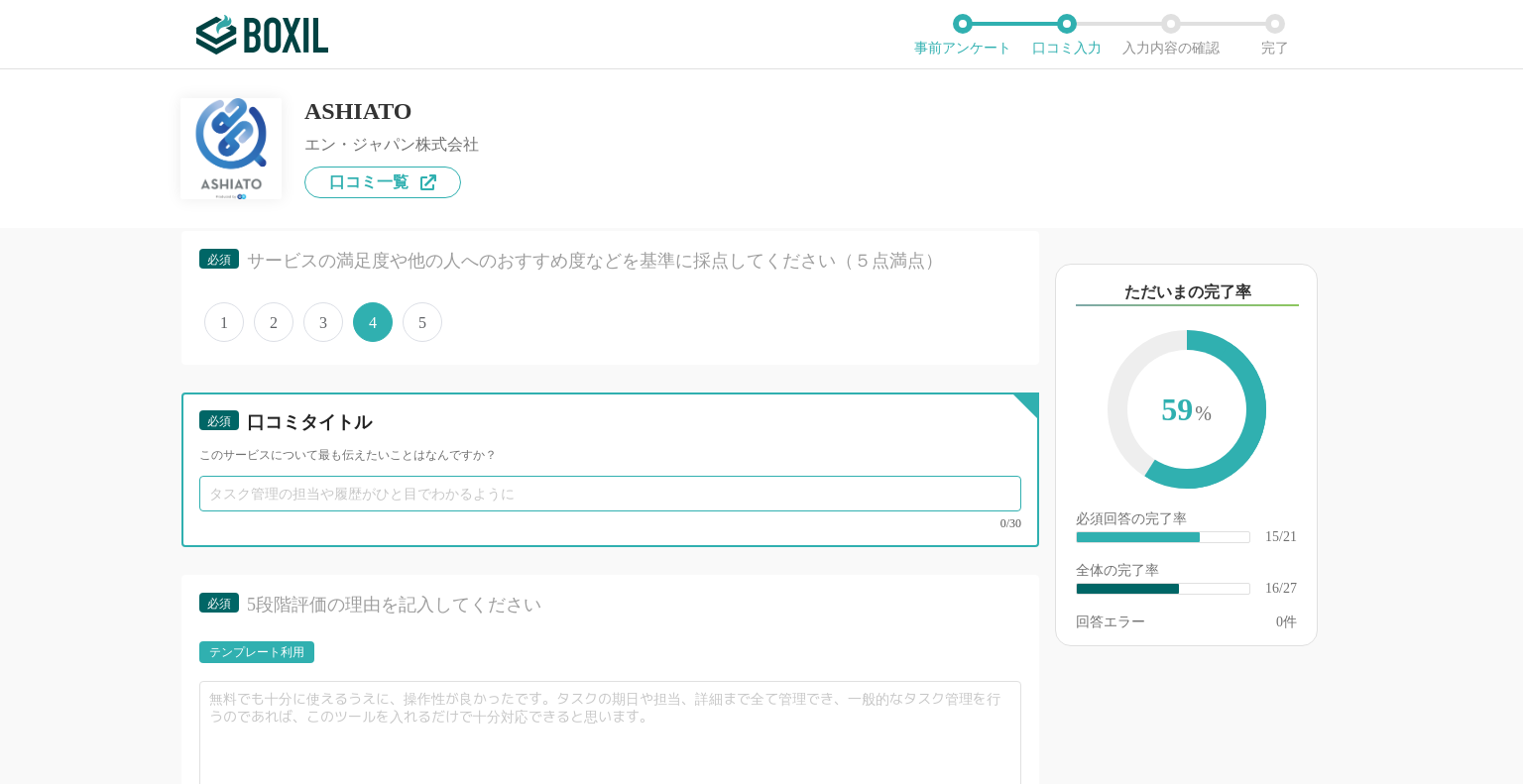 click at bounding box center [610, 494] 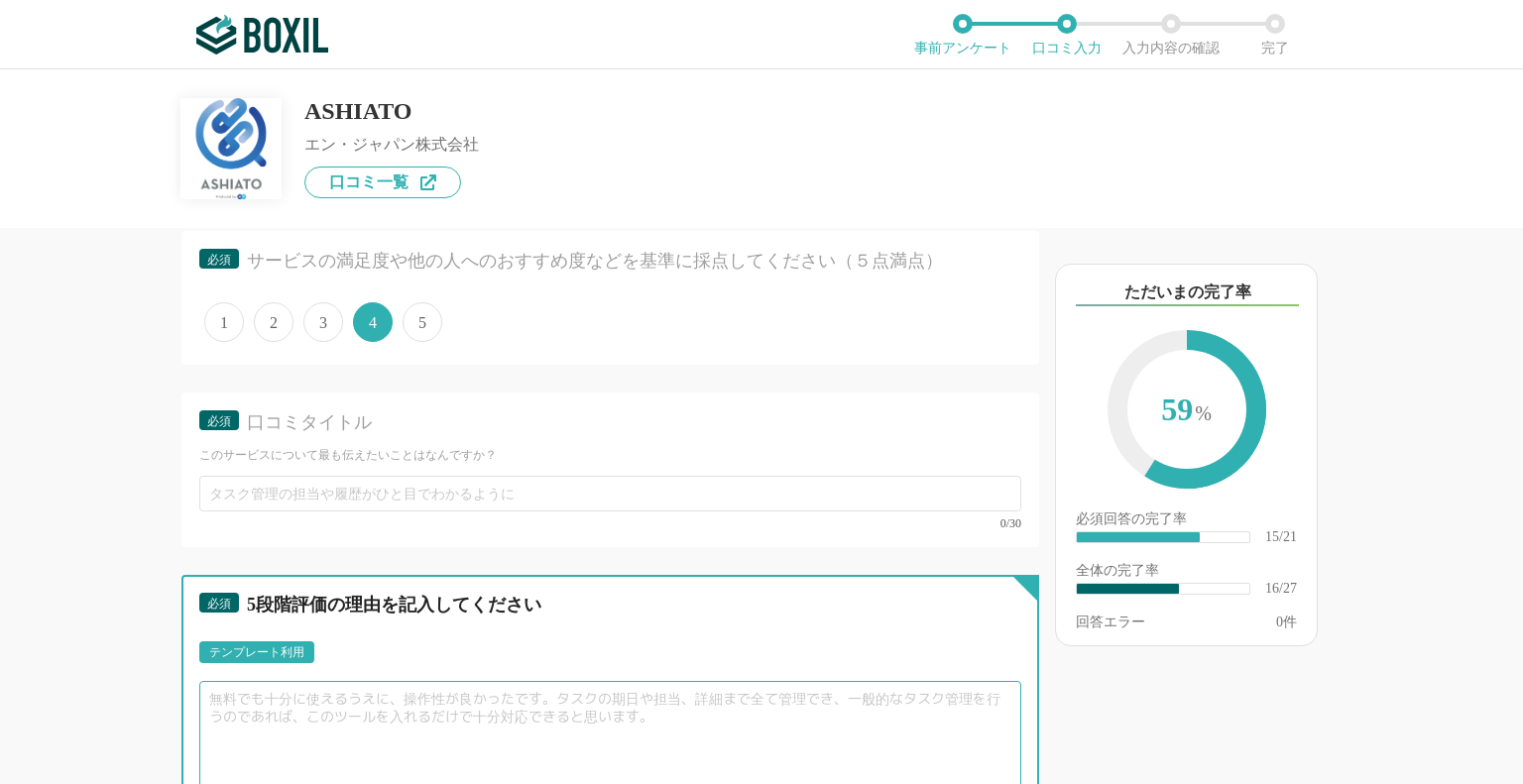 click at bounding box center [610, 744] 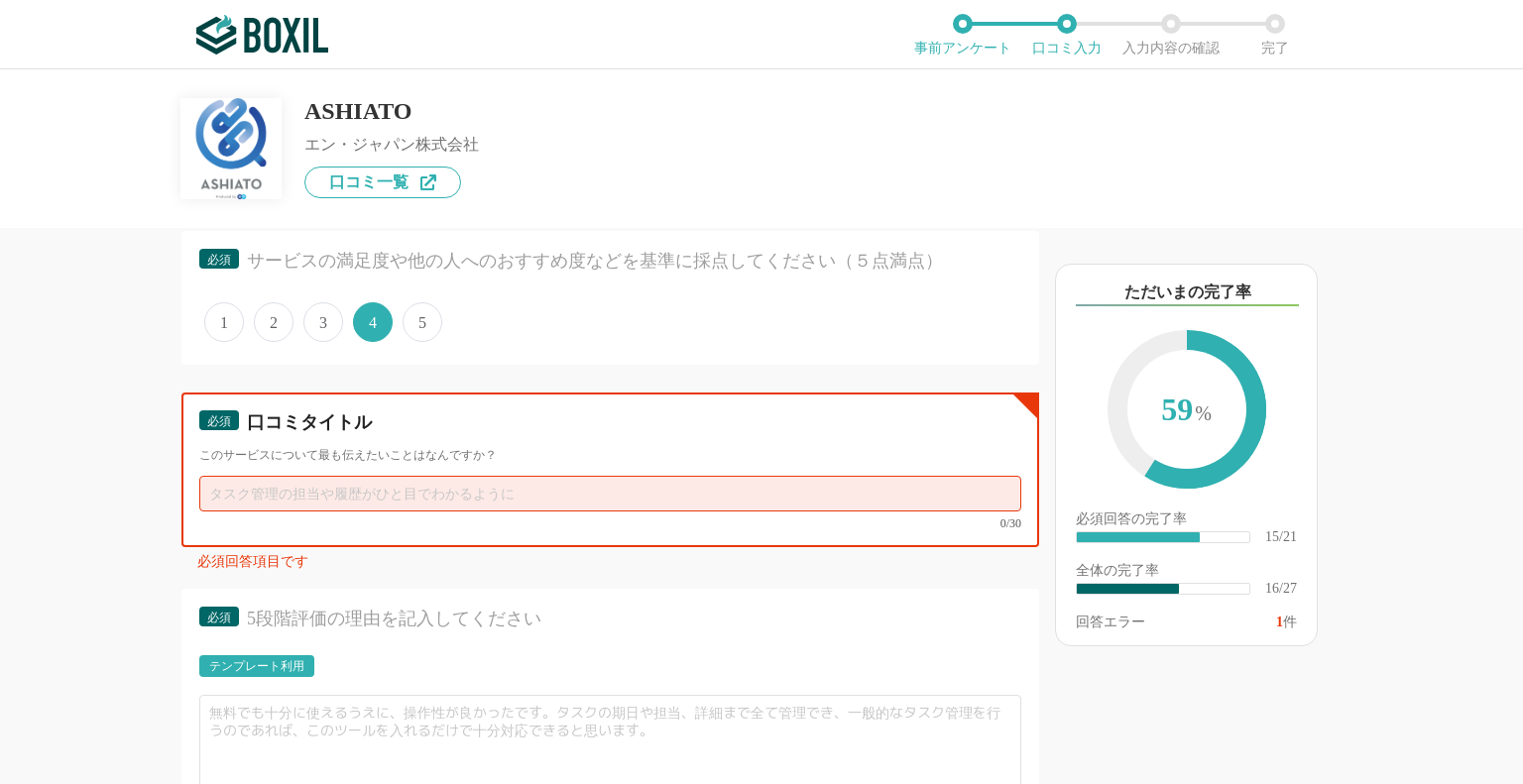 click at bounding box center (610, 494) 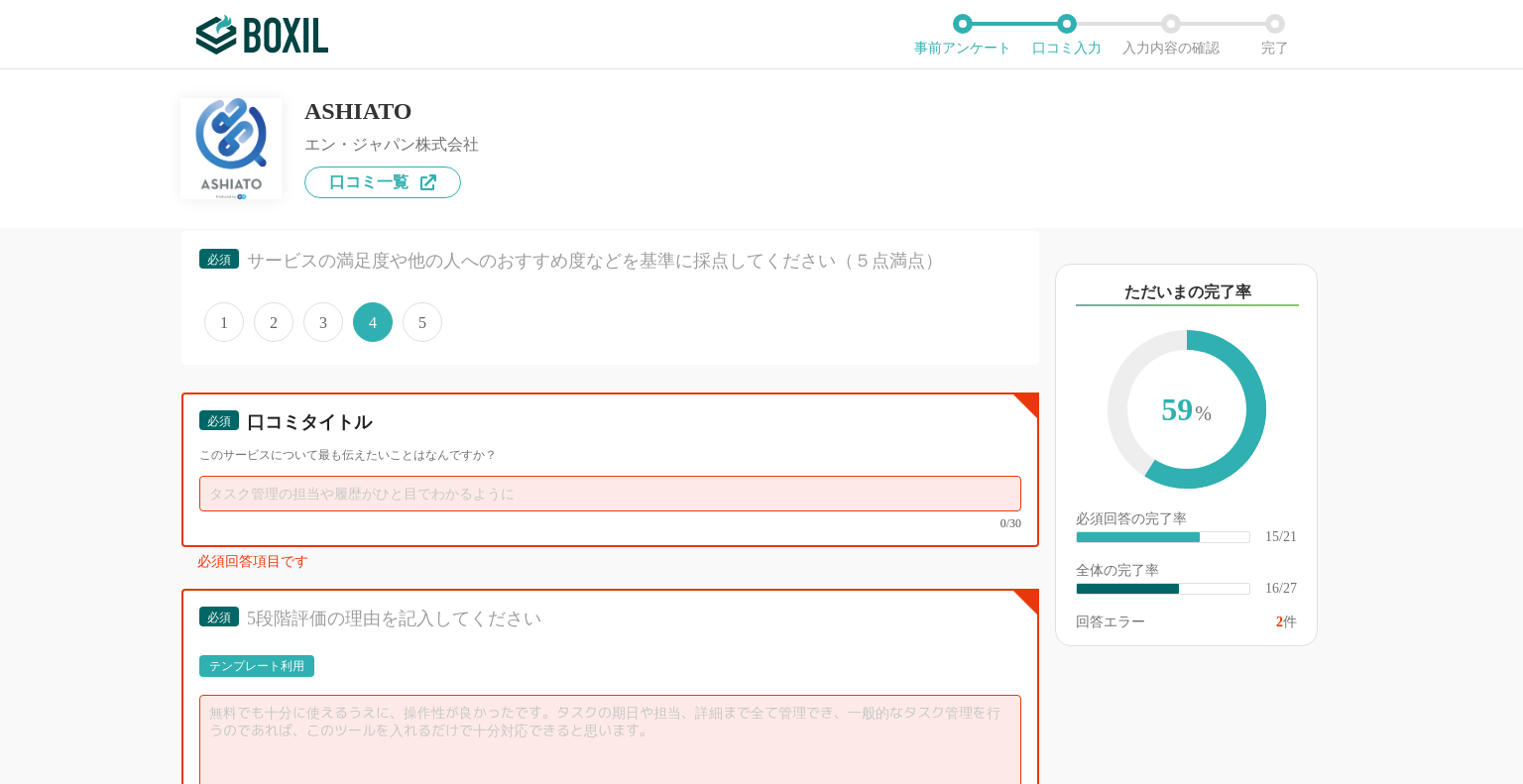 click at bounding box center [610, 494] 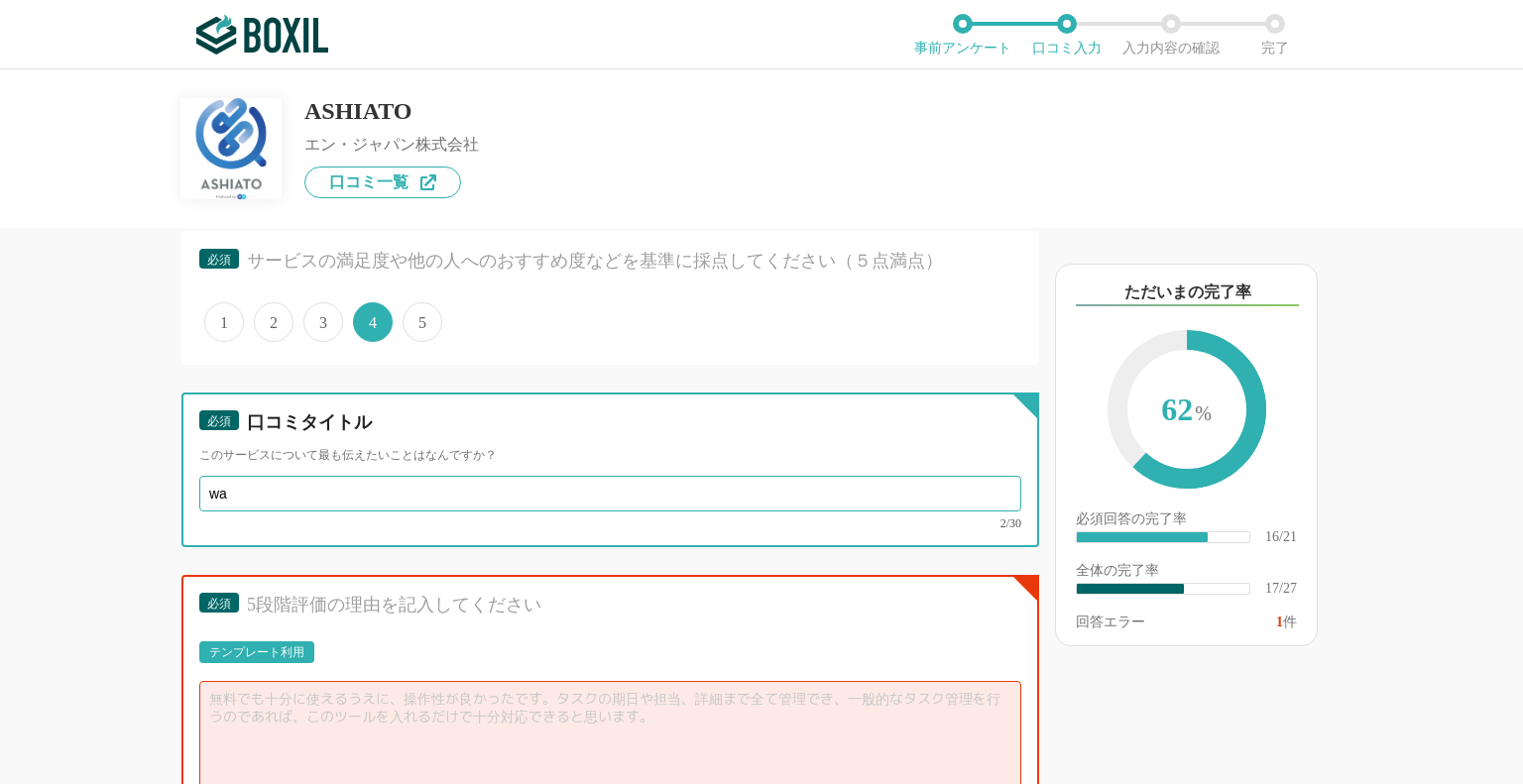 type on "w" 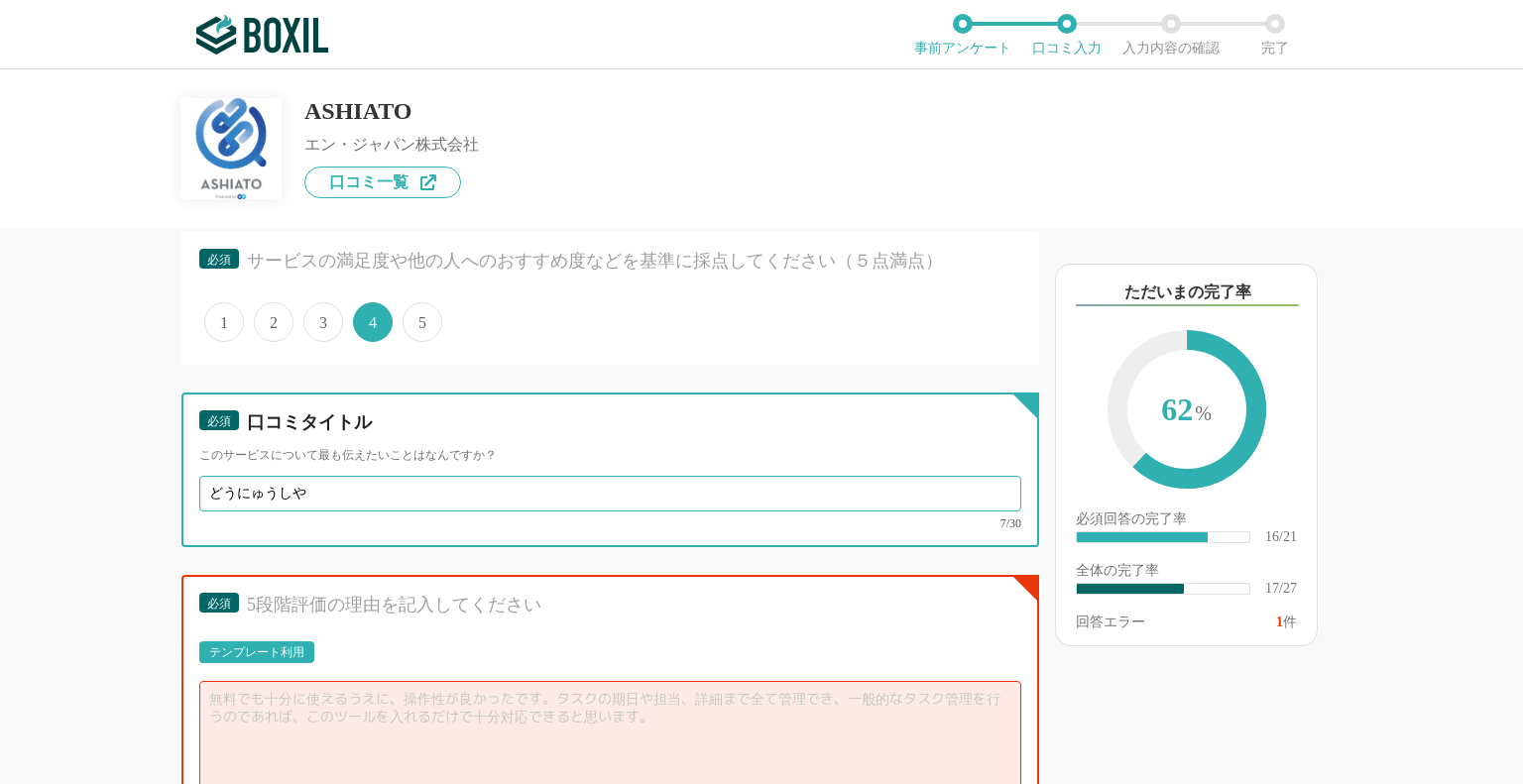 drag, startPoint x: 329, startPoint y: 483, endPoint x: 208, endPoint y: 469, distance: 121.80722 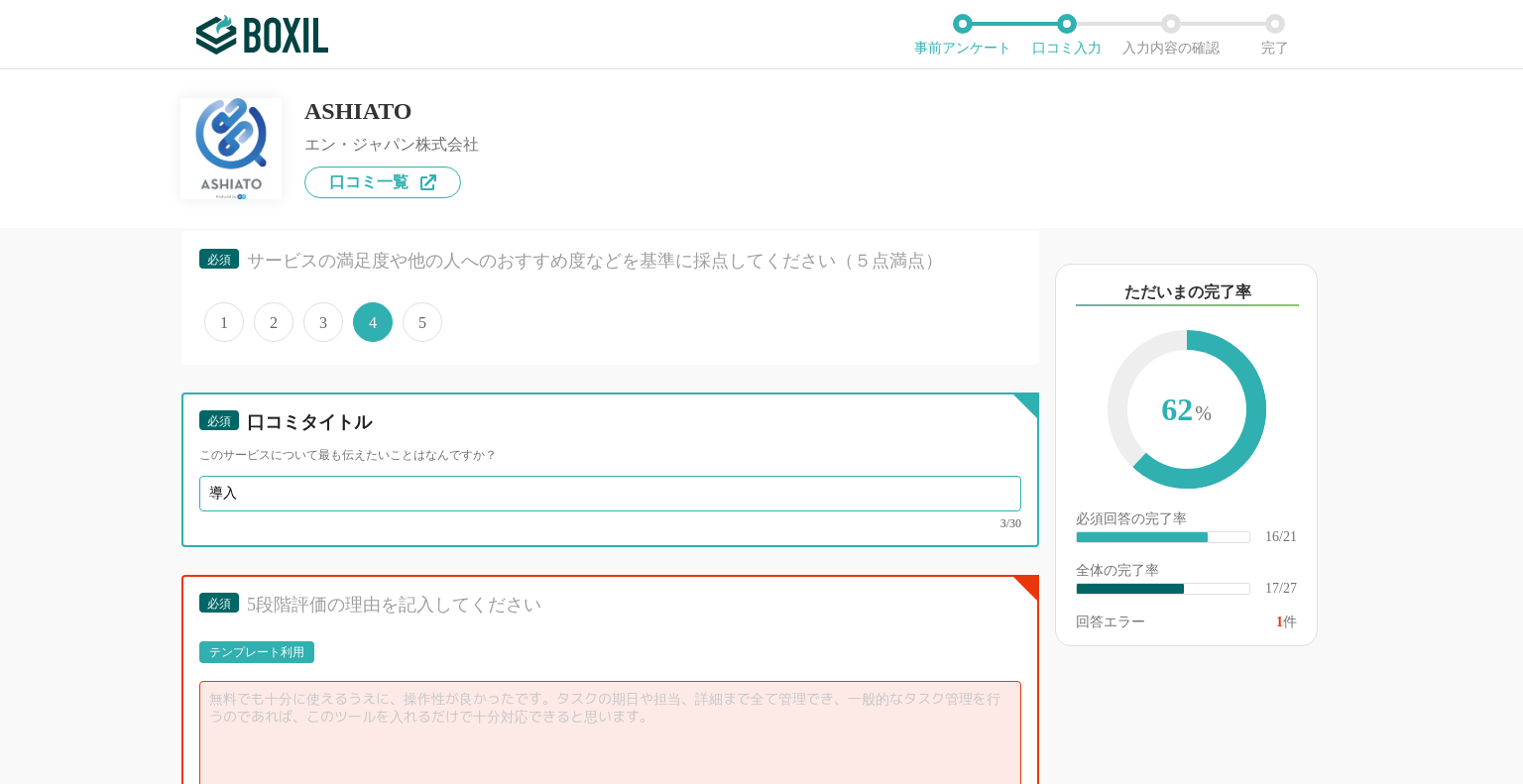 type on "導" 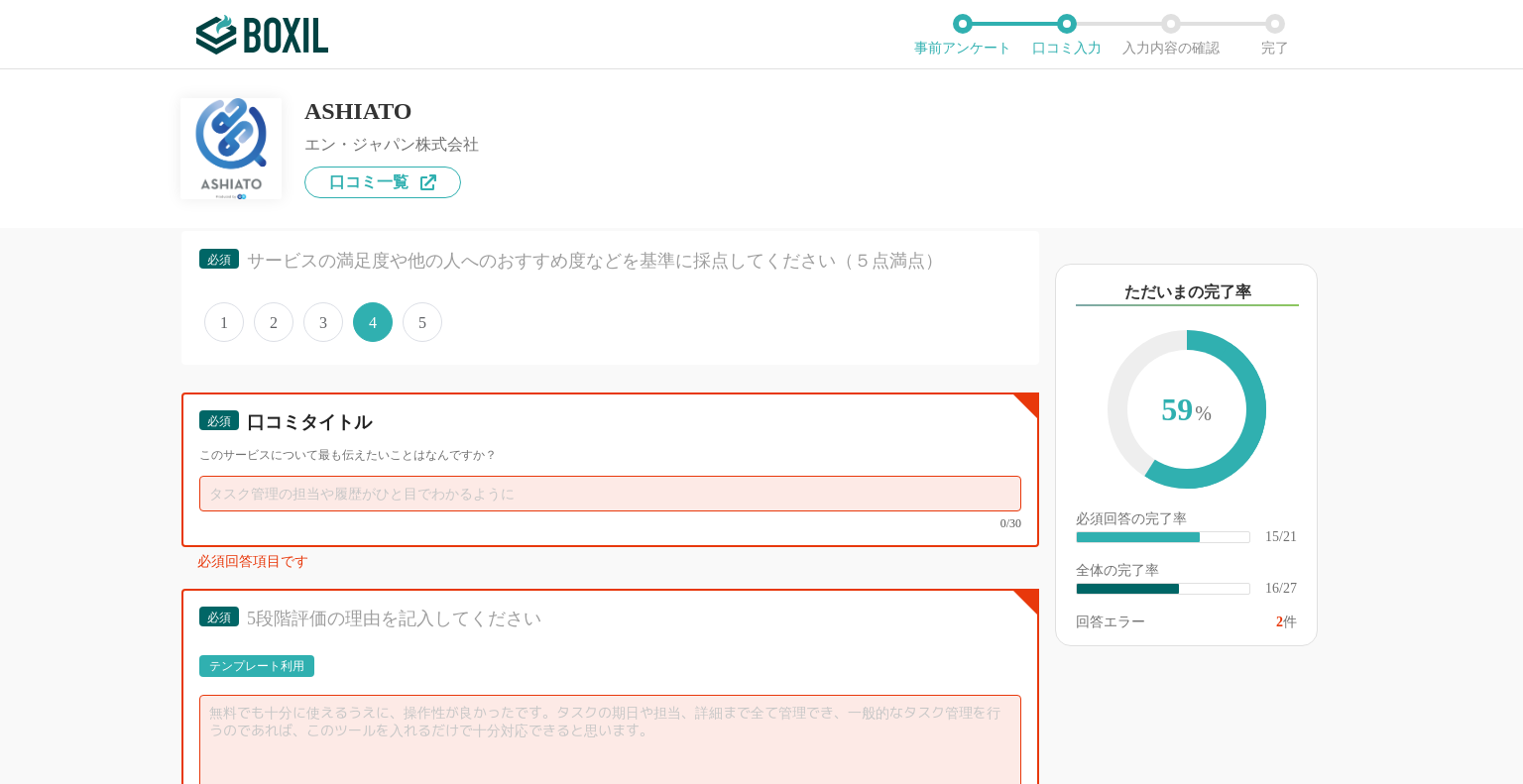 type on "ｋ" 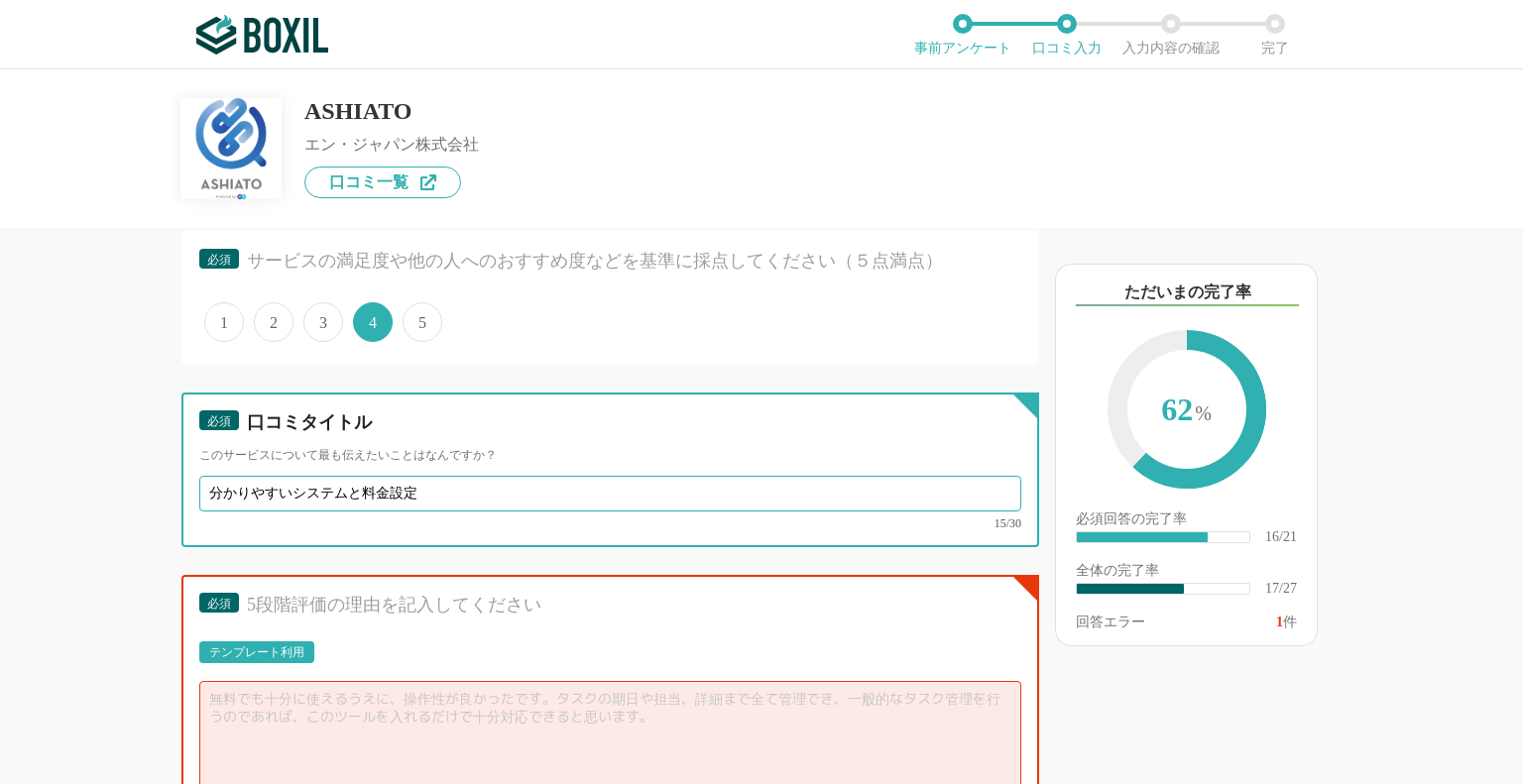 type on "分かりやすいシステムと料金設定" 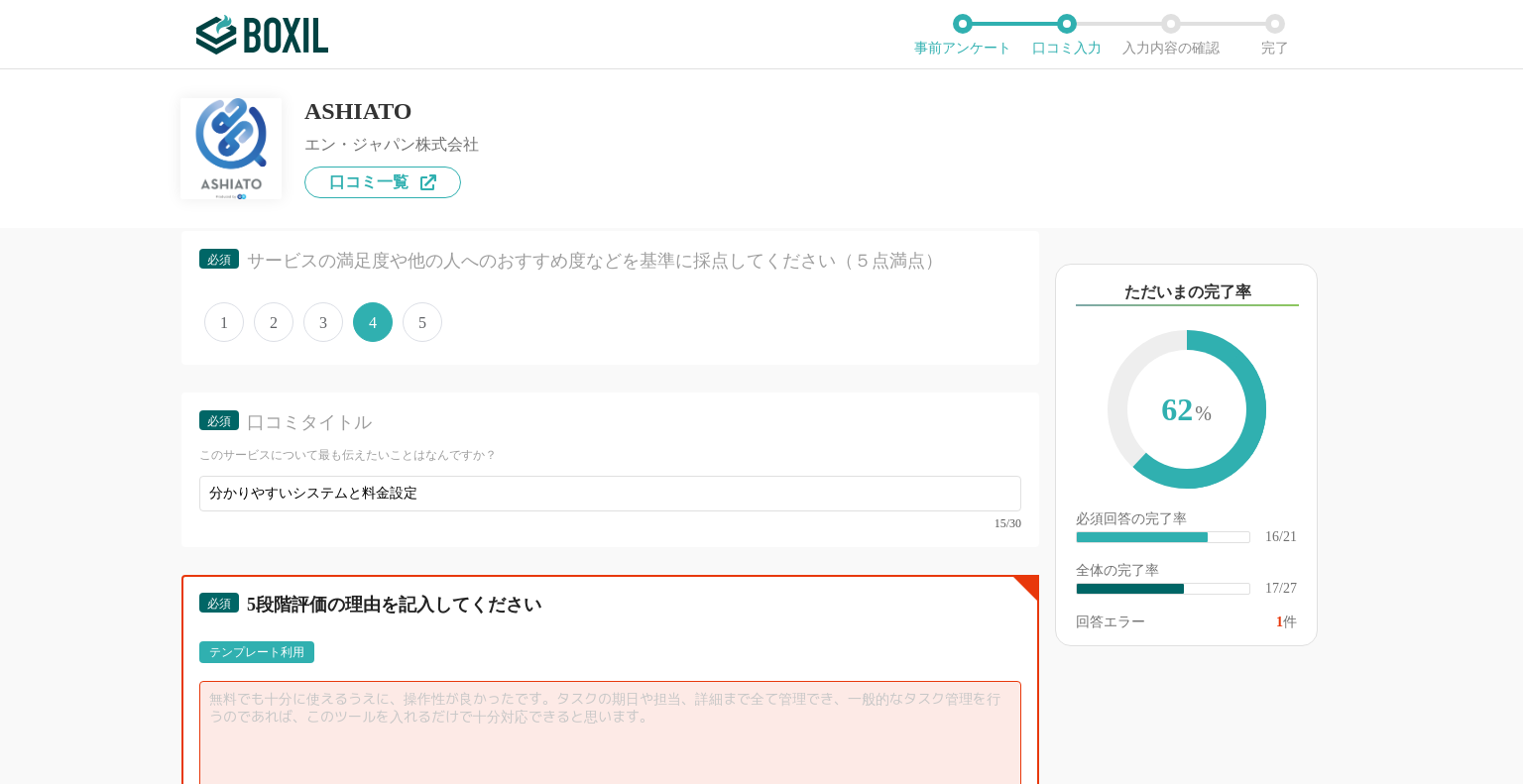 click at bounding box center (610, 744) 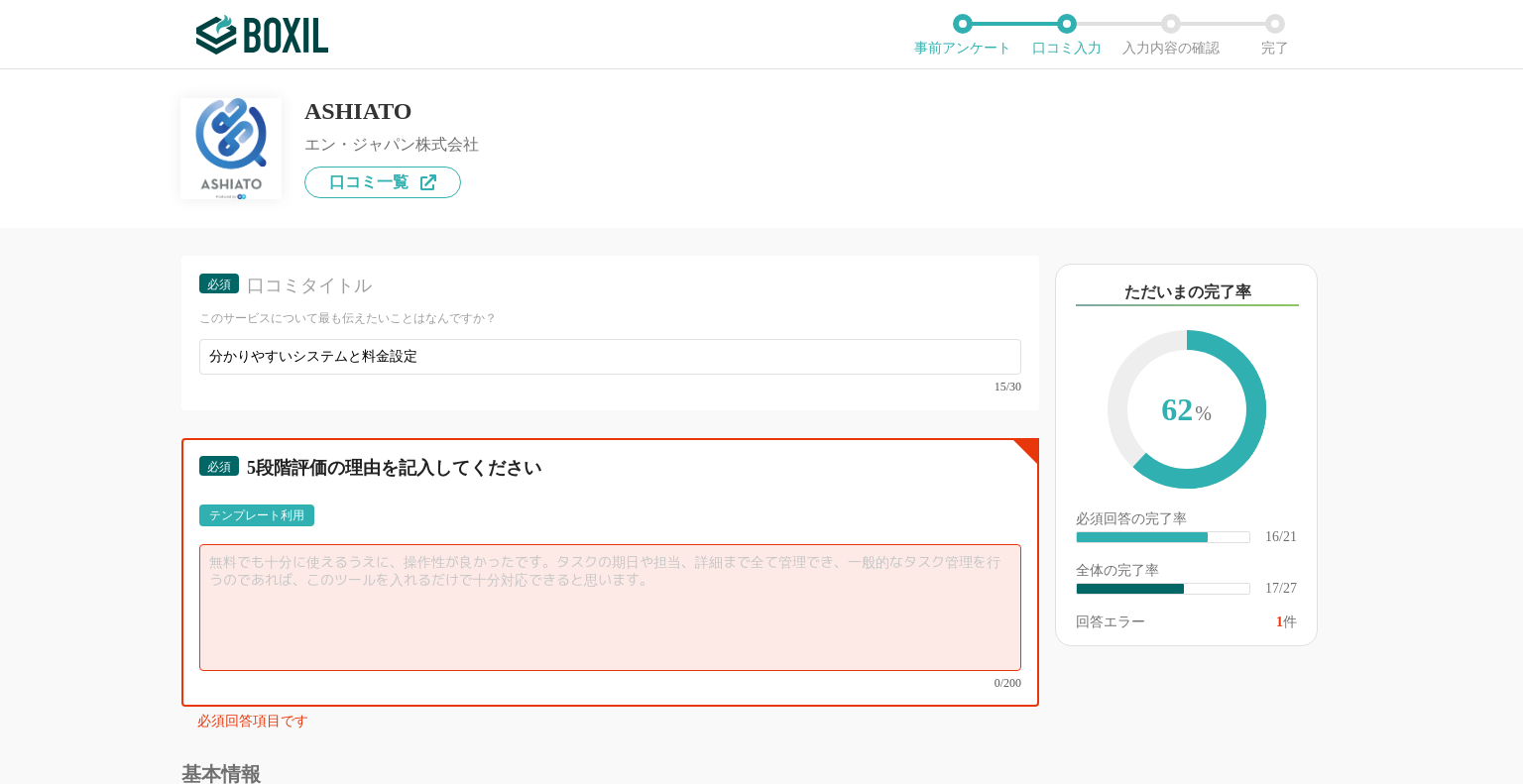 scroll, scrollTop: 3308, scrollLeft: 0, axis: vertical 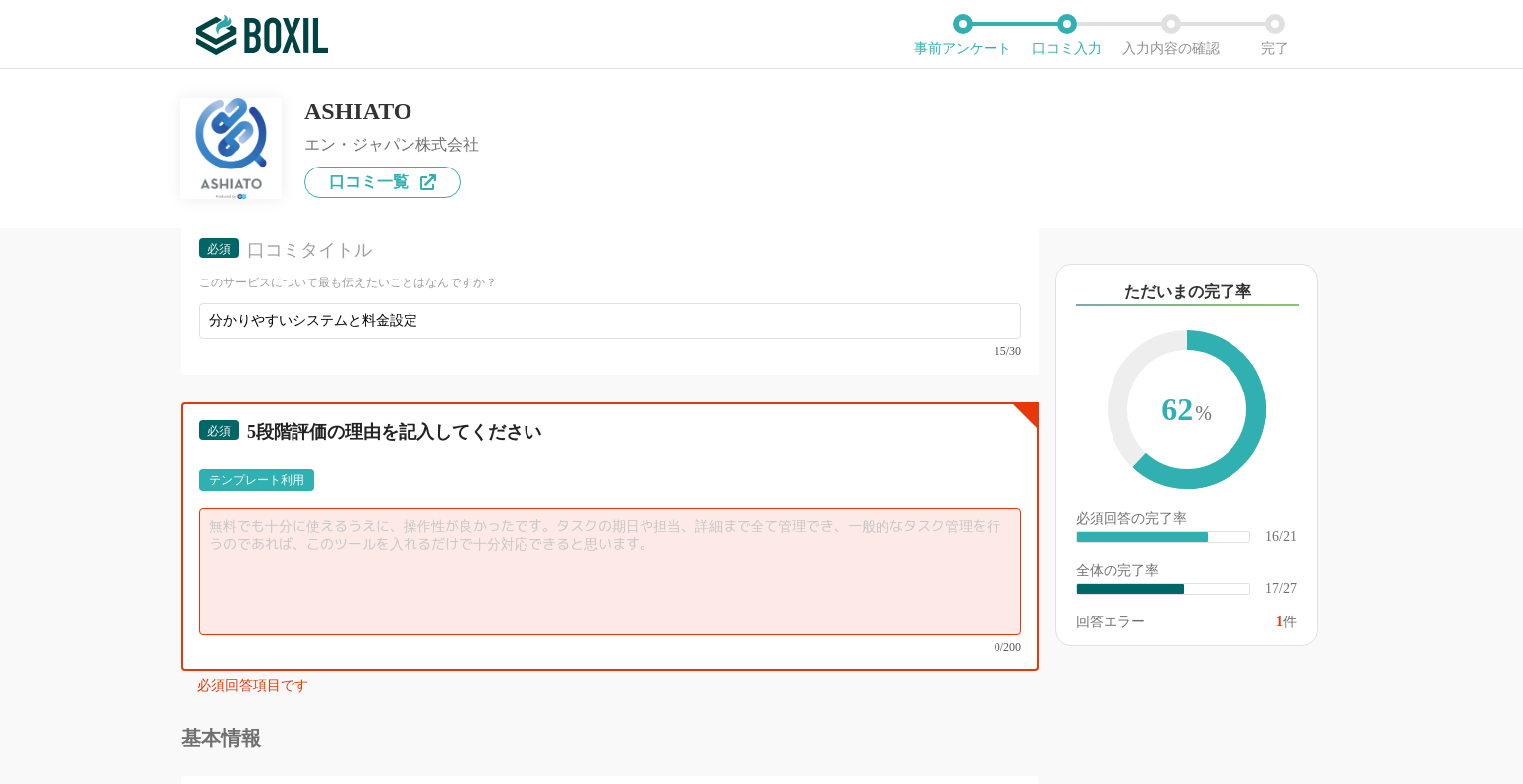 click at bounding box center (610, 572) 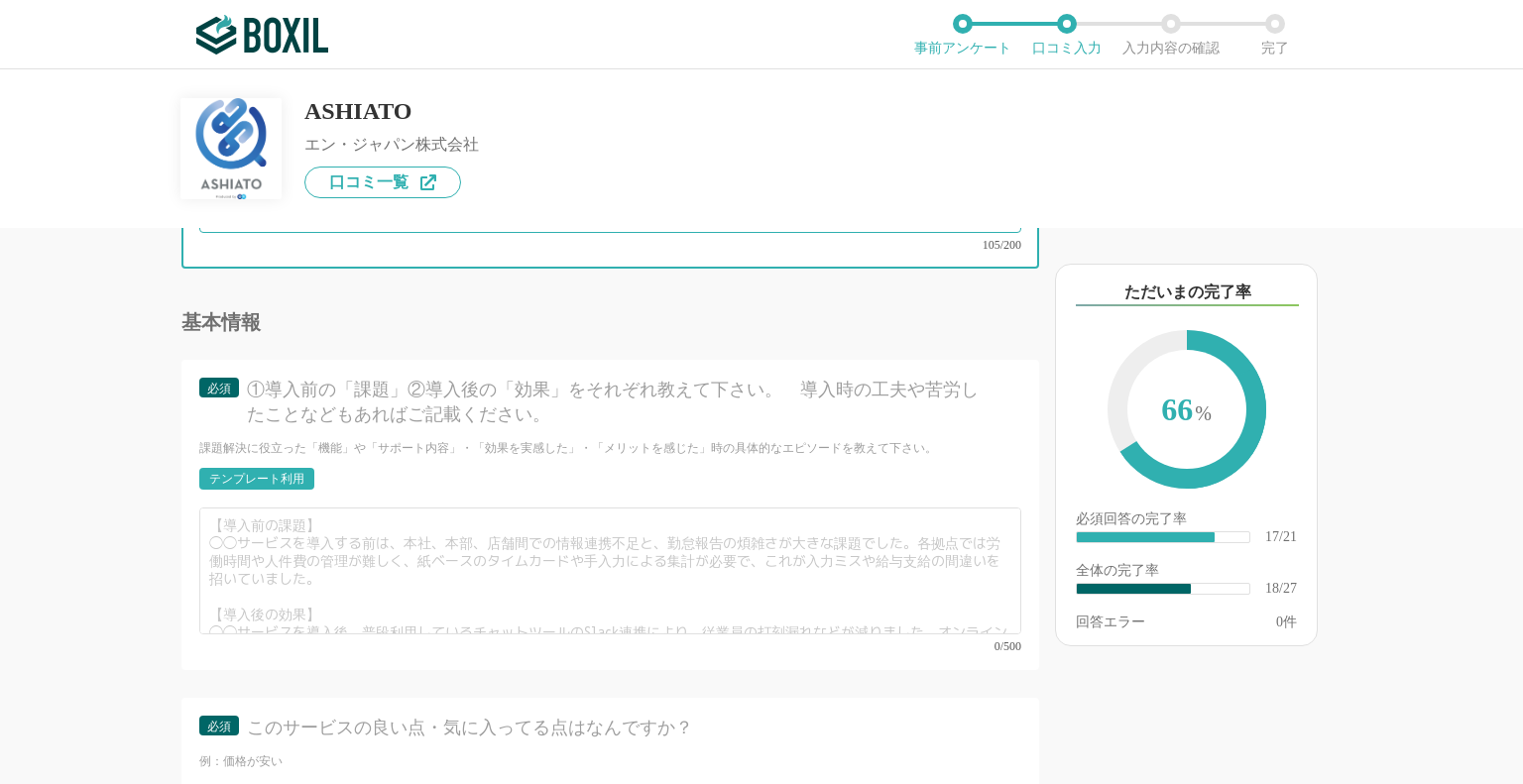 scroll, scrollTop: 3720, scrollLeft: 0, axis: vertical 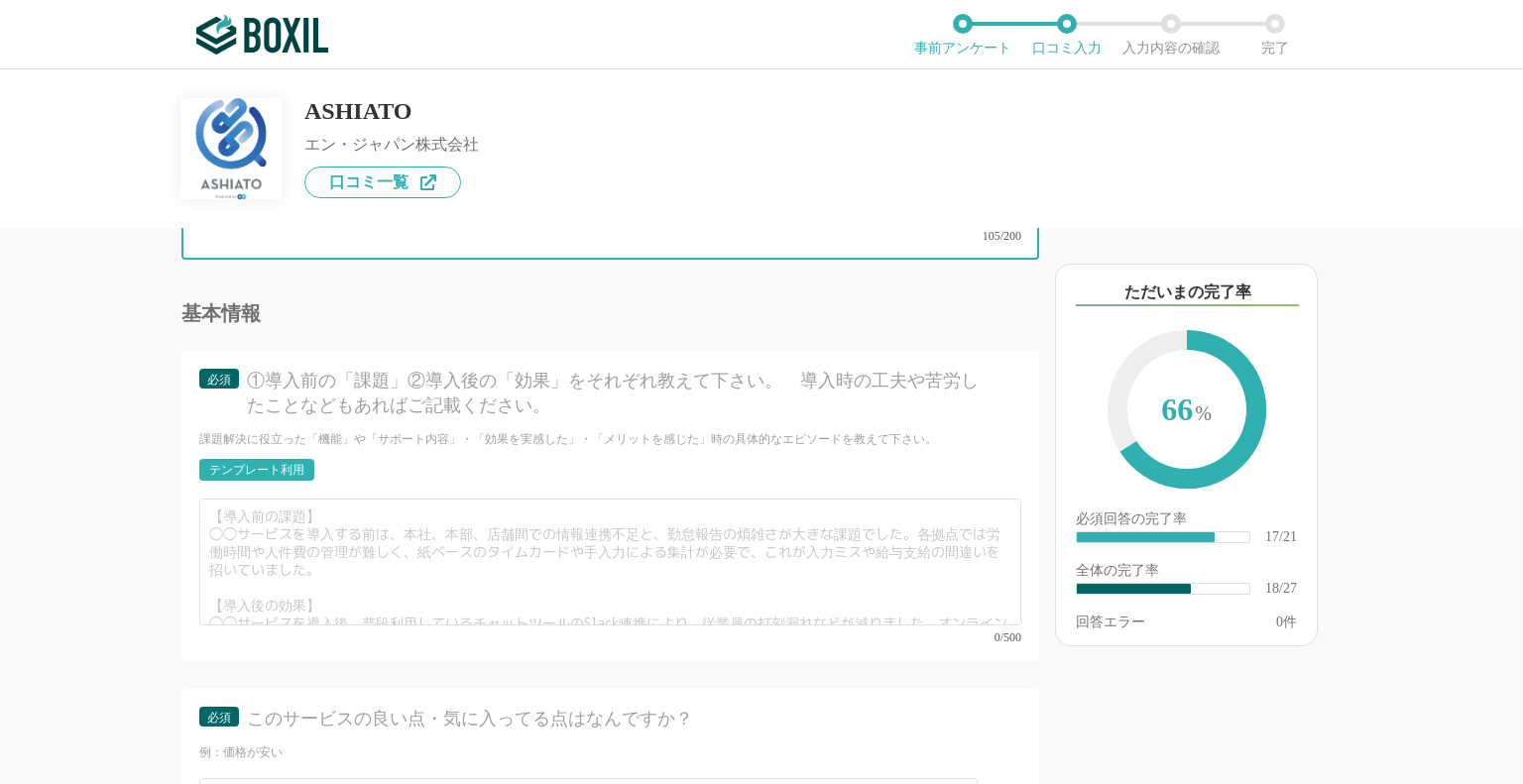 type on "導入やその後の運用面でもサポートが手厚い。定額使い放題のため、件数を気にせず利用できる。カスタマイズ面ではやや柔軟さに欠ける面があるが、定期的にシステム改善があるので、今後更に使いやすくなることを期待している。" 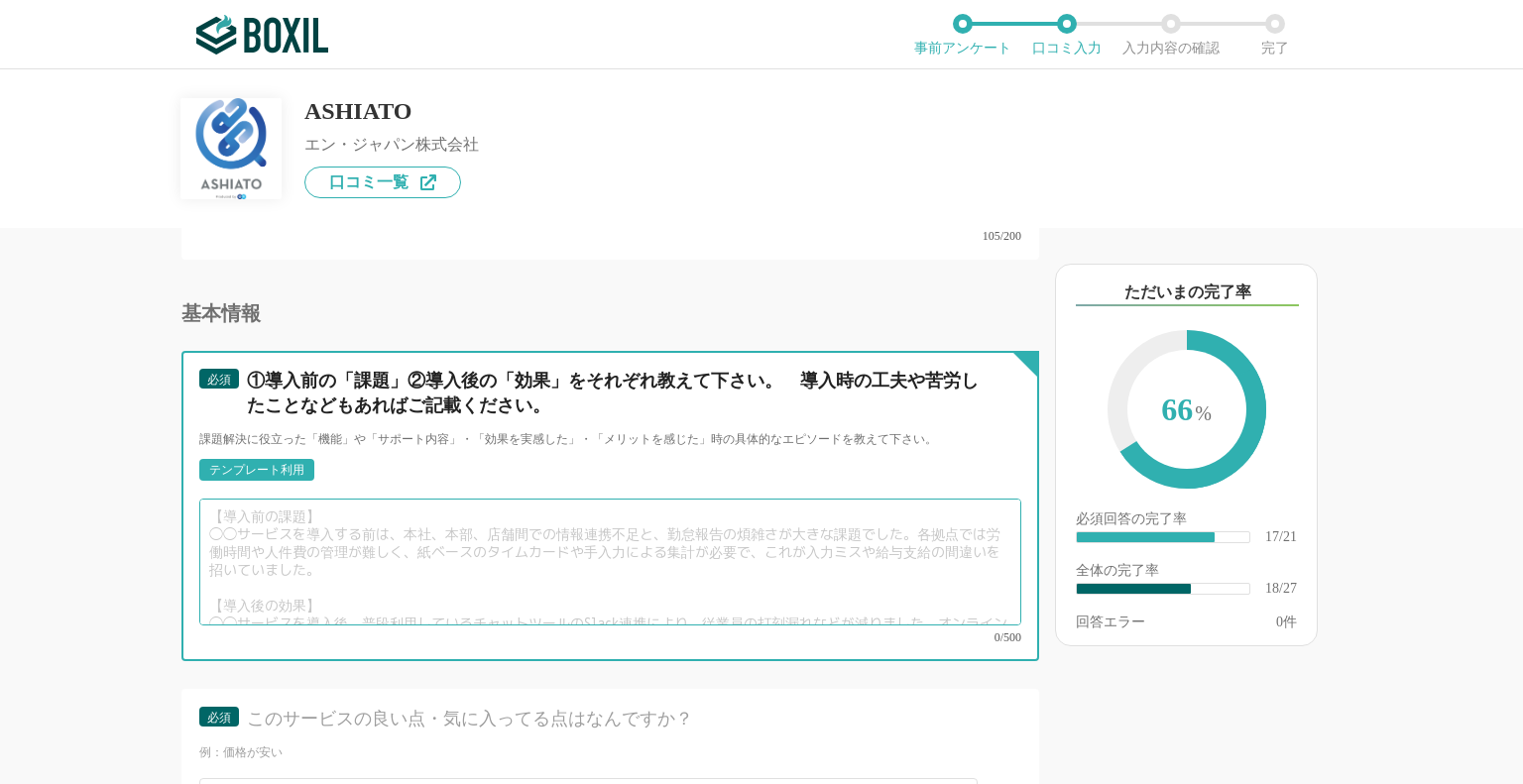 click at bounding box center (610, 562) 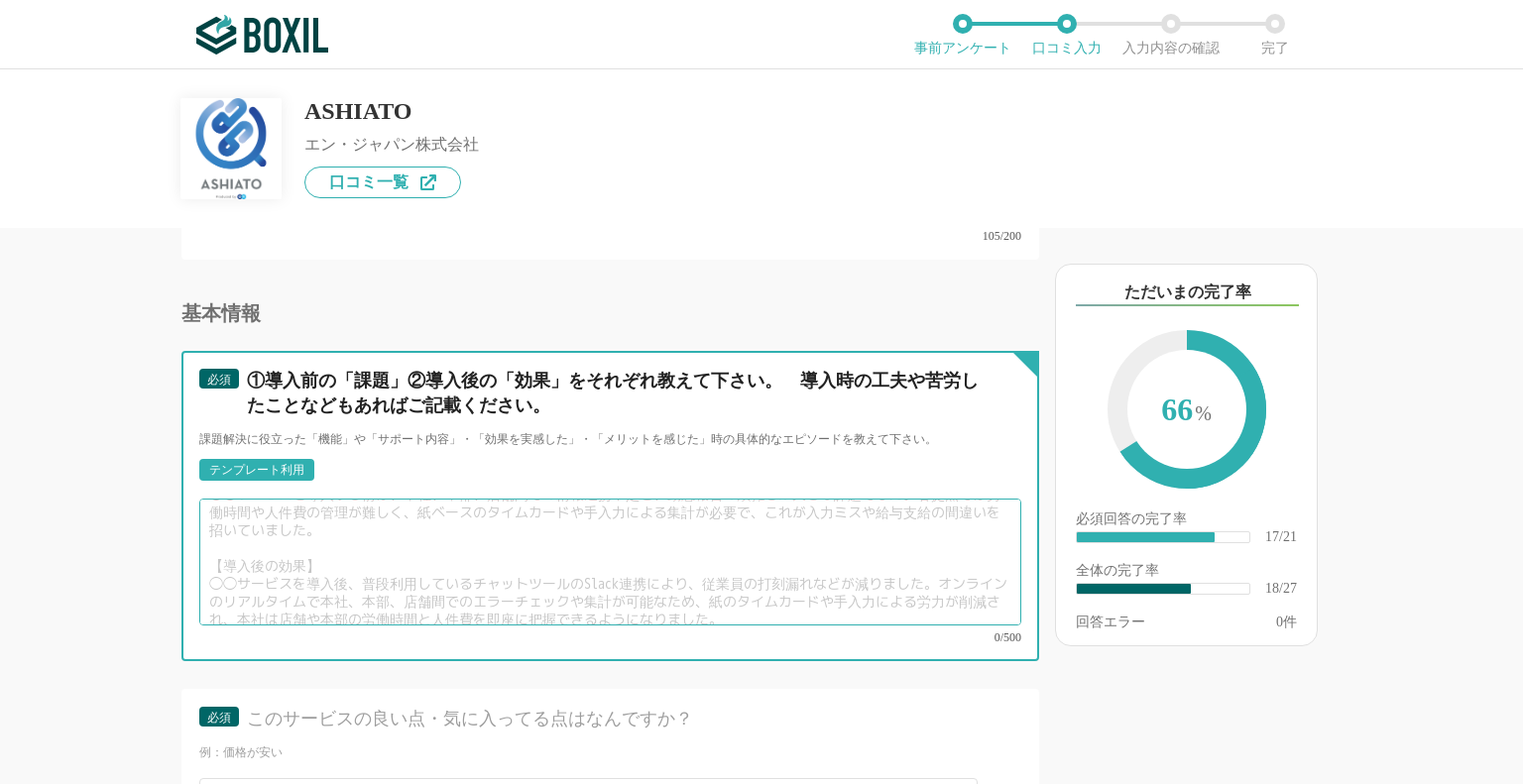 scroll, scrollTop: 0, scrollLeft: 0, axis: both 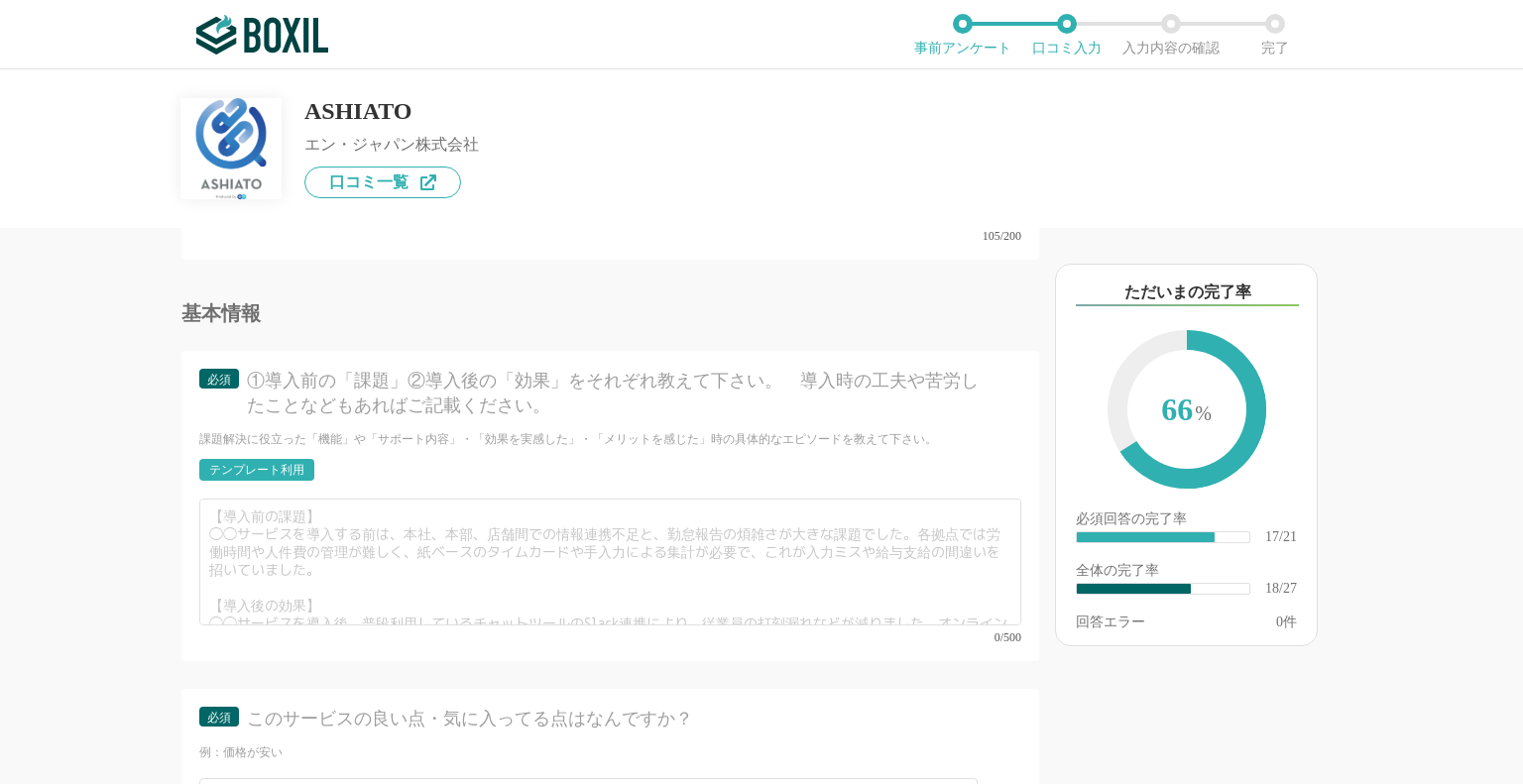 click on "テンプレート利用" at bounding box center (257, 470) 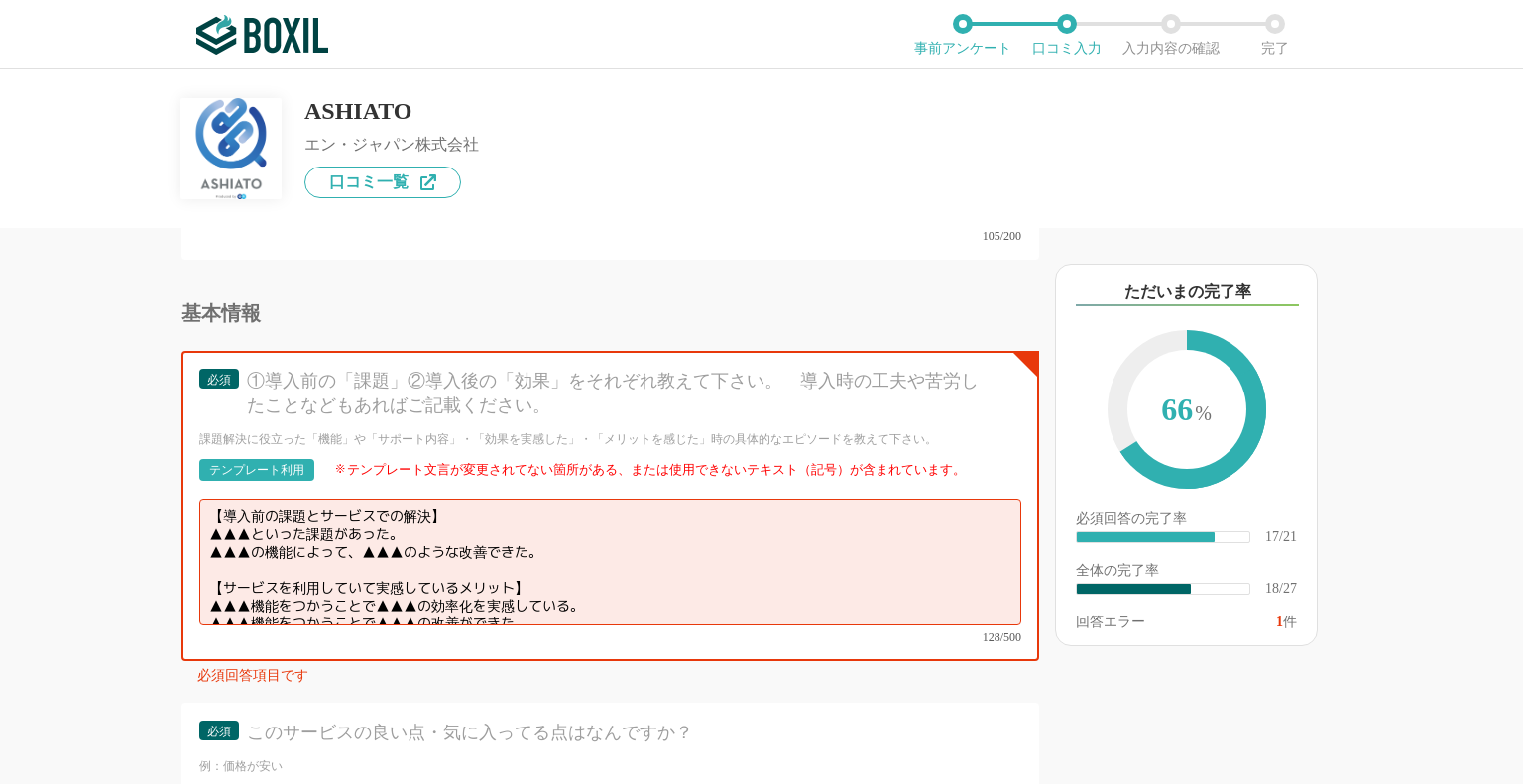 click on "テンプレート利用" at bounding box center [257, 470] 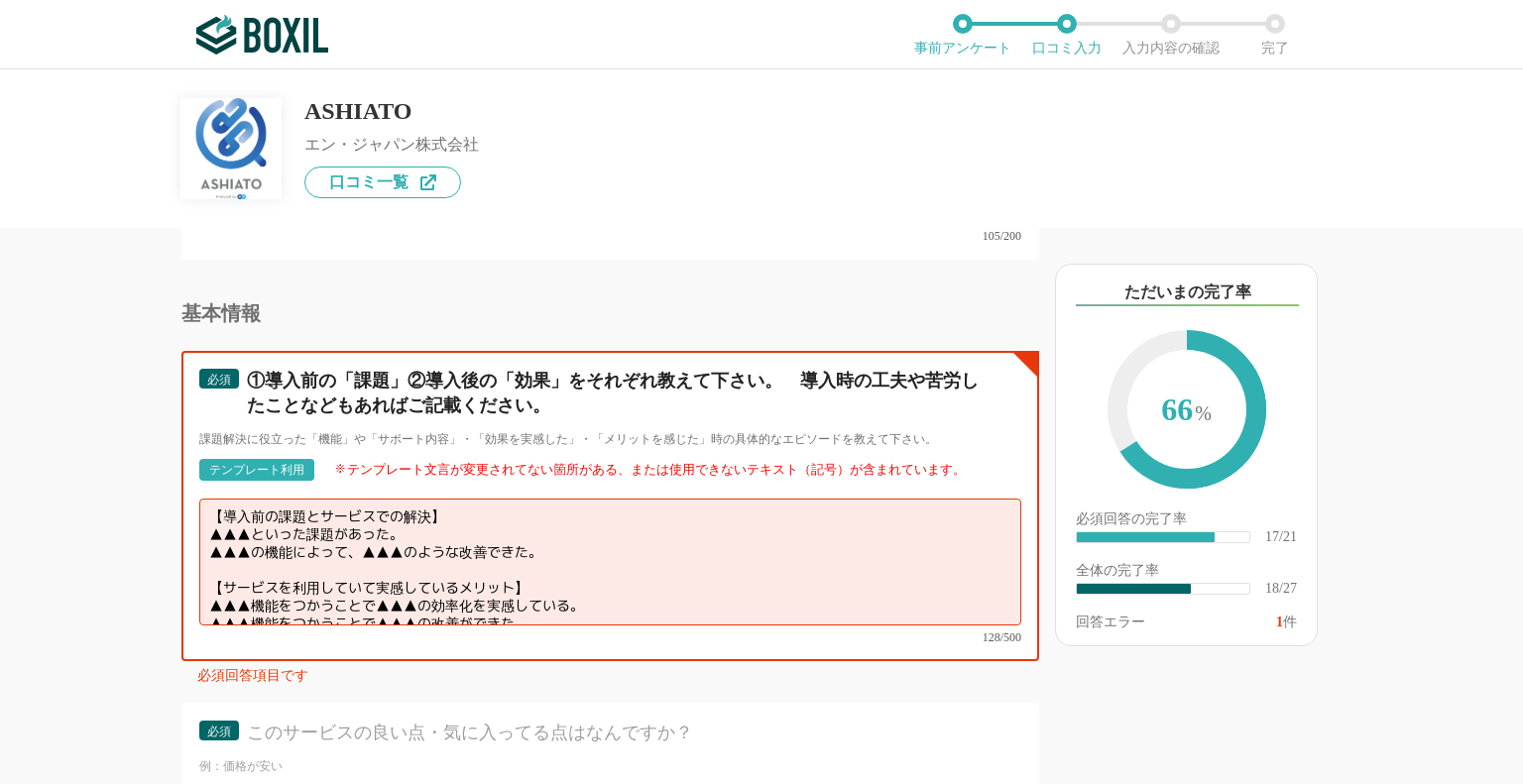 click on "【導入前の課題とサービスでの解決】
▲▲▲といった課題があった。
▲▲▲の機能によって、▲▲▲のような改善できた。
【サービスを利用していて実感しているメリット】
▲▲▲機能をつかうことで▲▲▲の効率化を実感している。
▲▲▲機能をつかうことで▲▲▲の改善ができた。" at bounding box center [610, 562] 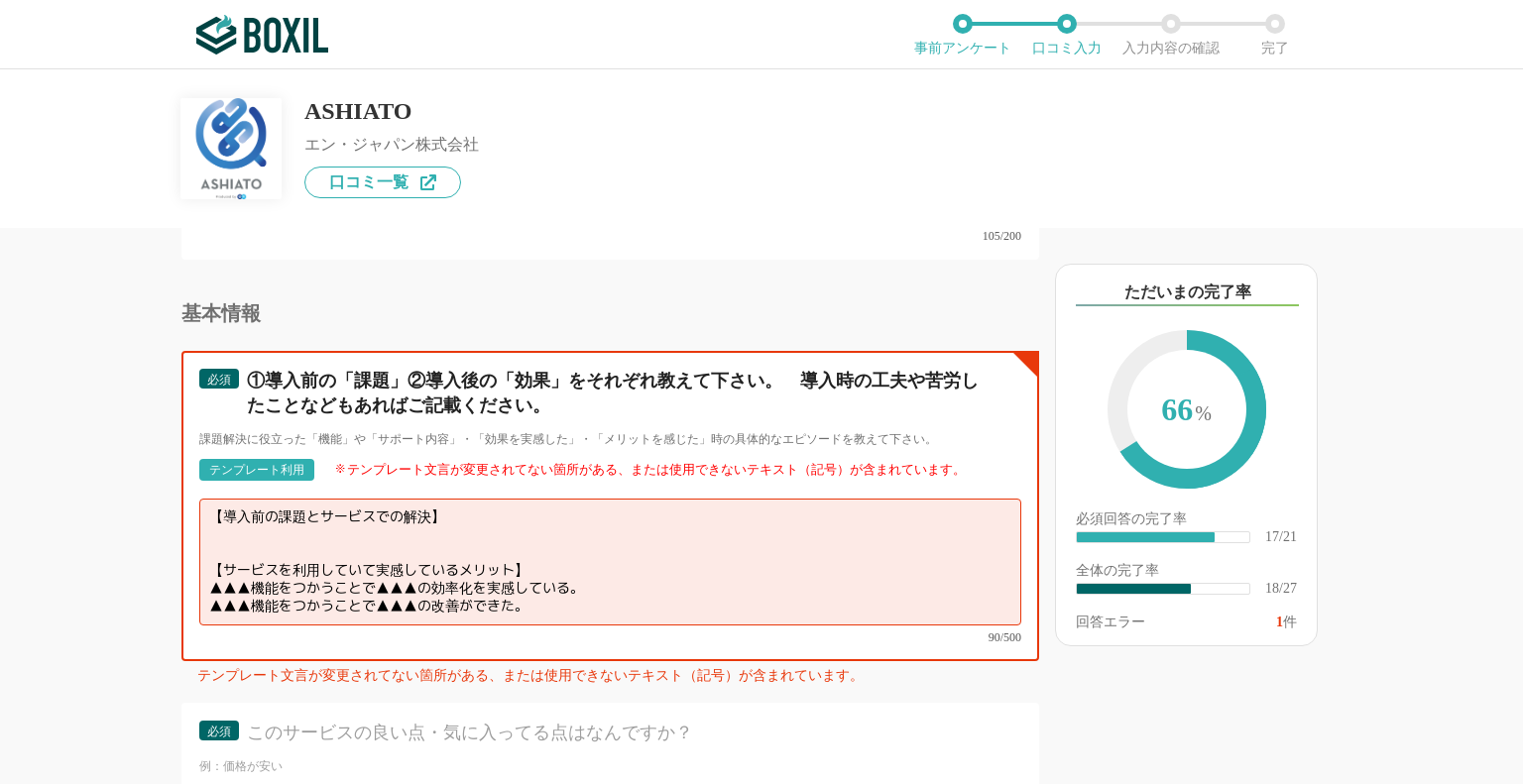 drag, startPoint x: 211, startPoint y: 521, endPoint x: 558, endPoint y: 546, distance: 347.89941 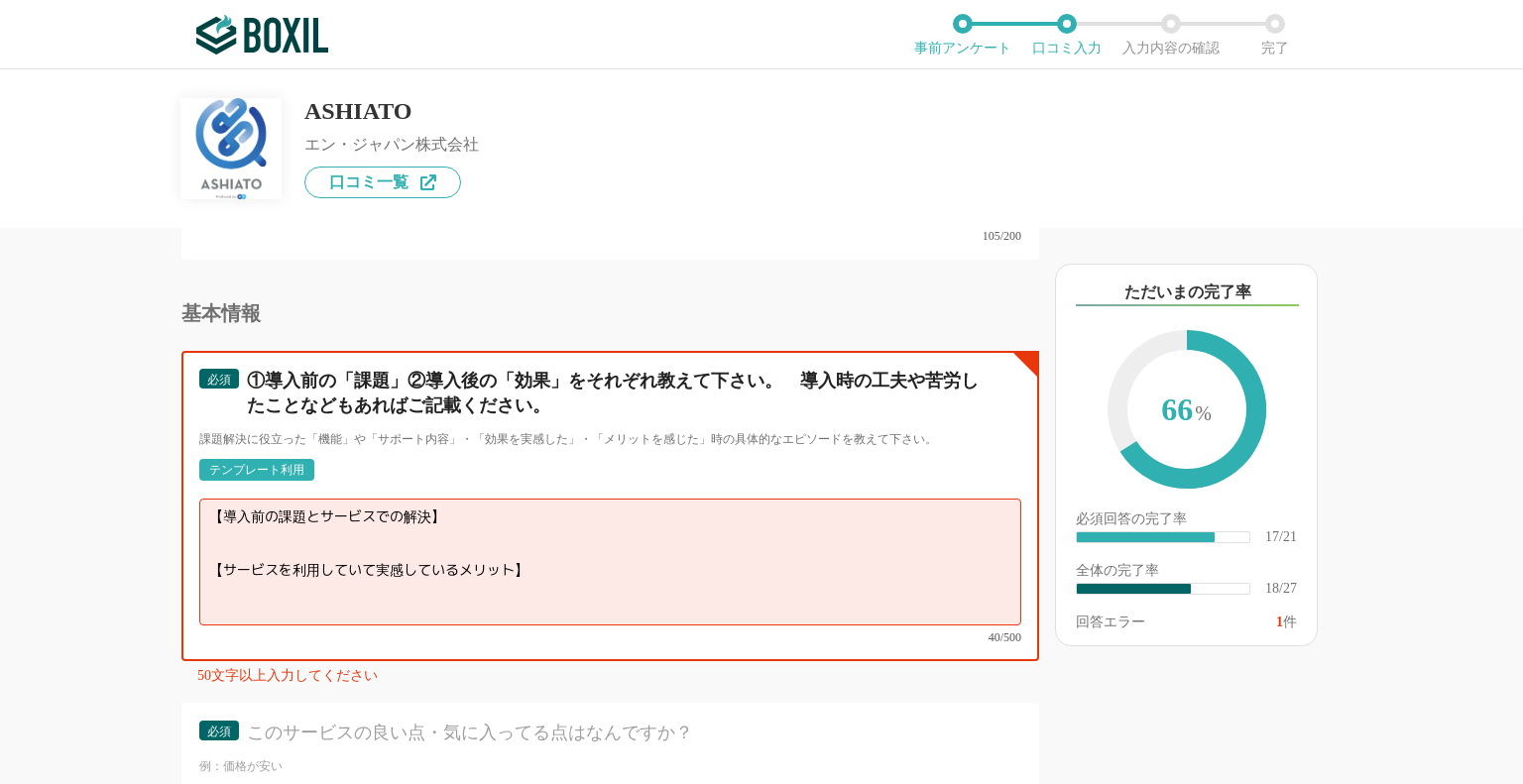 type on "【導入前の課題とサービスでの解決】
【サービスを利用していて実感しているメリット】" 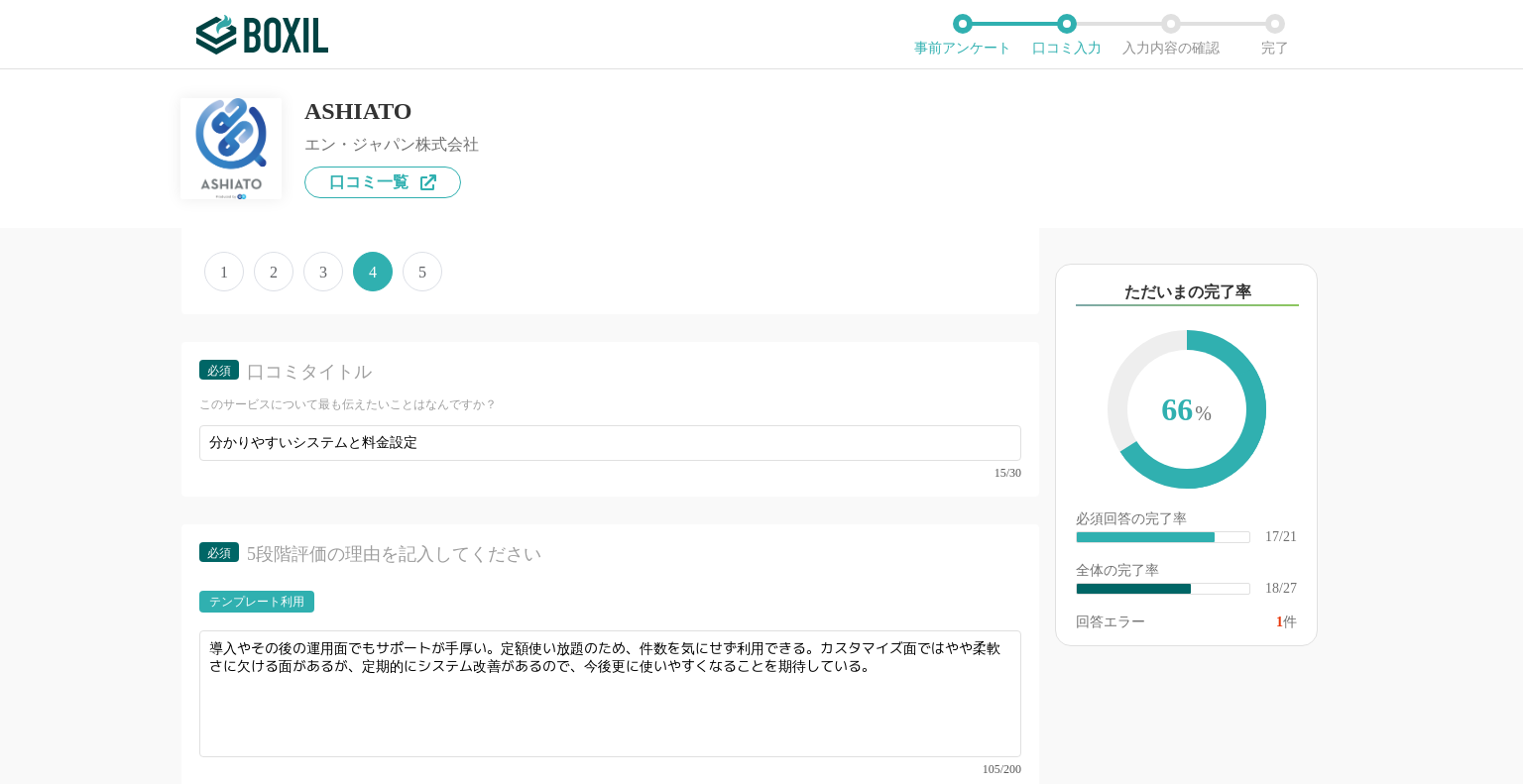 scroll, scrollTop: 2981, scrollLeft: 0, axis: vertical 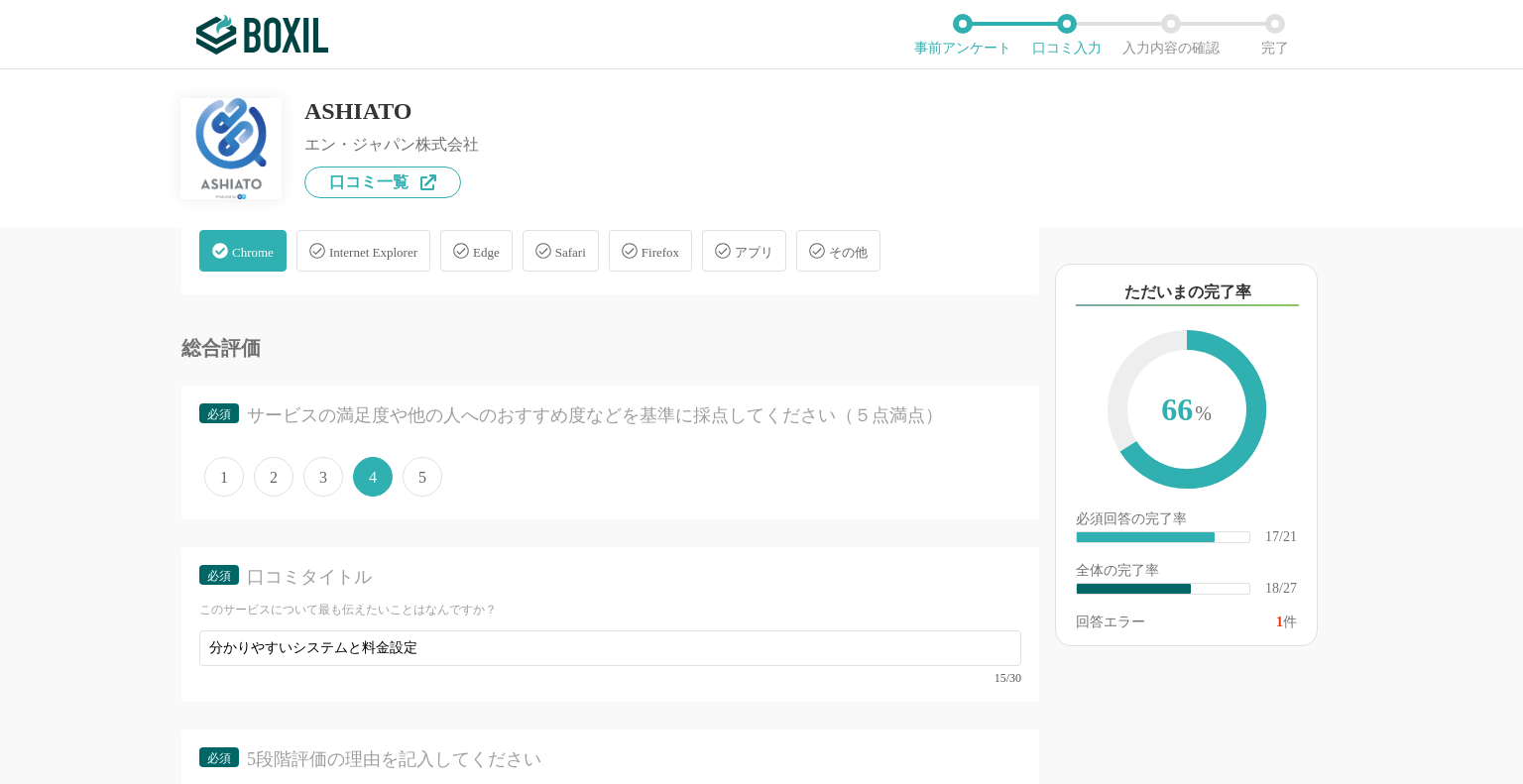 click on "5" at bounding box center (422, 477) 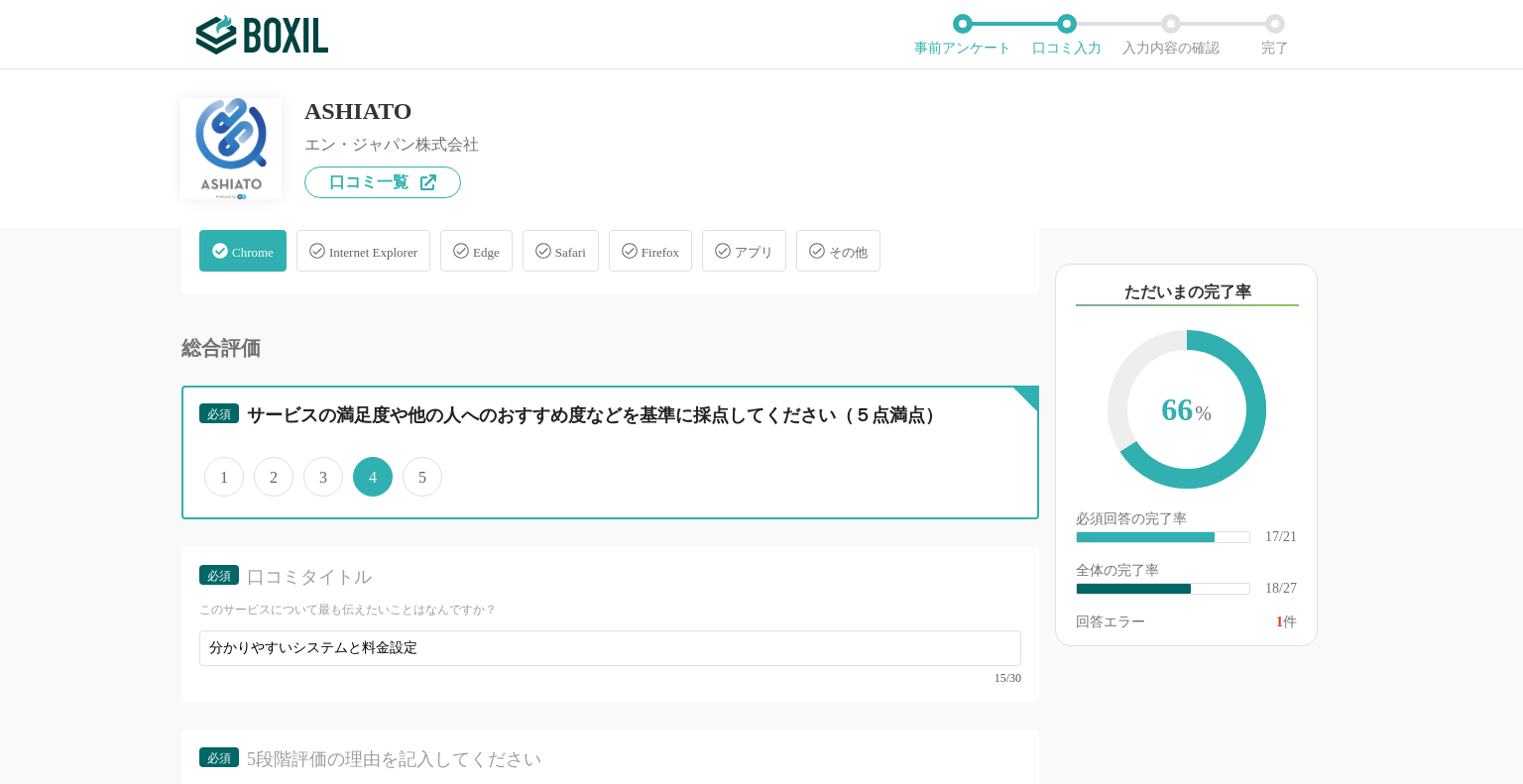click on "5" at bounding box center (413, 466) 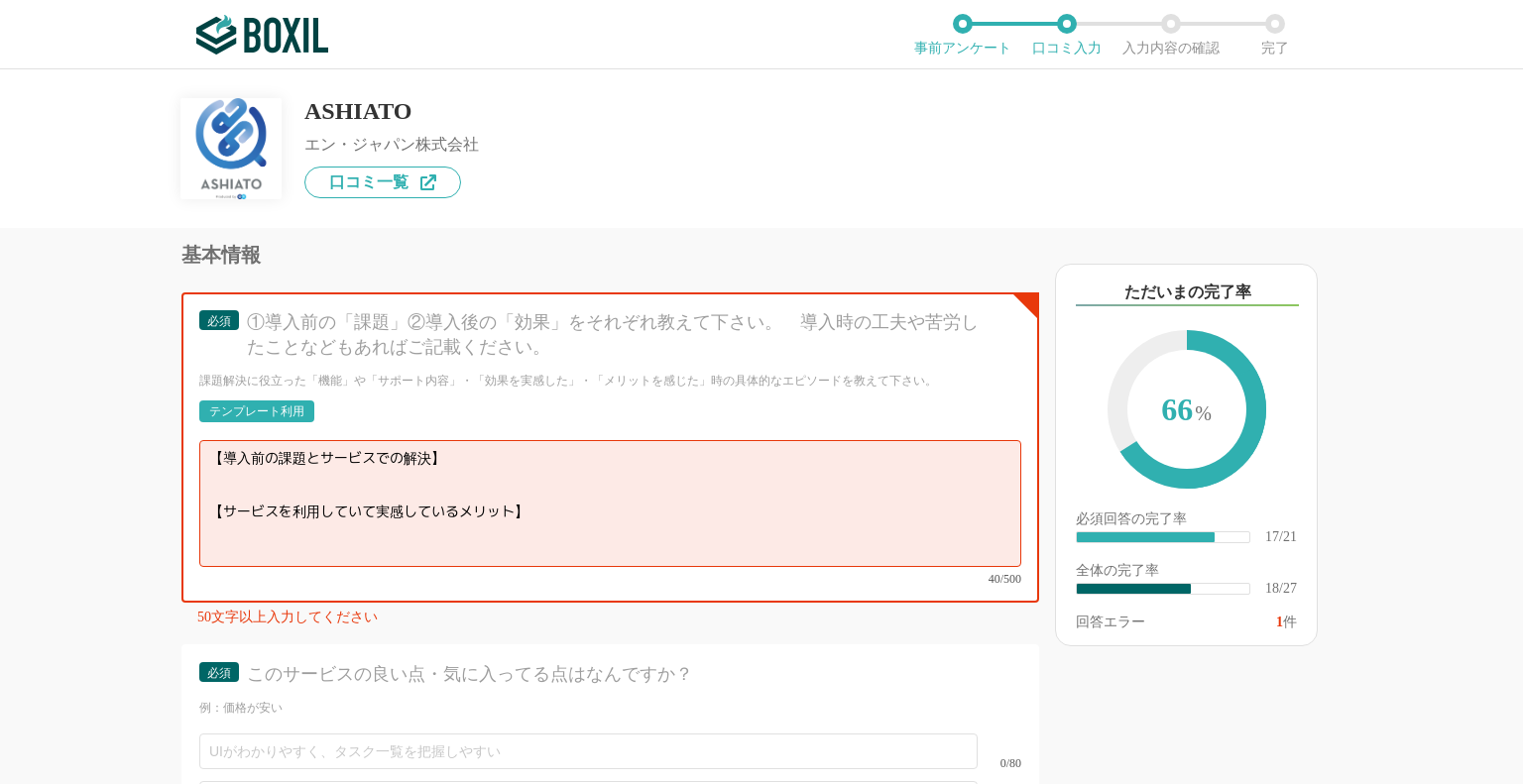 scroll, scrollTop: 3698, scrollLeft: 0, axis: vertical 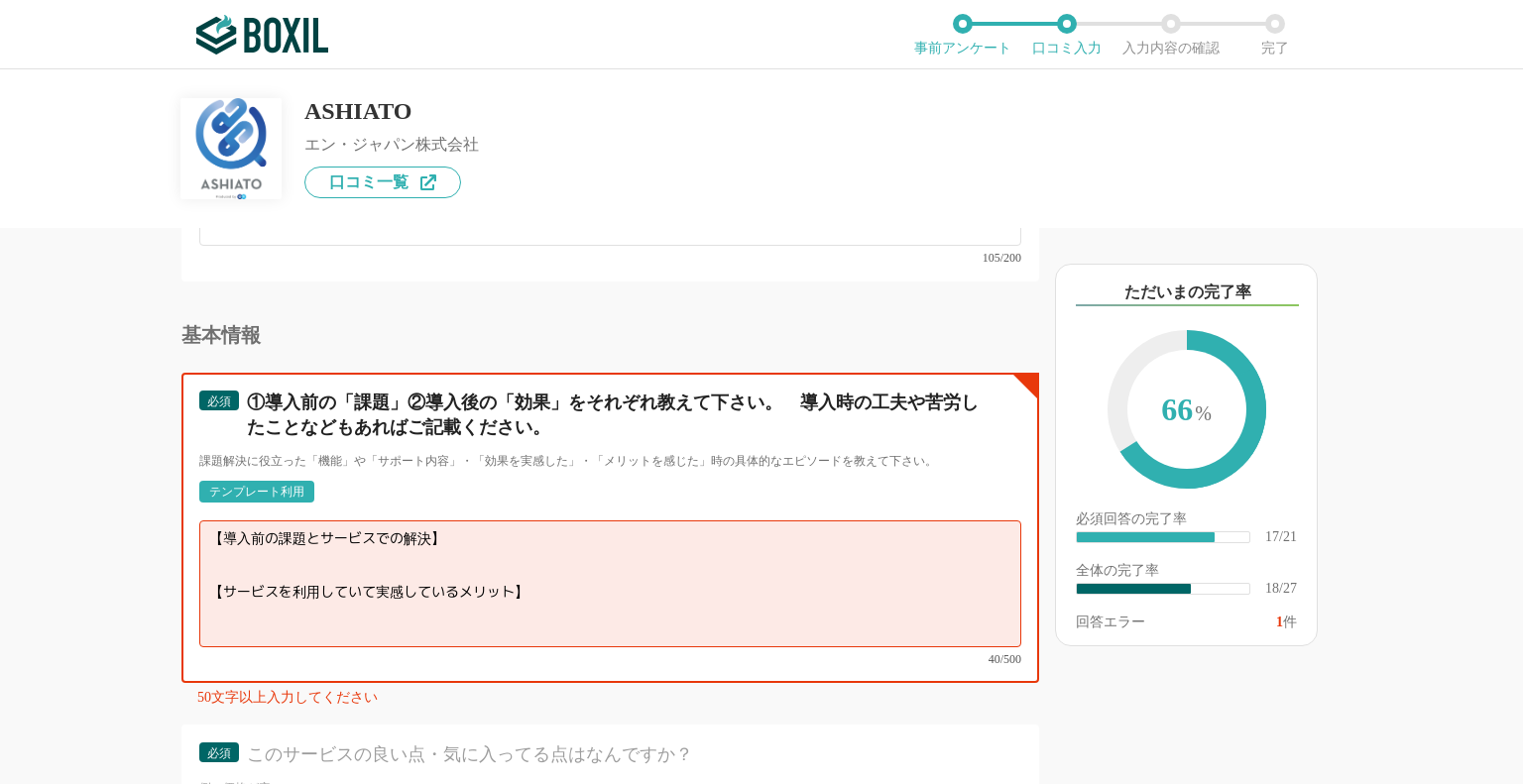 click on "【導入前の課題とサービスでの解決】
【サービスを利用していて実感しているメリット】" at bounding box center (610, 584) 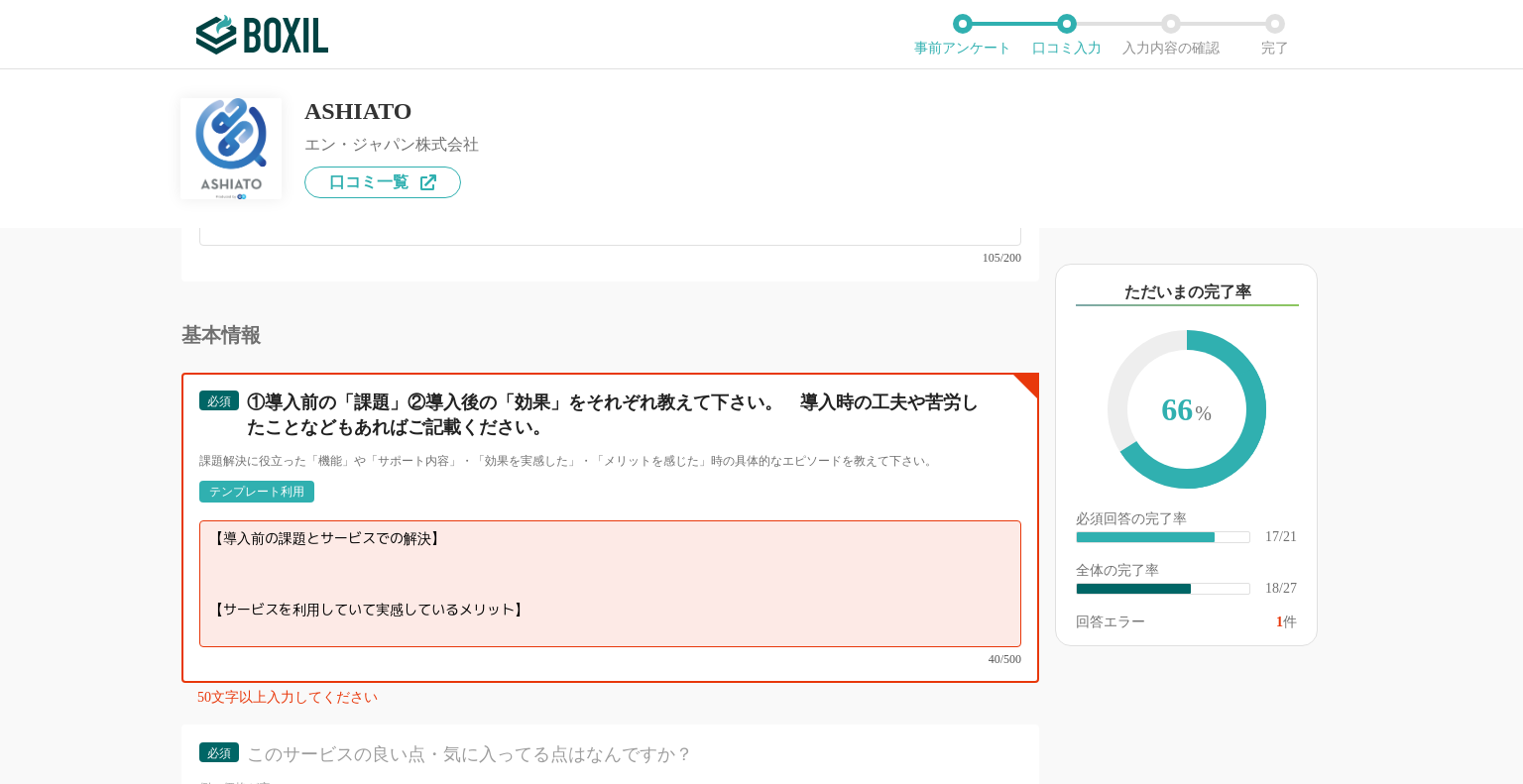 click on "【導入前の課題とサービスでの解決】
【サービスを利用していて実感しているメリット】" at bounding box center (610, 584) 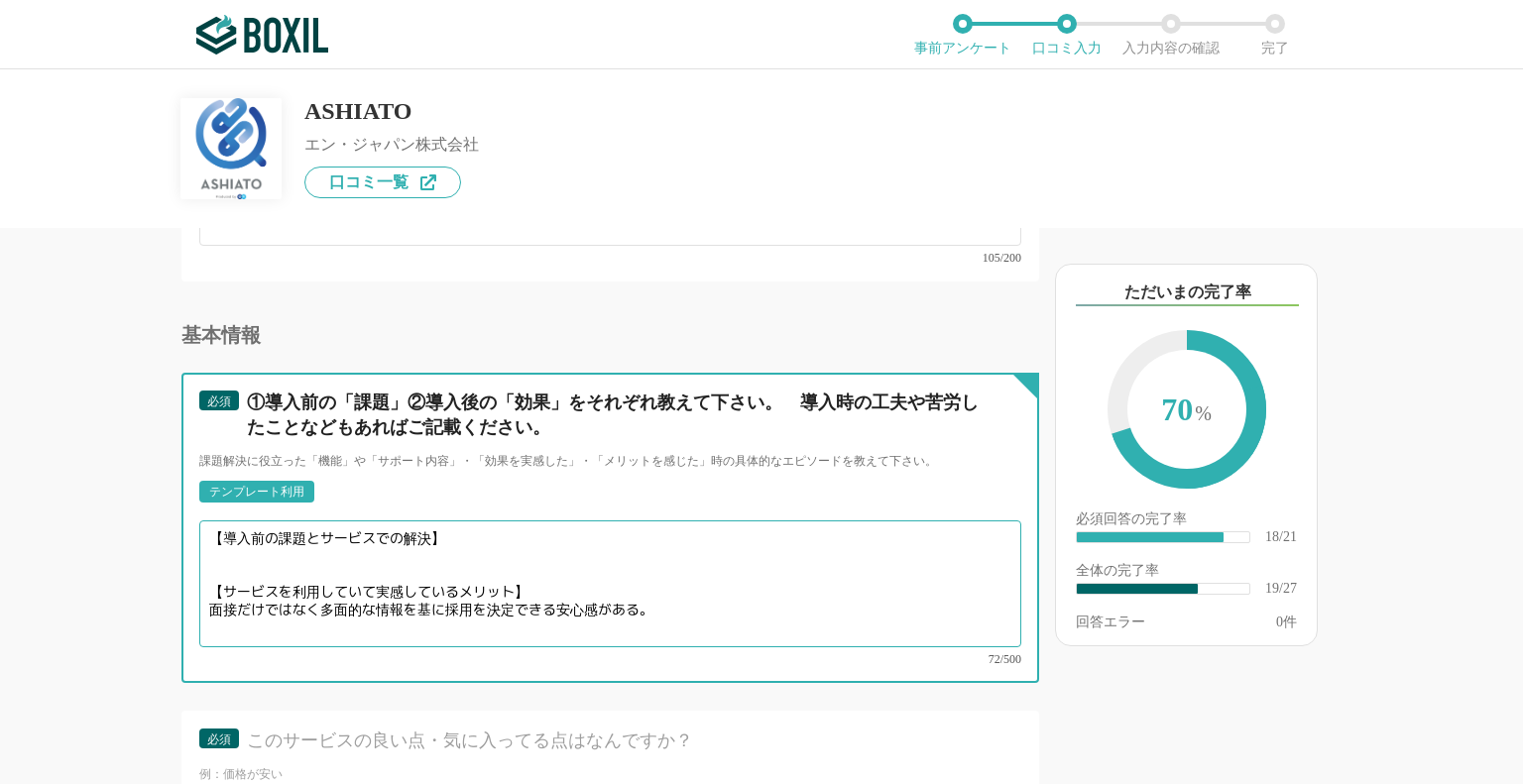 scroll, scrollTop: 0, scrollLeft: 0, axis: both 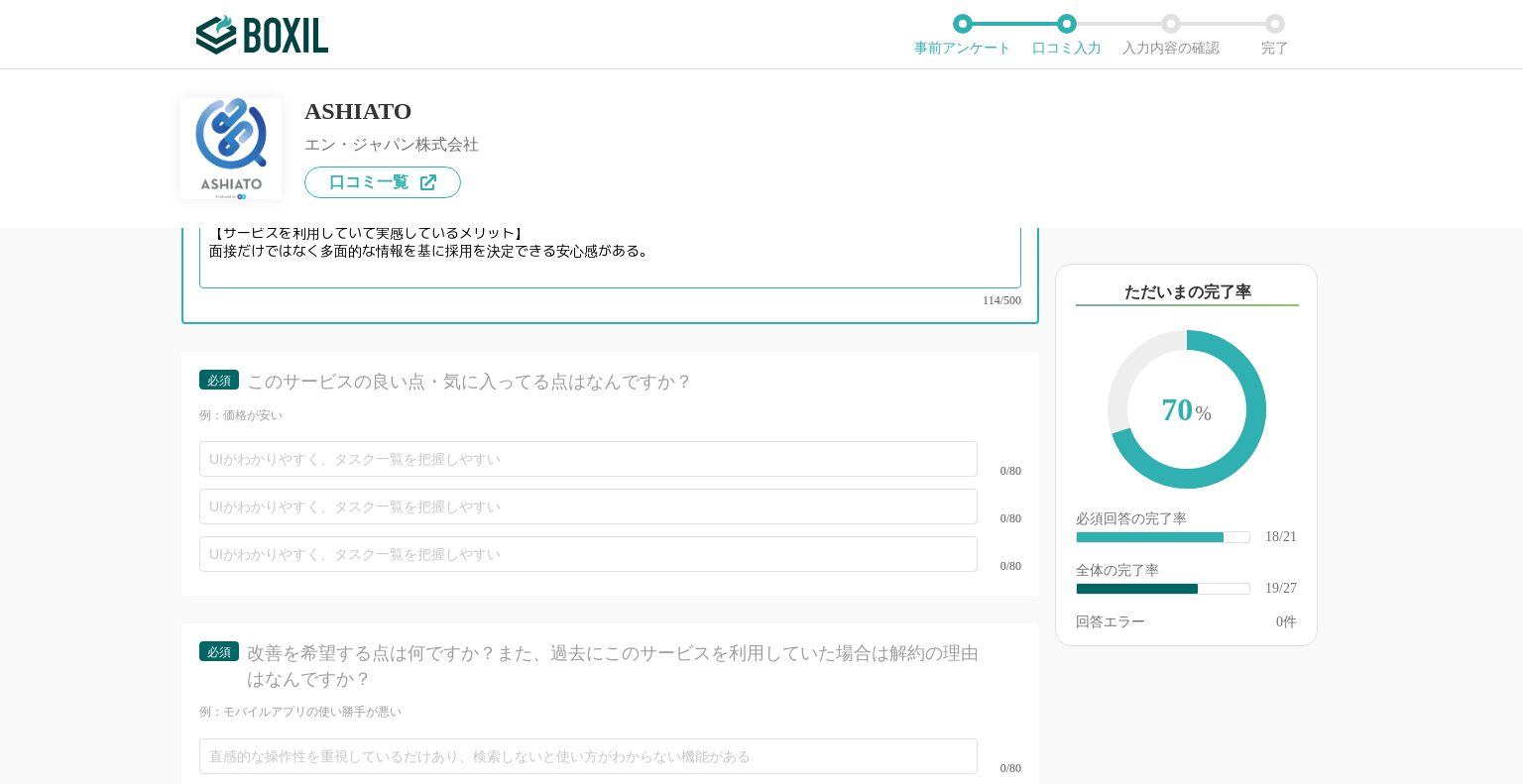 type on "【導入前の課題とサービスでの解決】
書類と1回の面接による選考では、着任後の[PERSON_NAME]や問題点の顕在化のリスクがあった。
【サービスを利用していて実感しているメリット】
面接だけではなく多面的な情報を基に採用を決定できる安心感がある。" 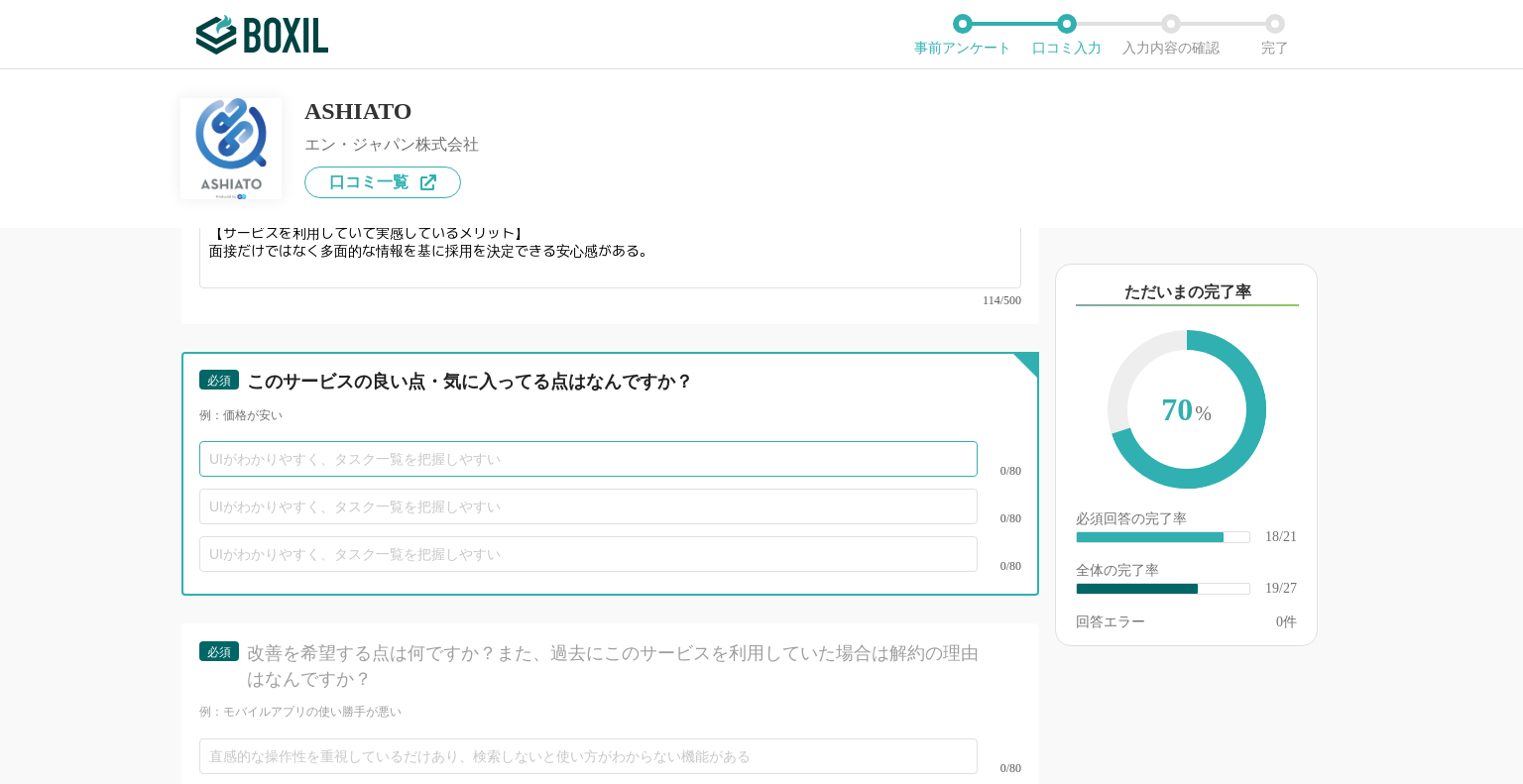 click at bounding box center (588, 459) 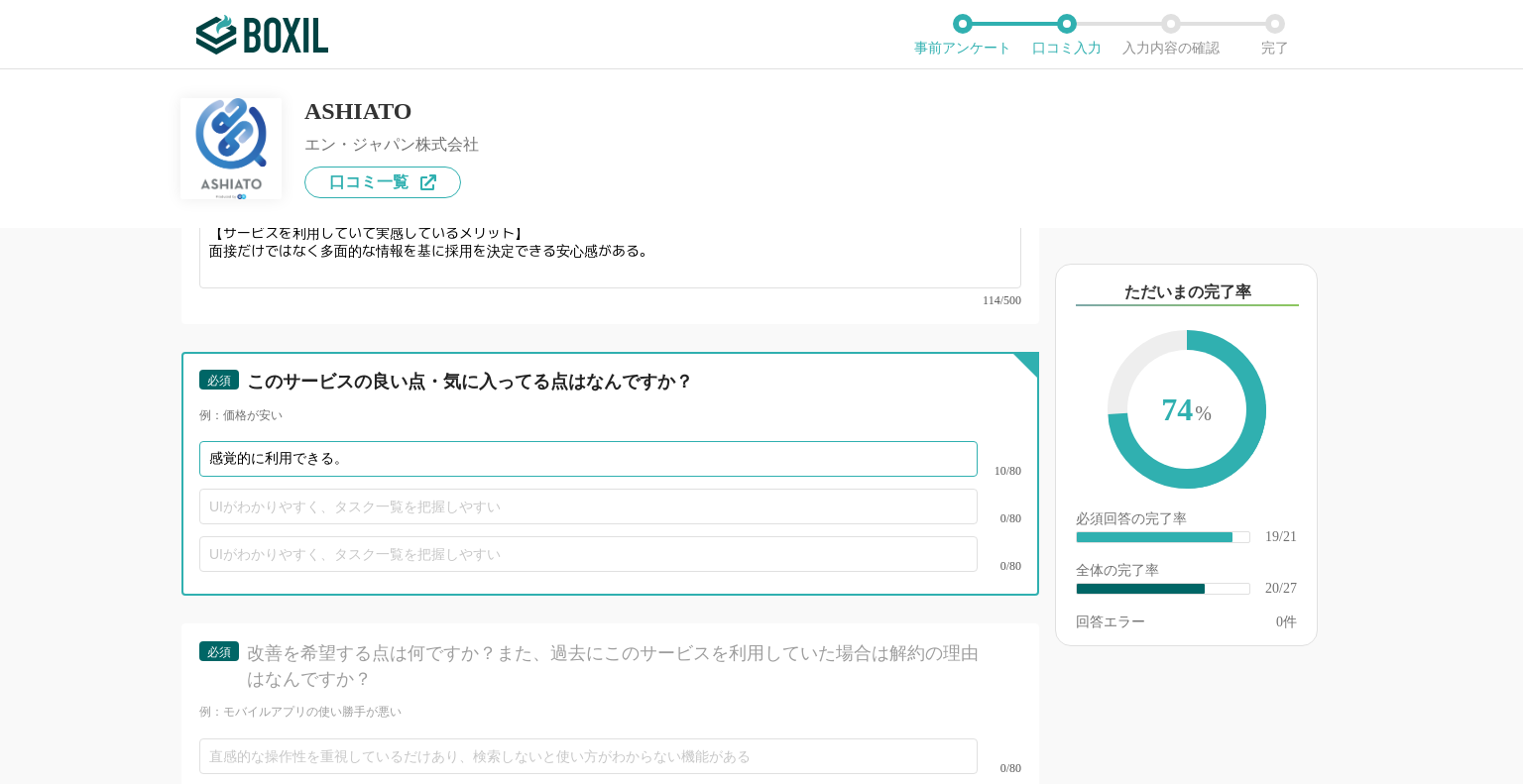 type on "感覚的に利用できる。" 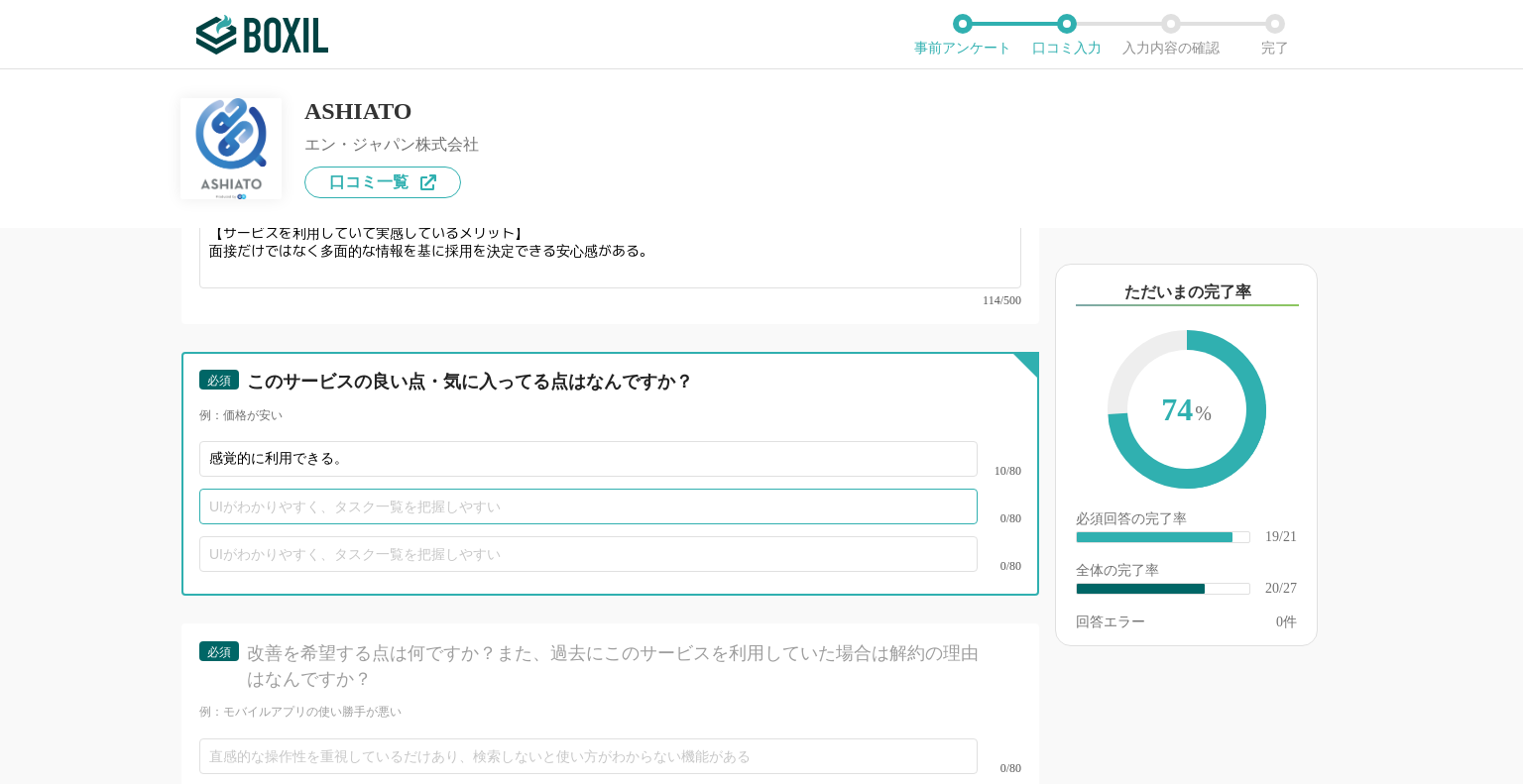 click at bounding box center (588, 506) 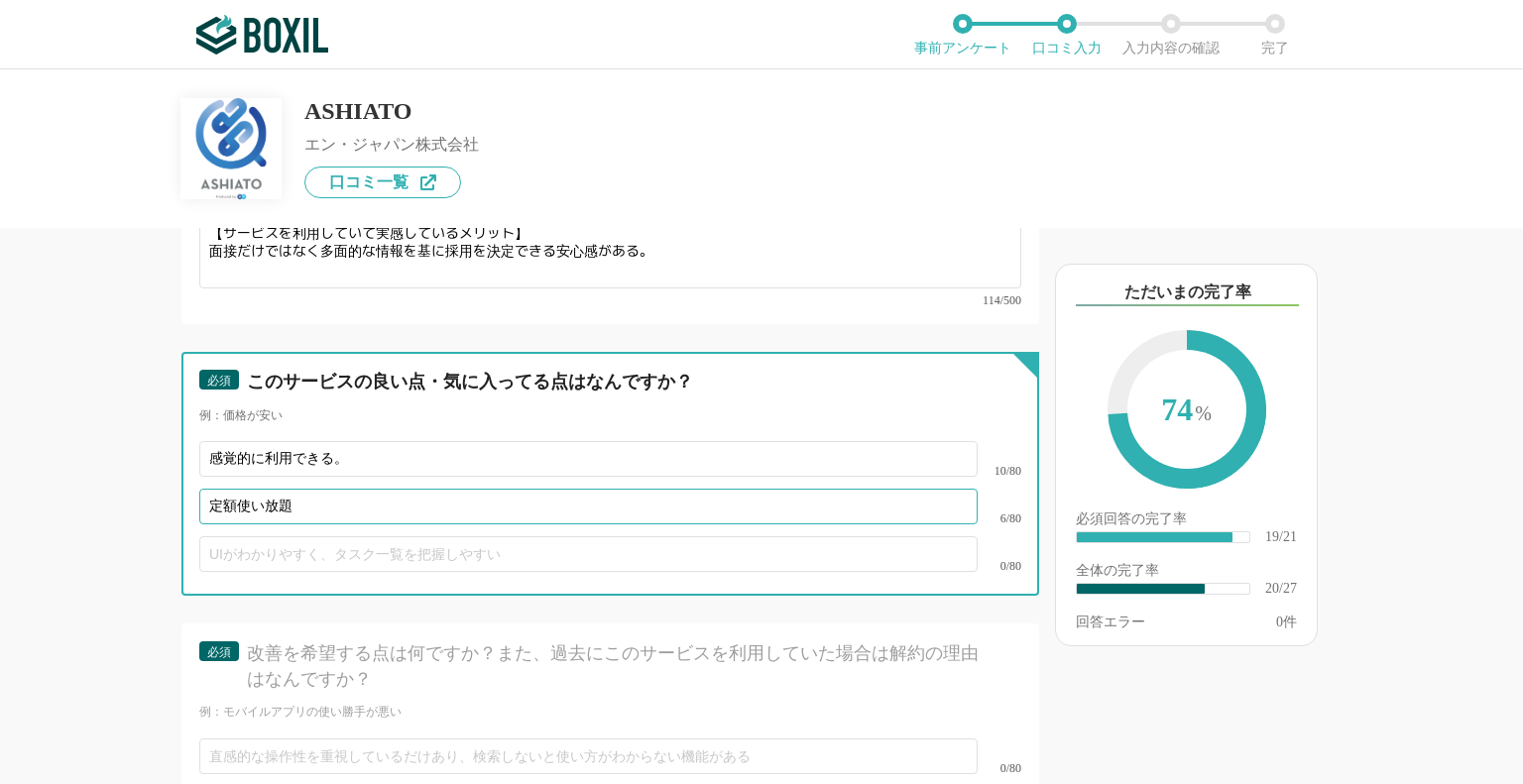 type on "定額使い放題" 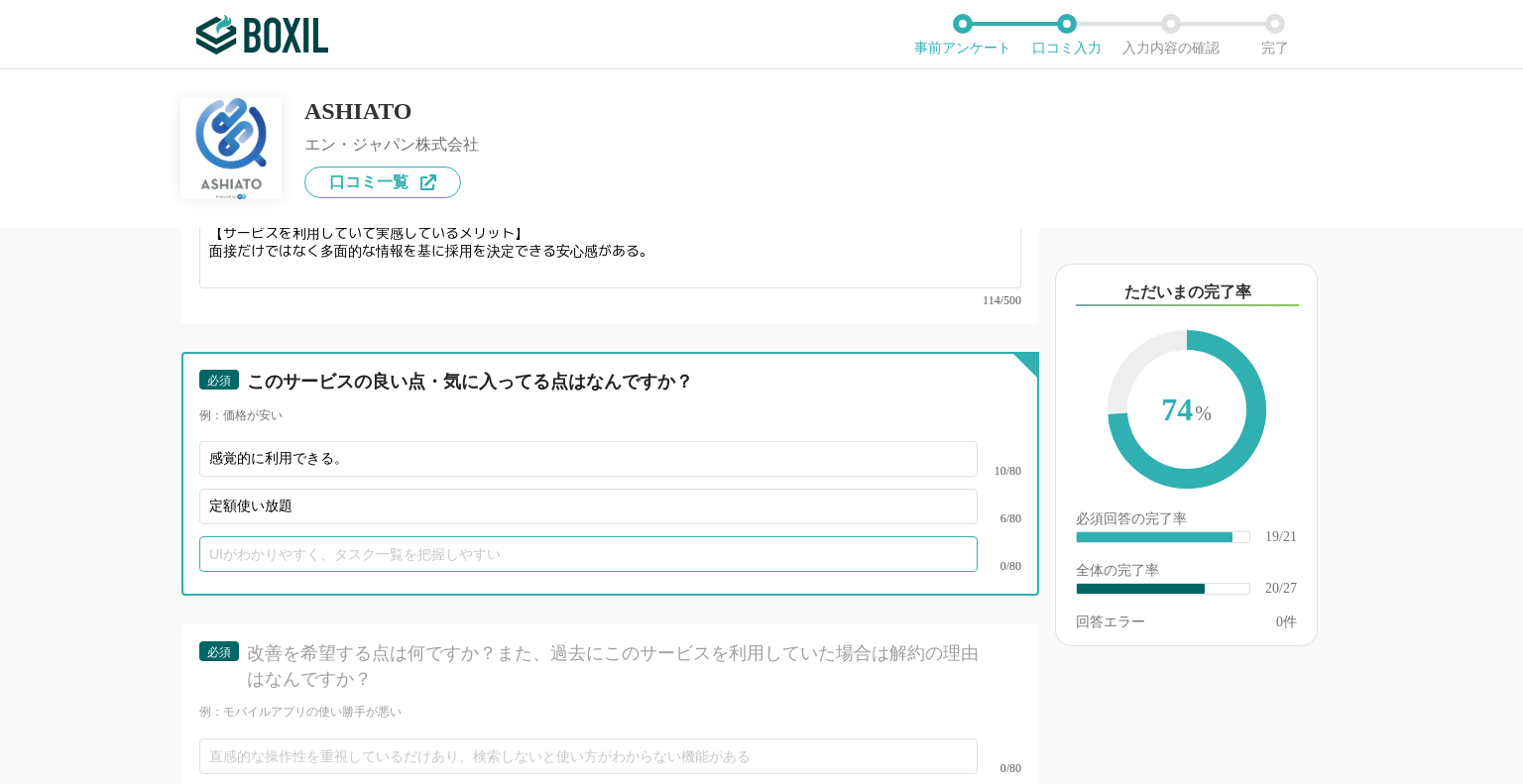click at bounding box center (588, 554) 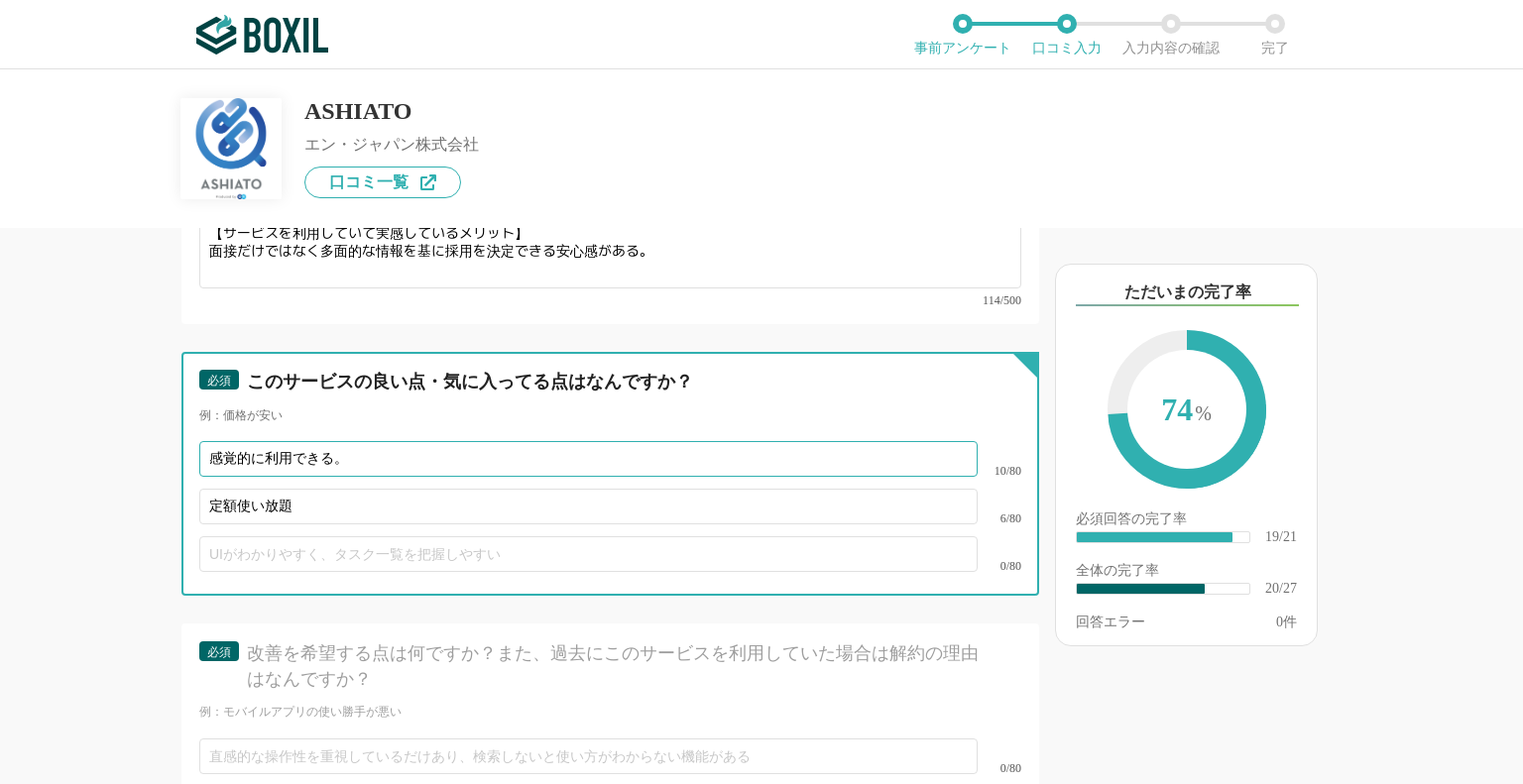 click on "感覚的に利用できる。" at bounding box center (588, 459) 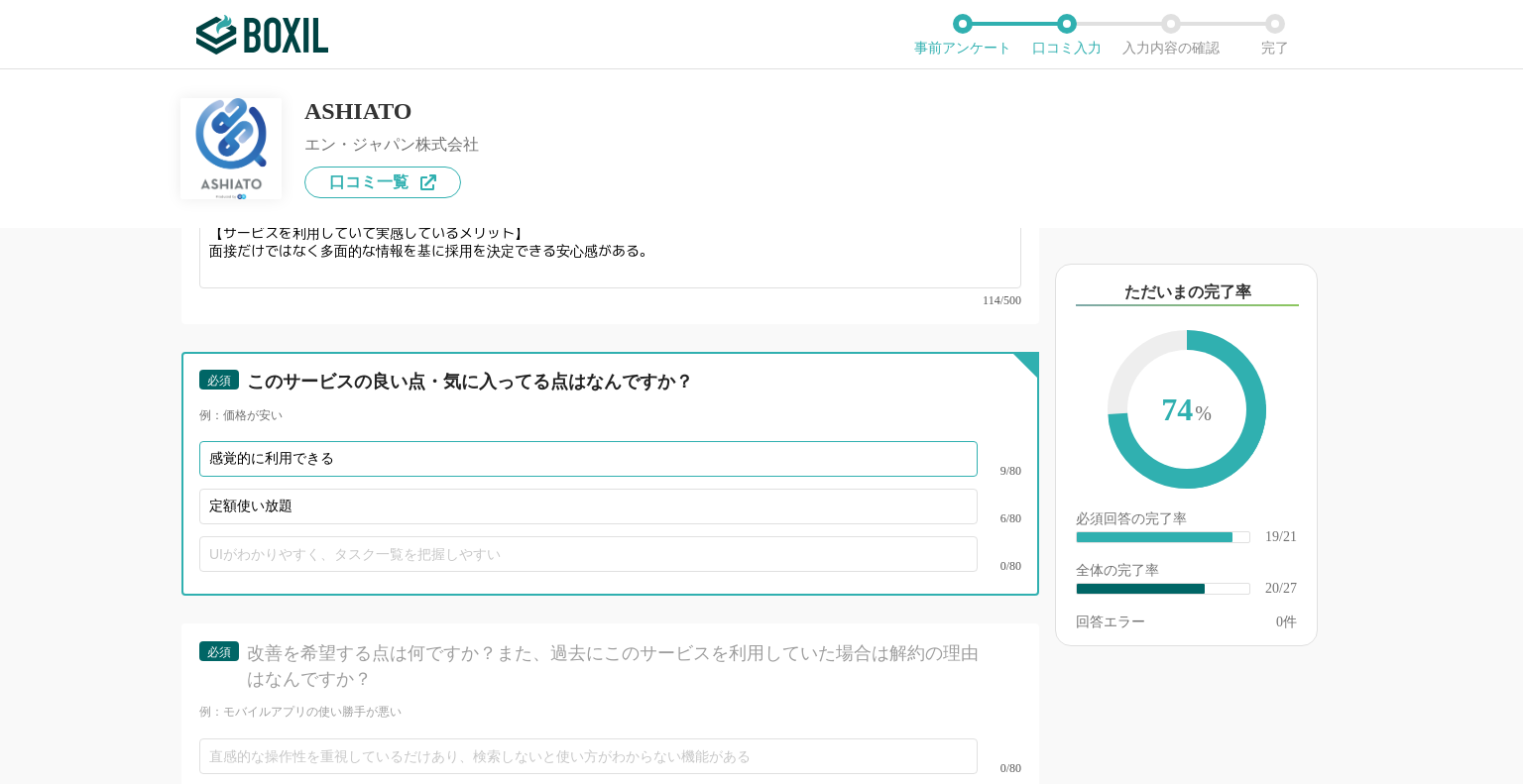 type on "感覚的に利用できる" 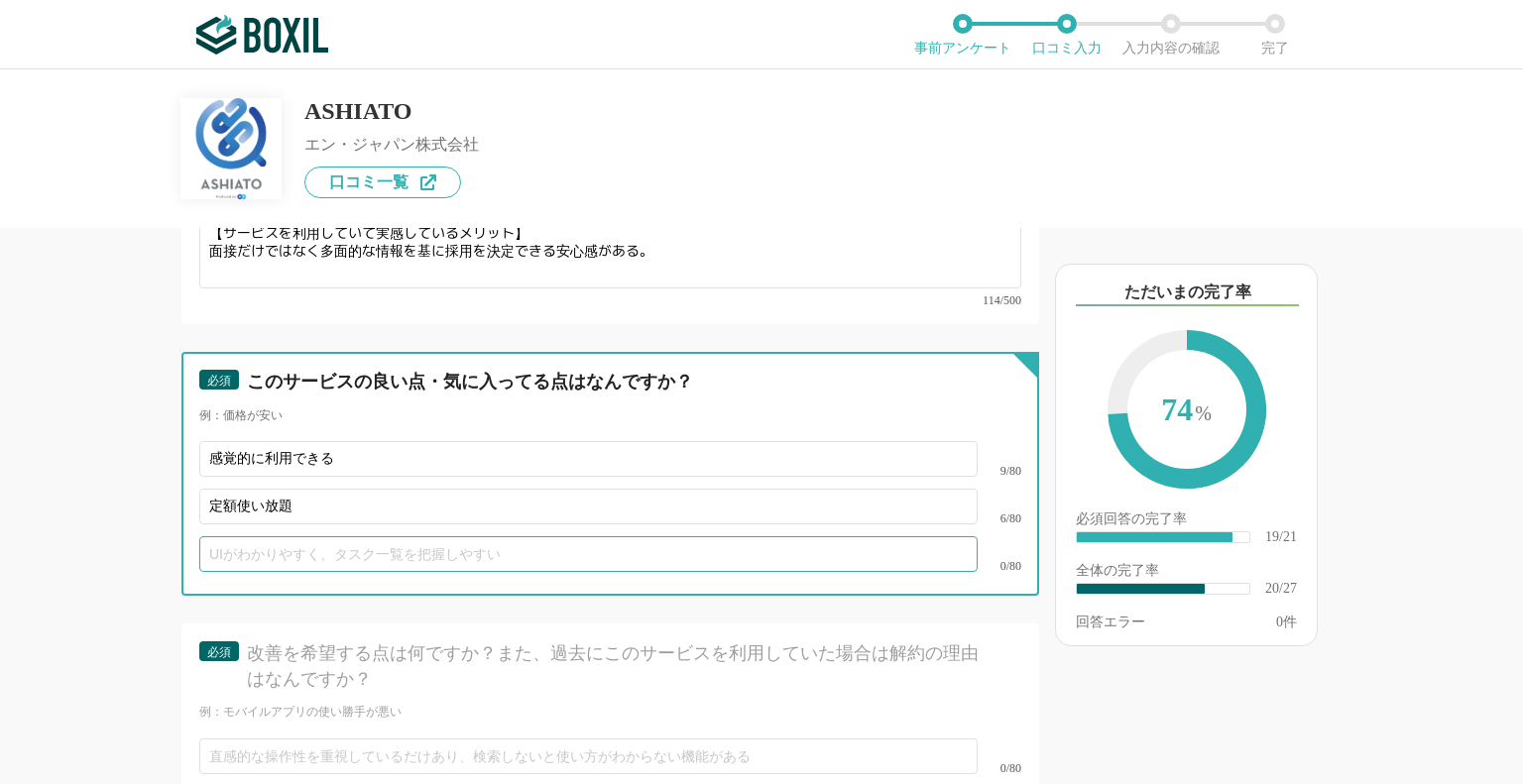 click at bounding box center (588, 554) 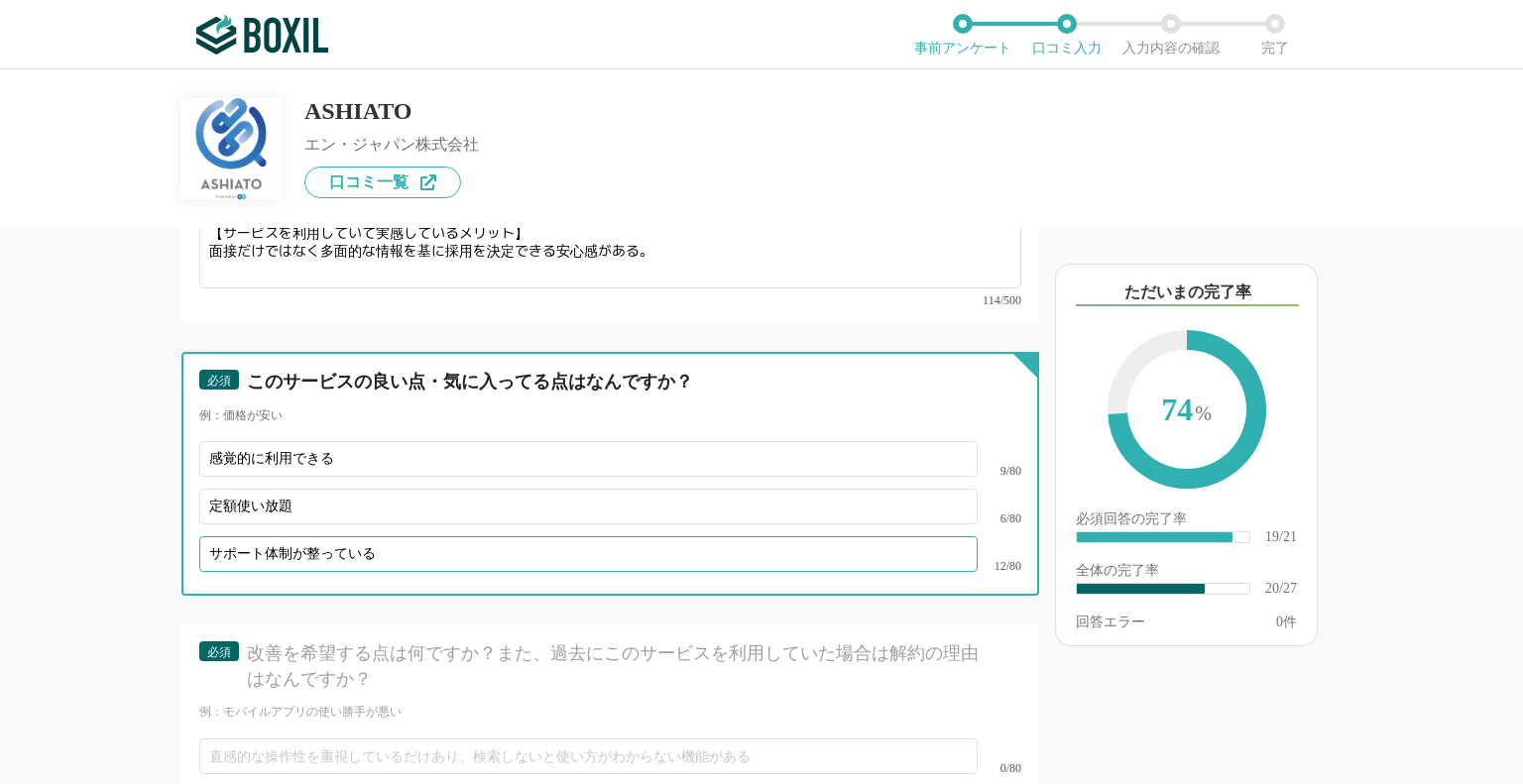 type on "サポート体制が整っている" 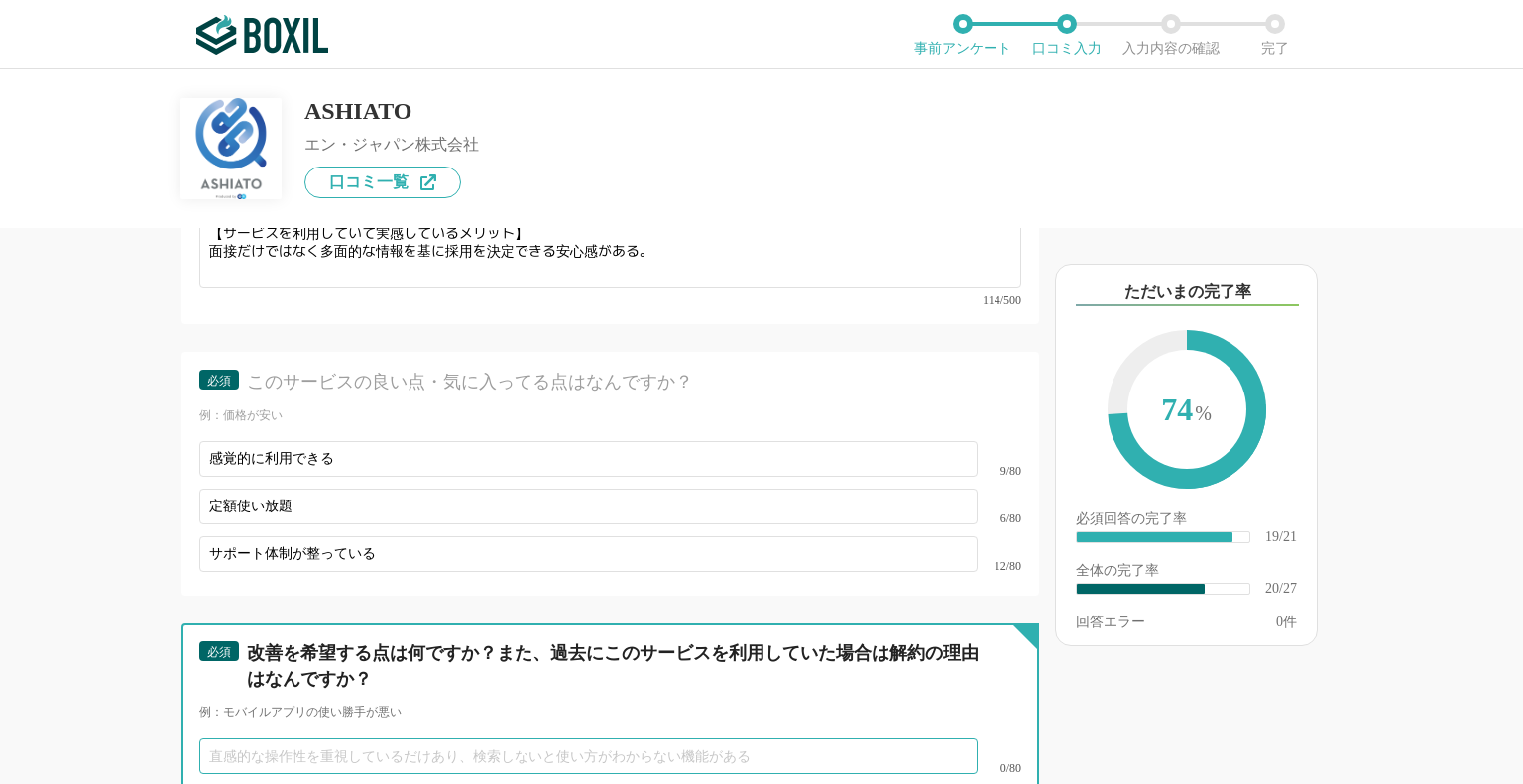 click at bounding box center (588, 756) 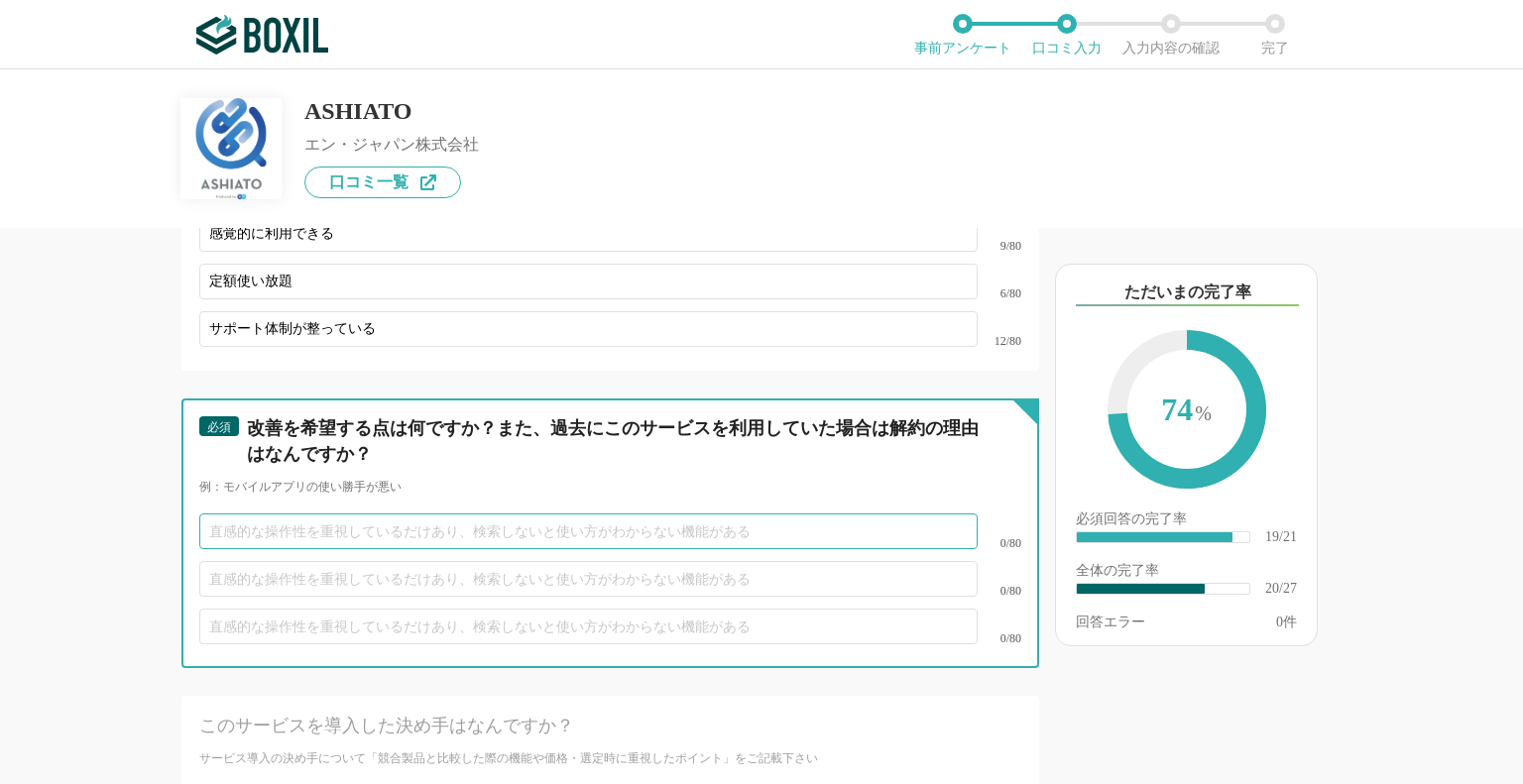 scroll, scrollTop: 4273, scrollLeft: 0, axis: vertical 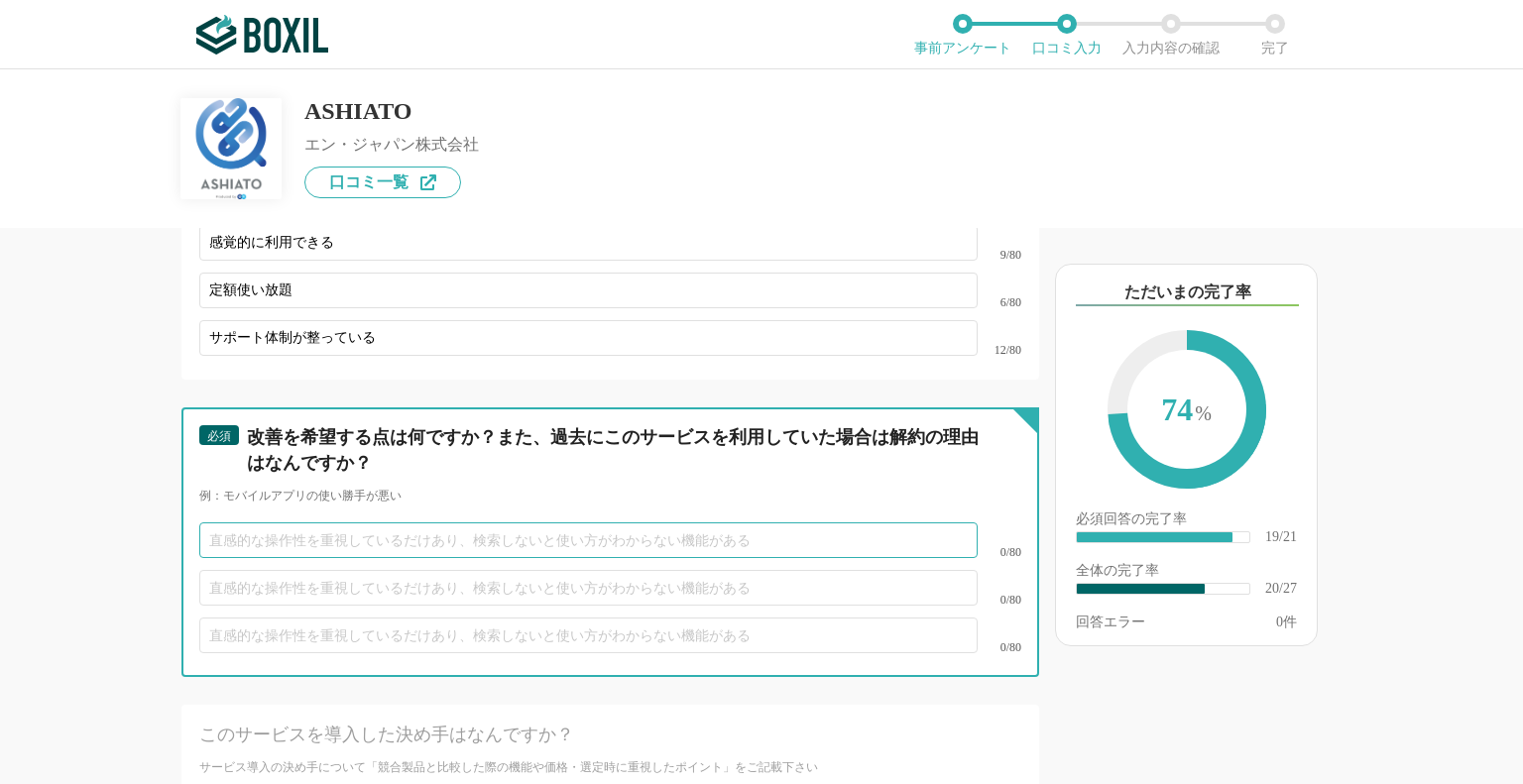 click at bounding box center [588, 540] 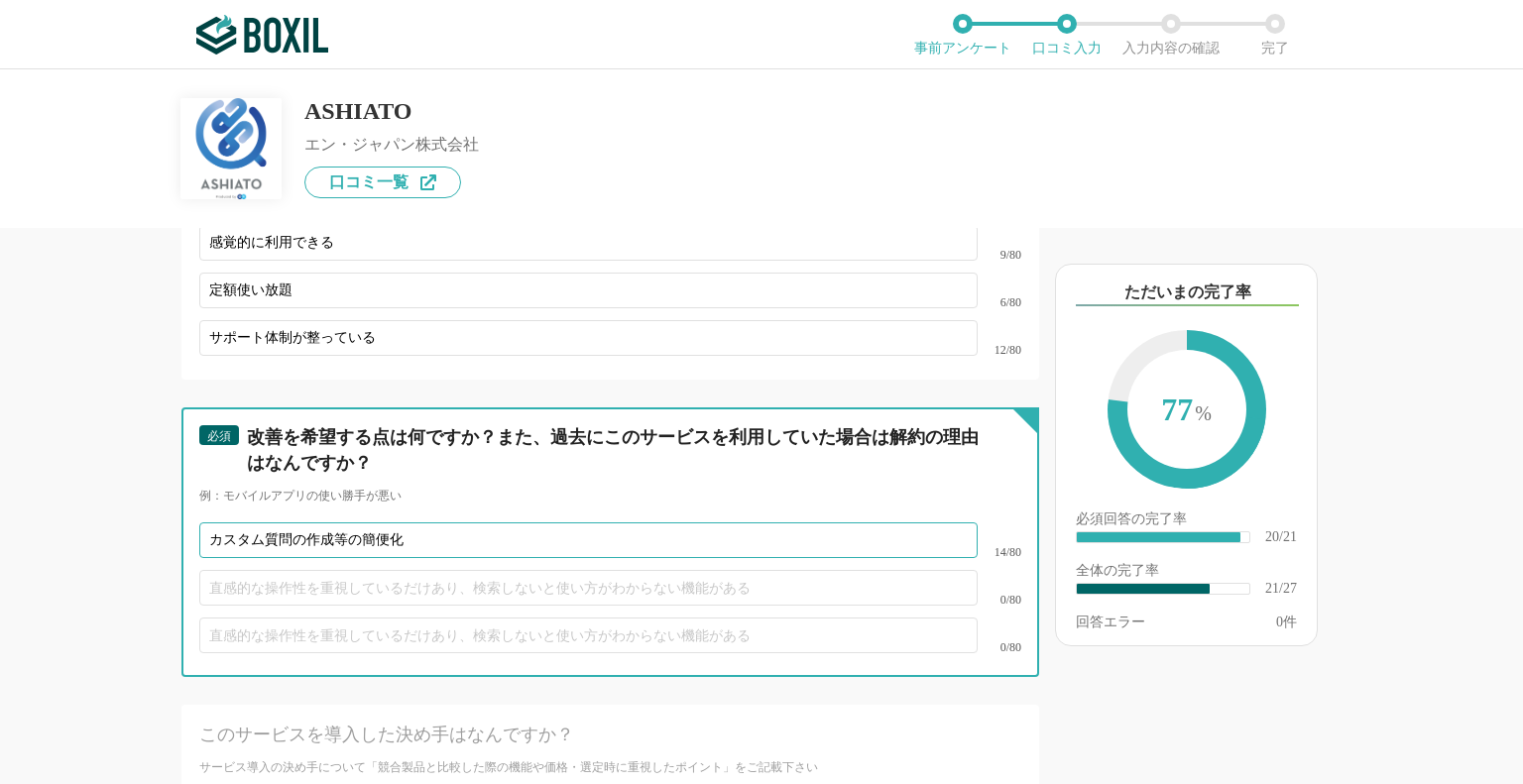 type on "カスタム質問の作成等の簡便化" 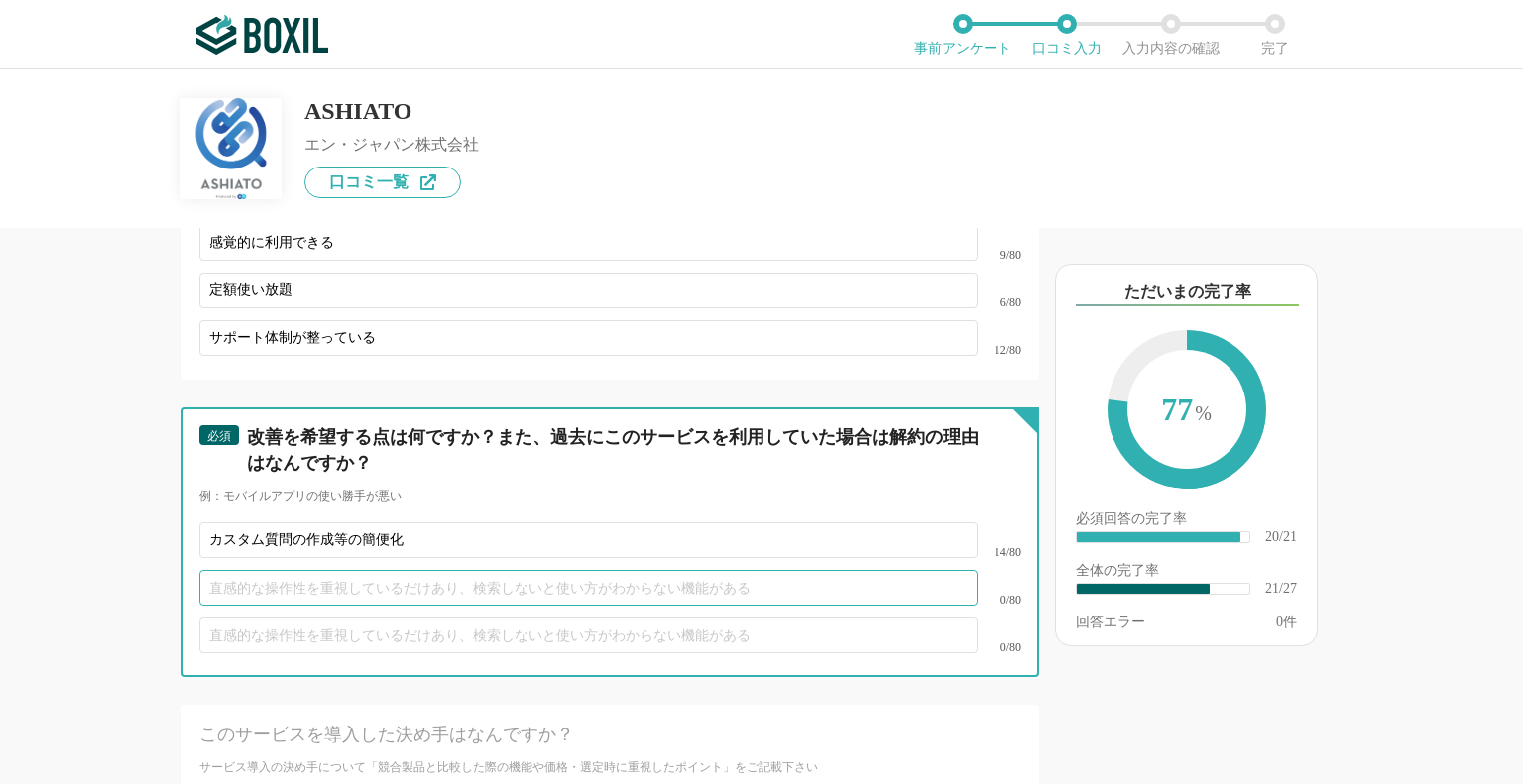 click at bounding box center [588, 588] 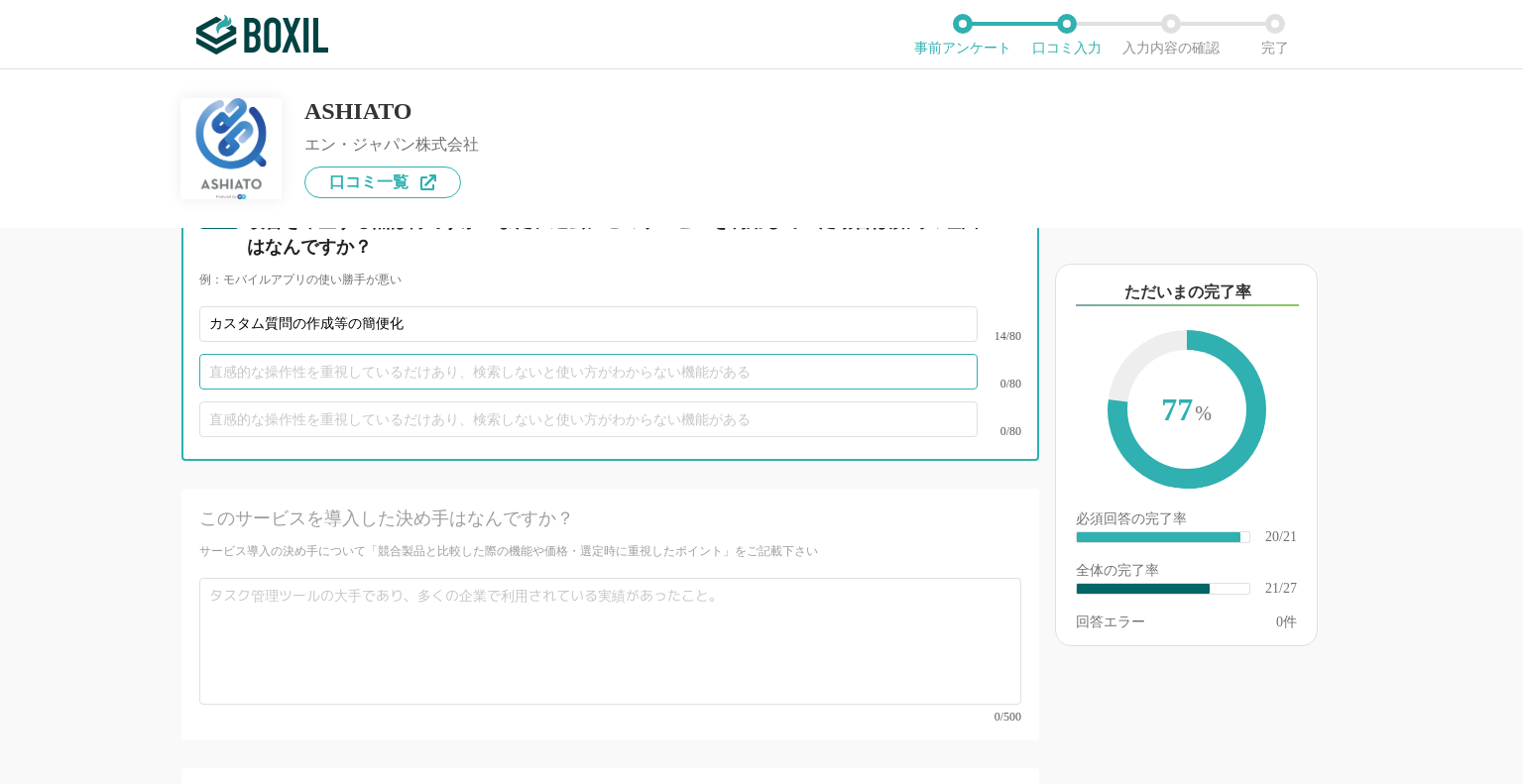 scroll, scrollTop: 4507, scrollLeft: 0, axis: vertical 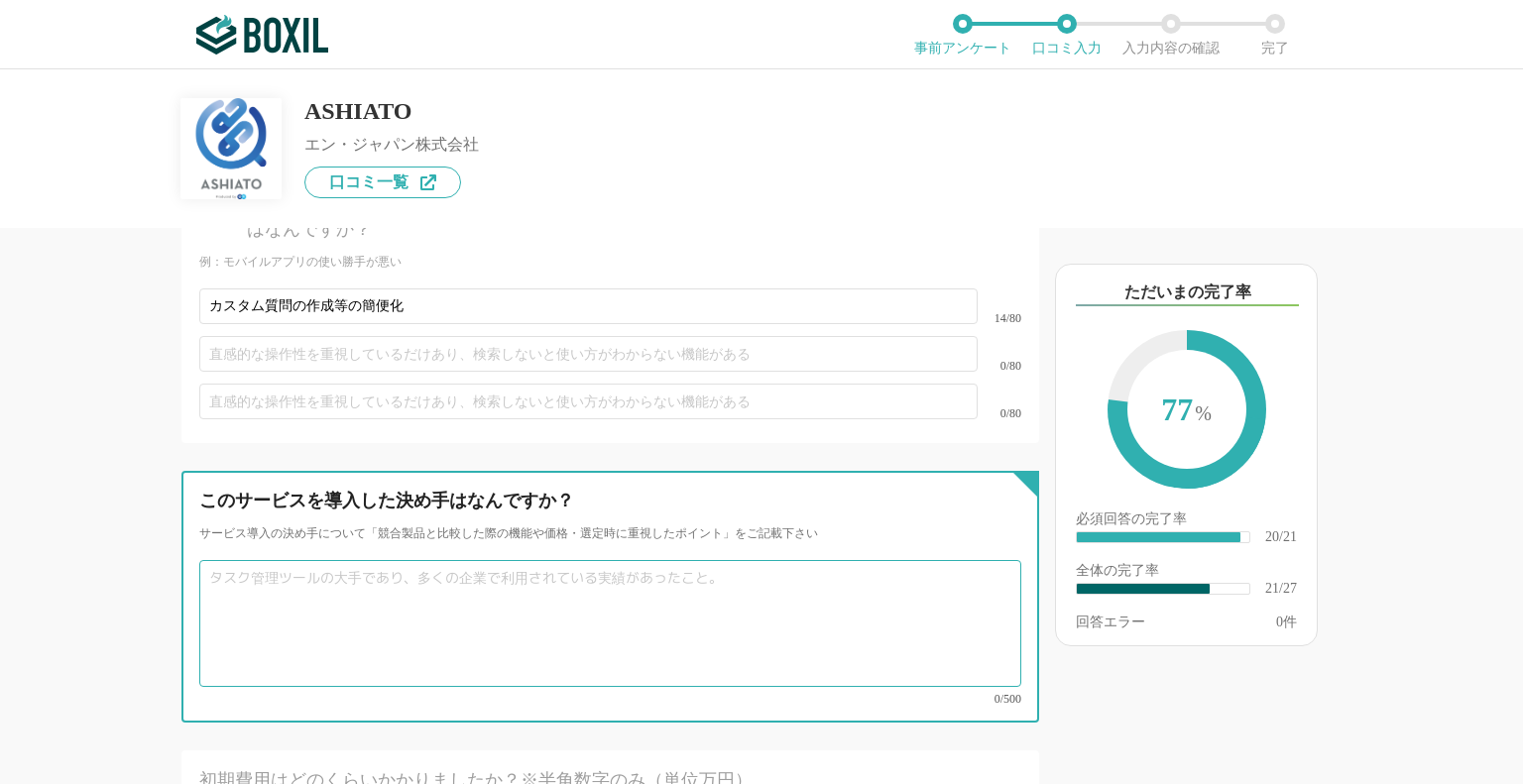 click at bounding box center [610, 623] 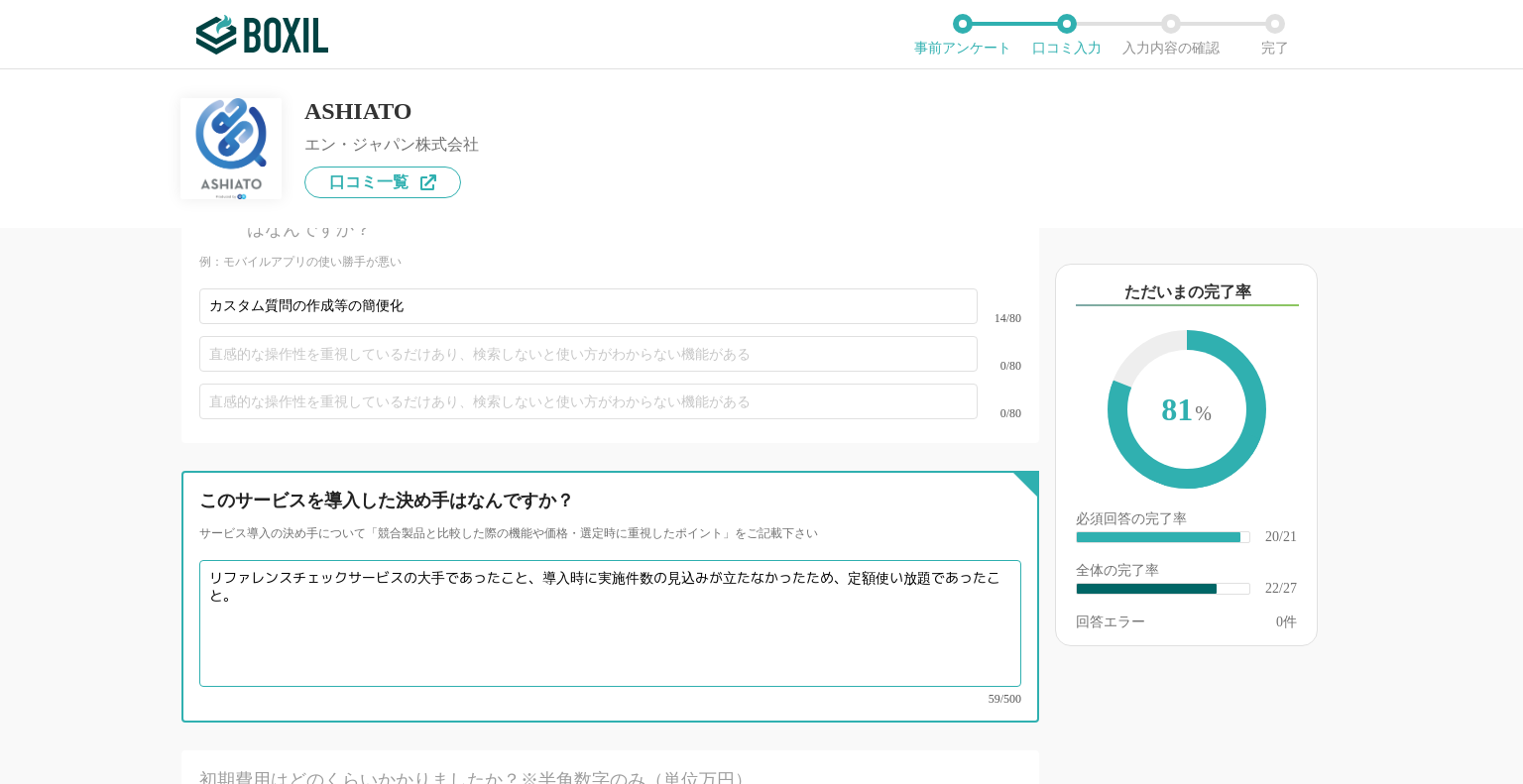 click on "リファレンスチェックサービスの大手であったこと、導入時に実施件数の見込みが立たなかったため、定額使い放題であったこと。" at bounding box center (610, 623) 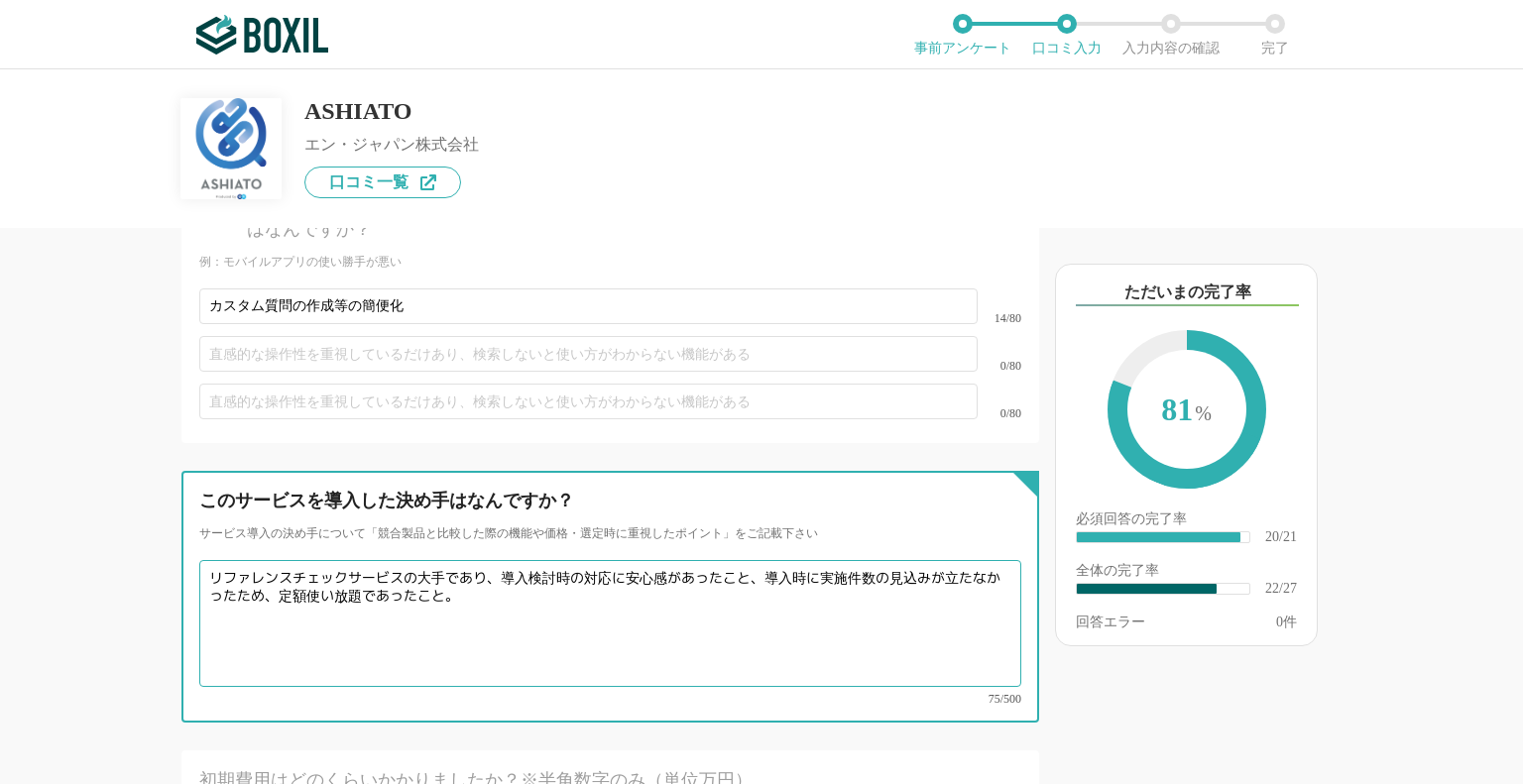 type on "リファレンスチェックサービスの大手であり、導入検討時の対応に安心感があったこと、導入時に実施件数の見込みが立たなかったため、定額使い放題であったこと。" 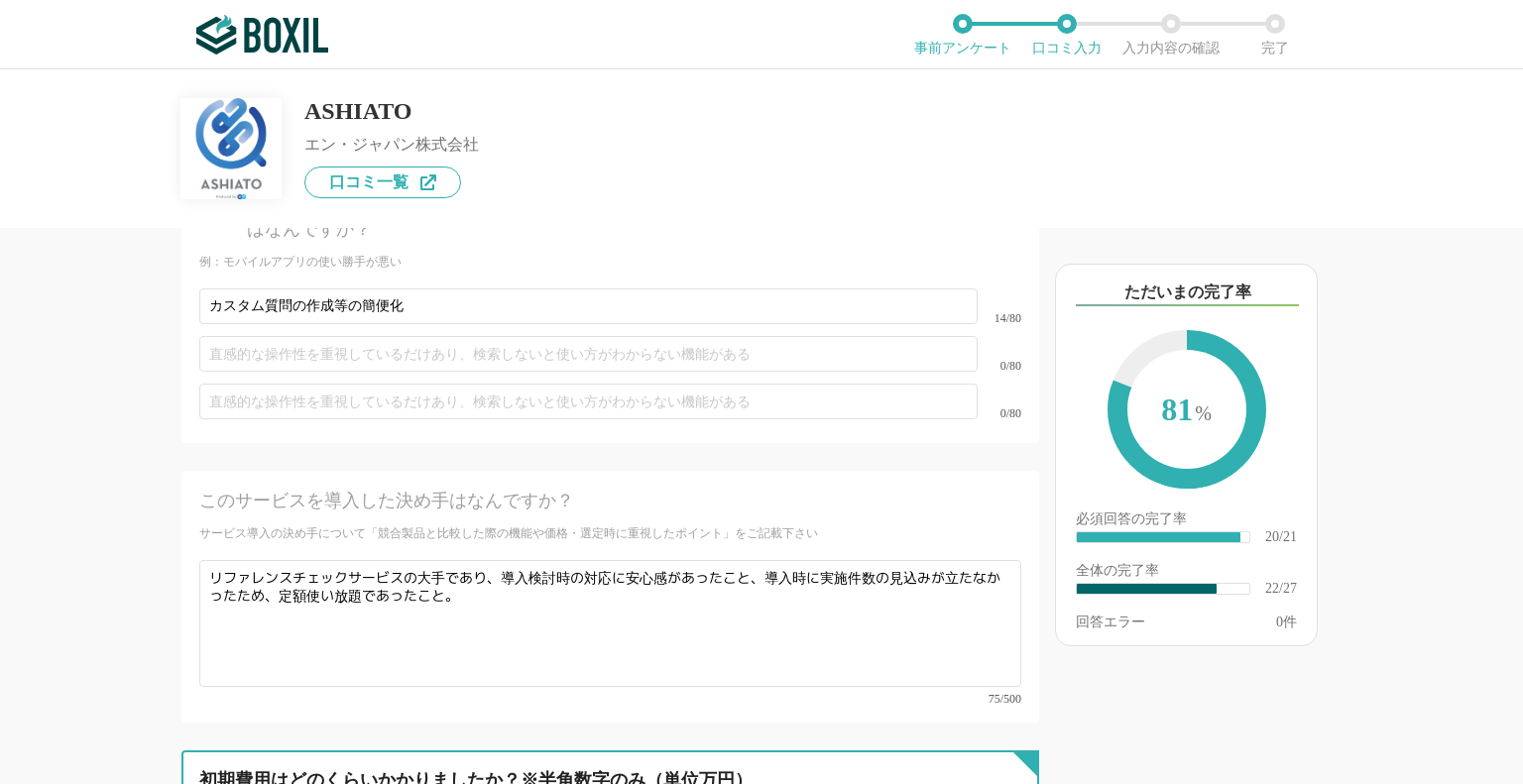 click at bounding box center [610, 851] 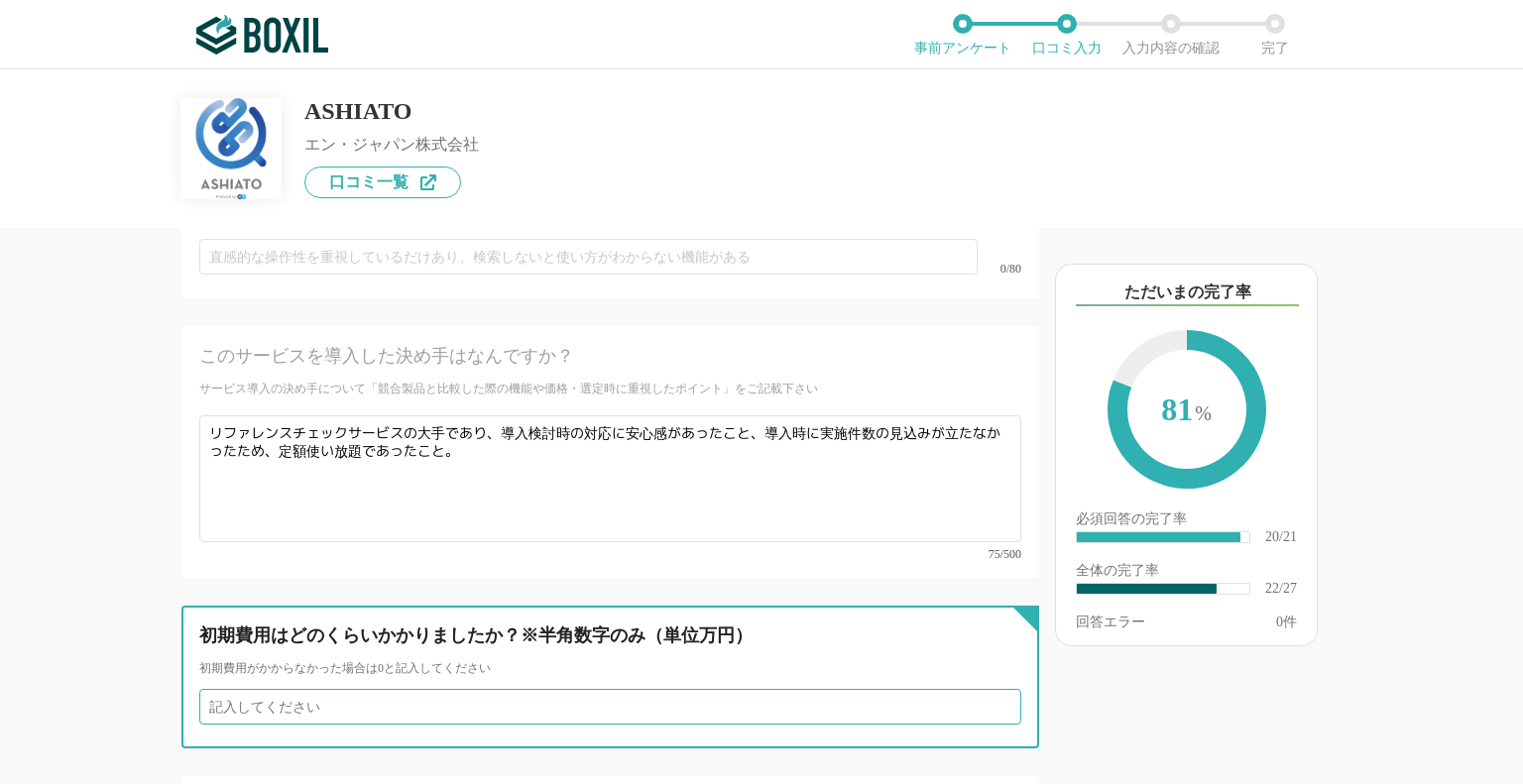 scroll, scrollTop: 4705, scrollLeft: 0, axis: vertical 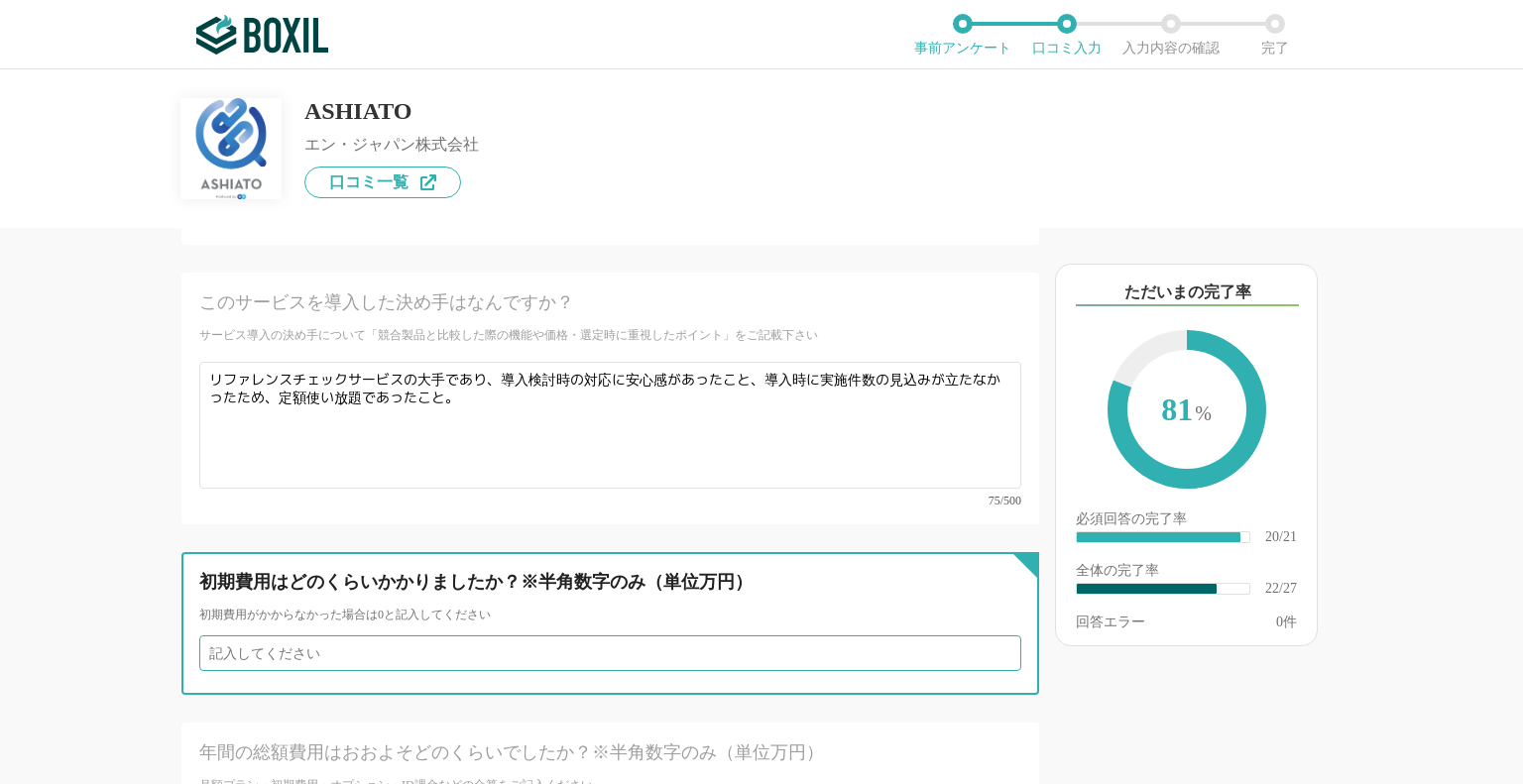 type on "50" 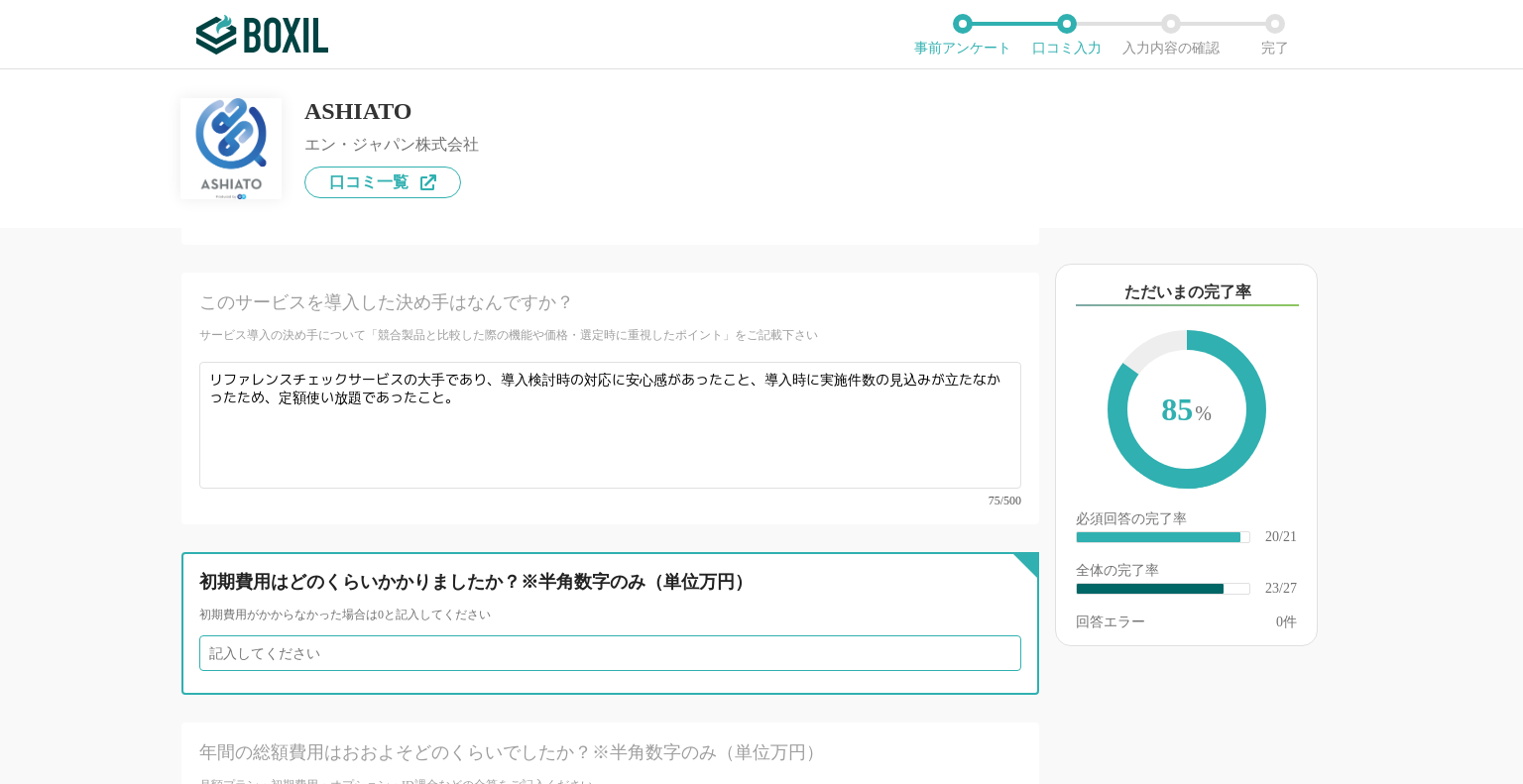 type on "50" 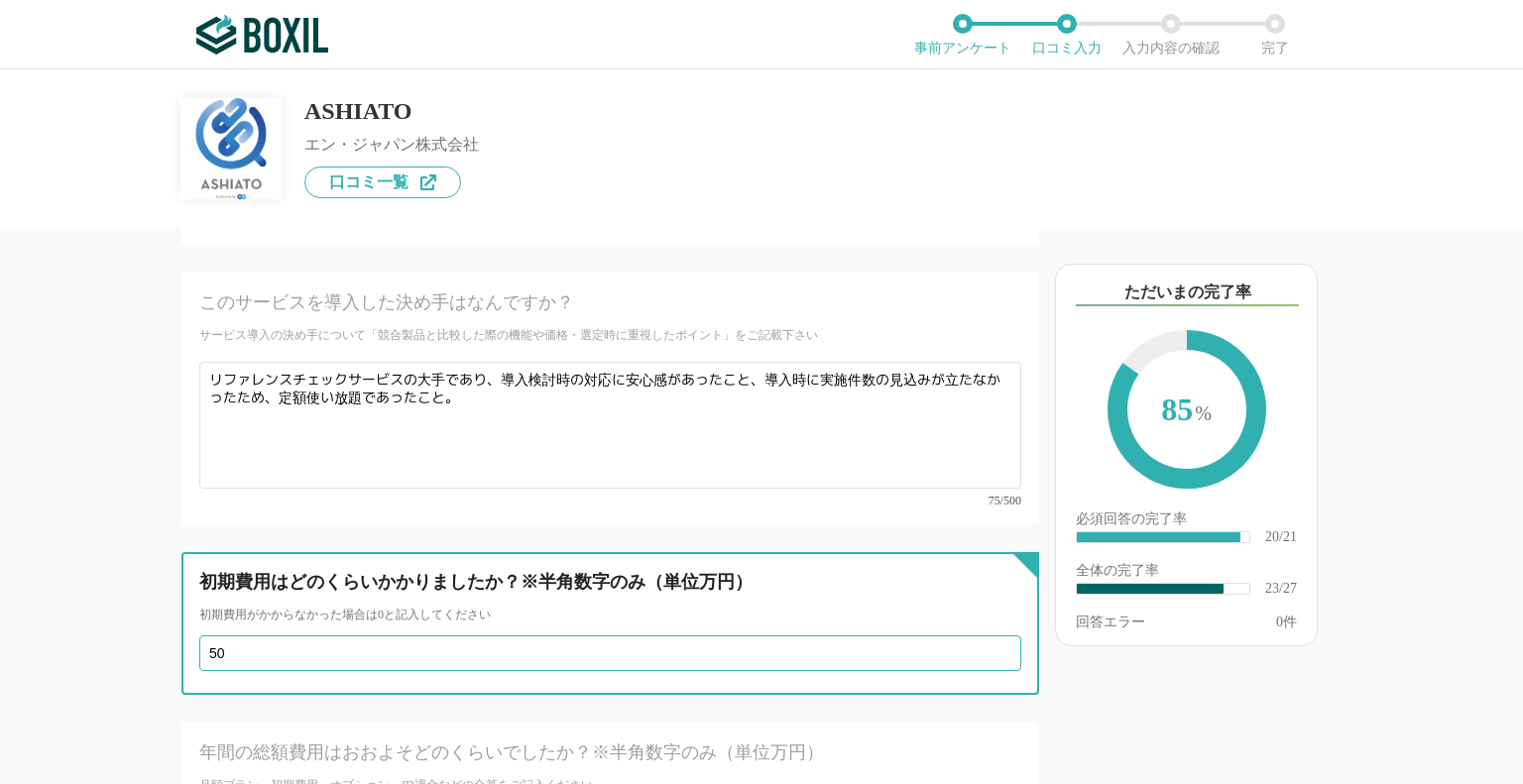 type on "50" 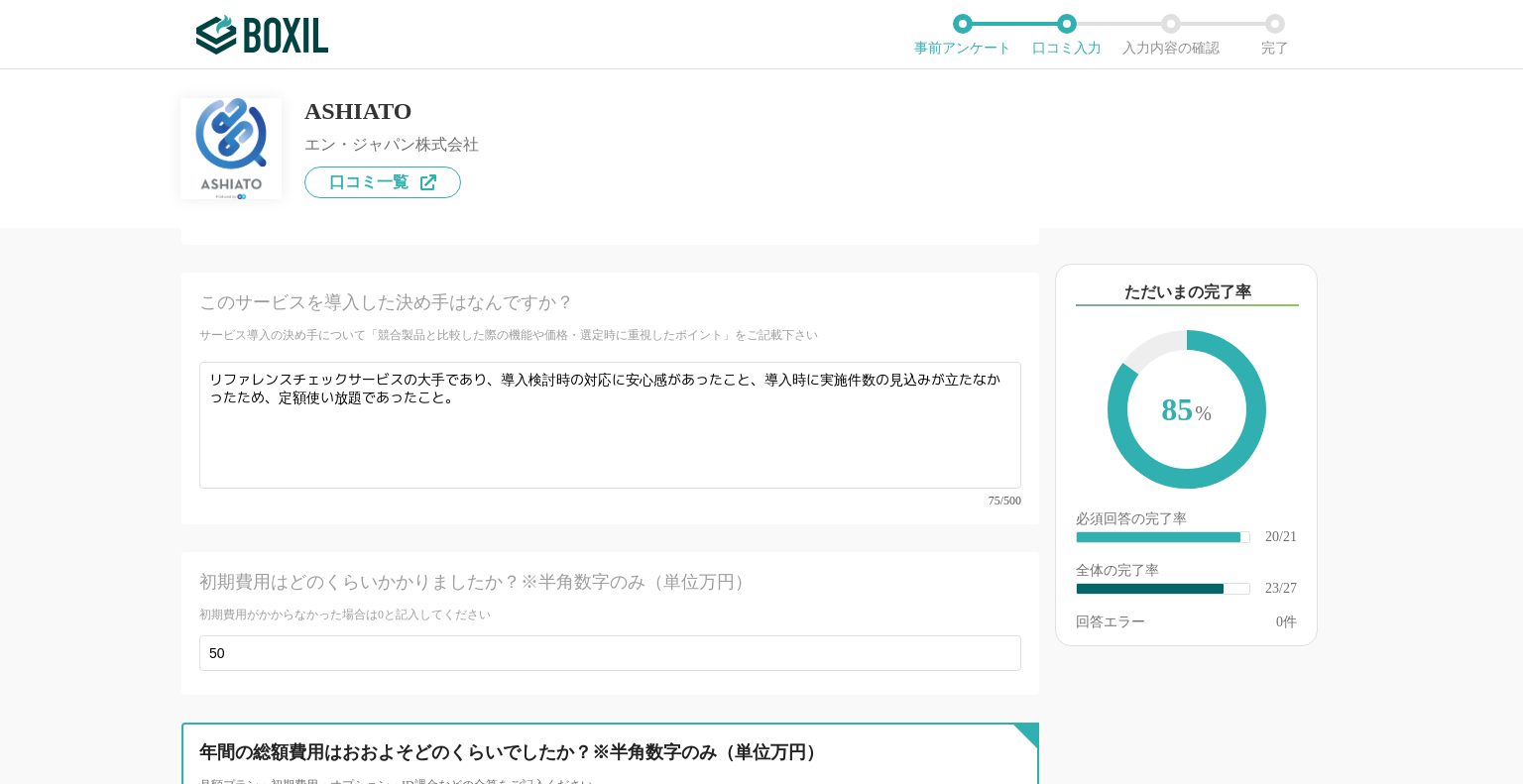 click at bounding box center [610, 824] 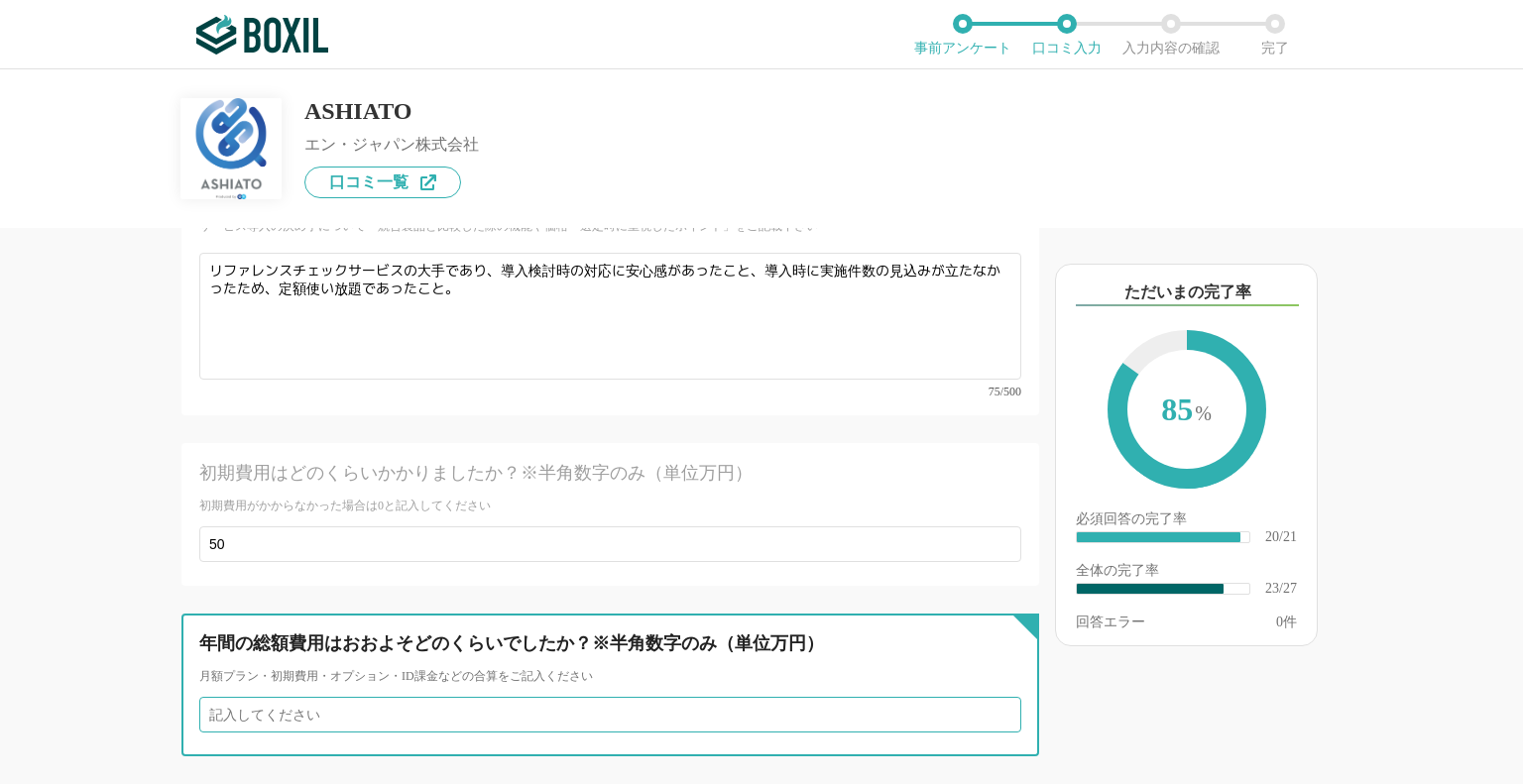 scroll, scrollTop: 4805, scrollLeft: 0, axis: vertical 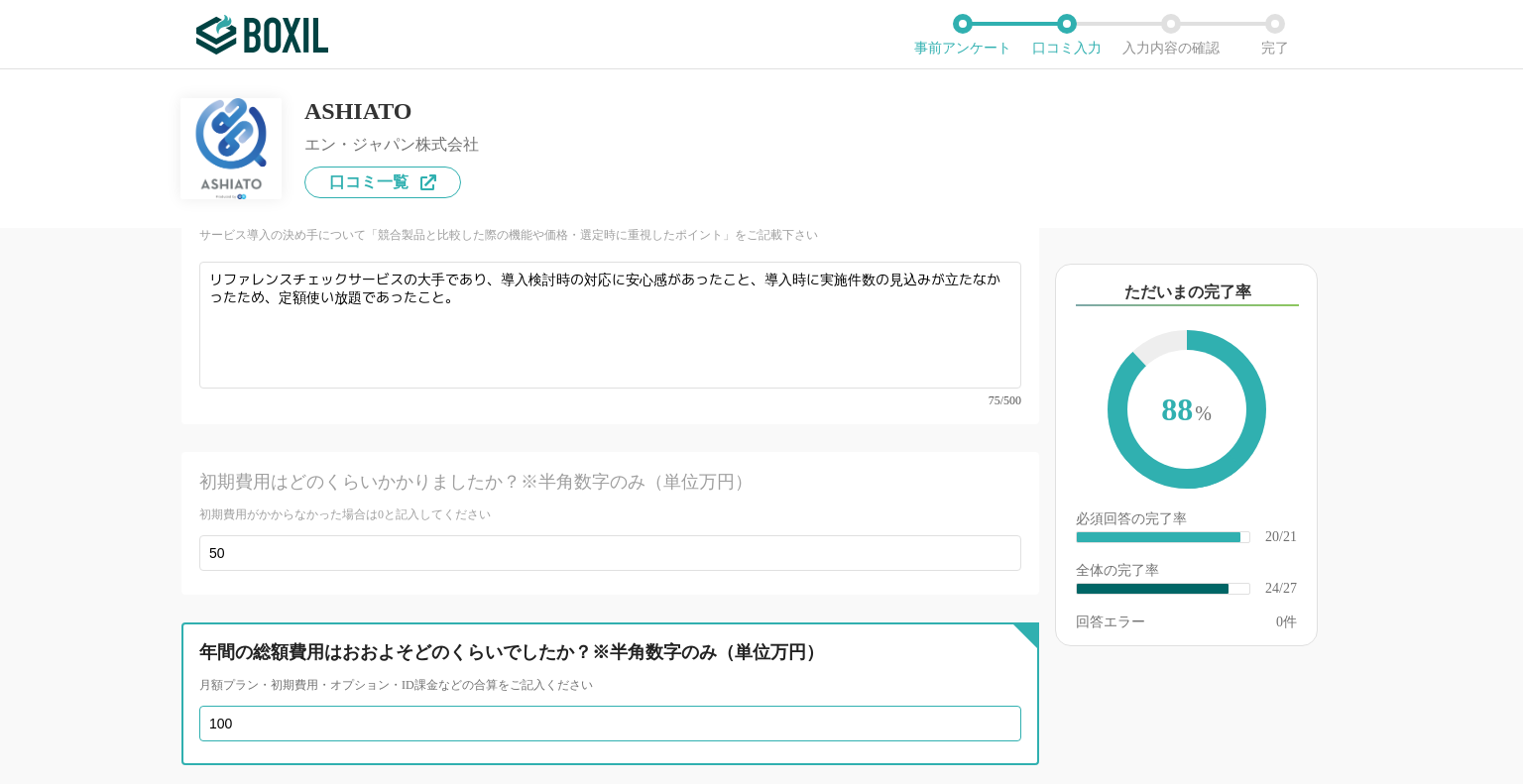 type on "100" 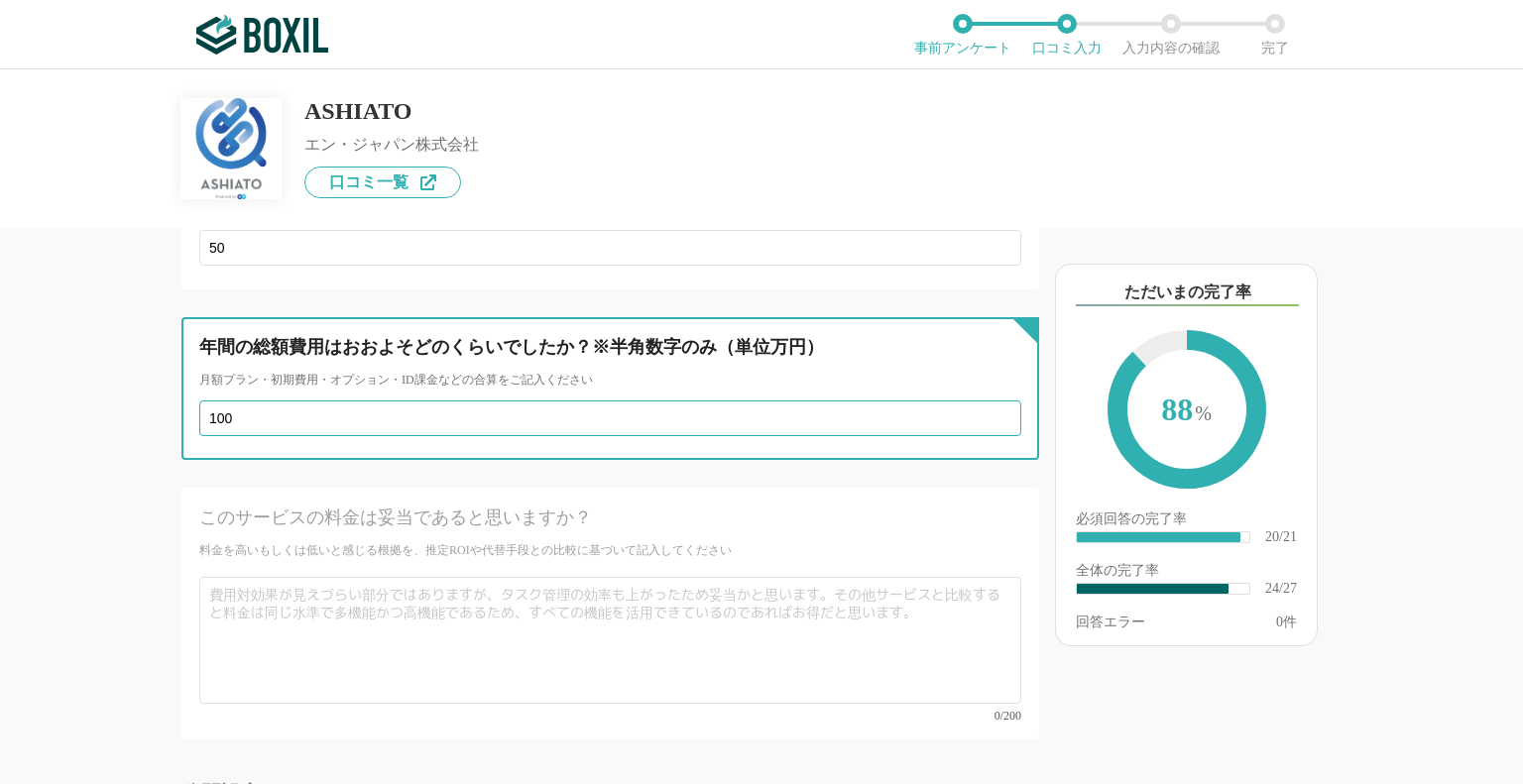 scroll, scrollTop: 5191, scrollLeft: 0, axis: vertical 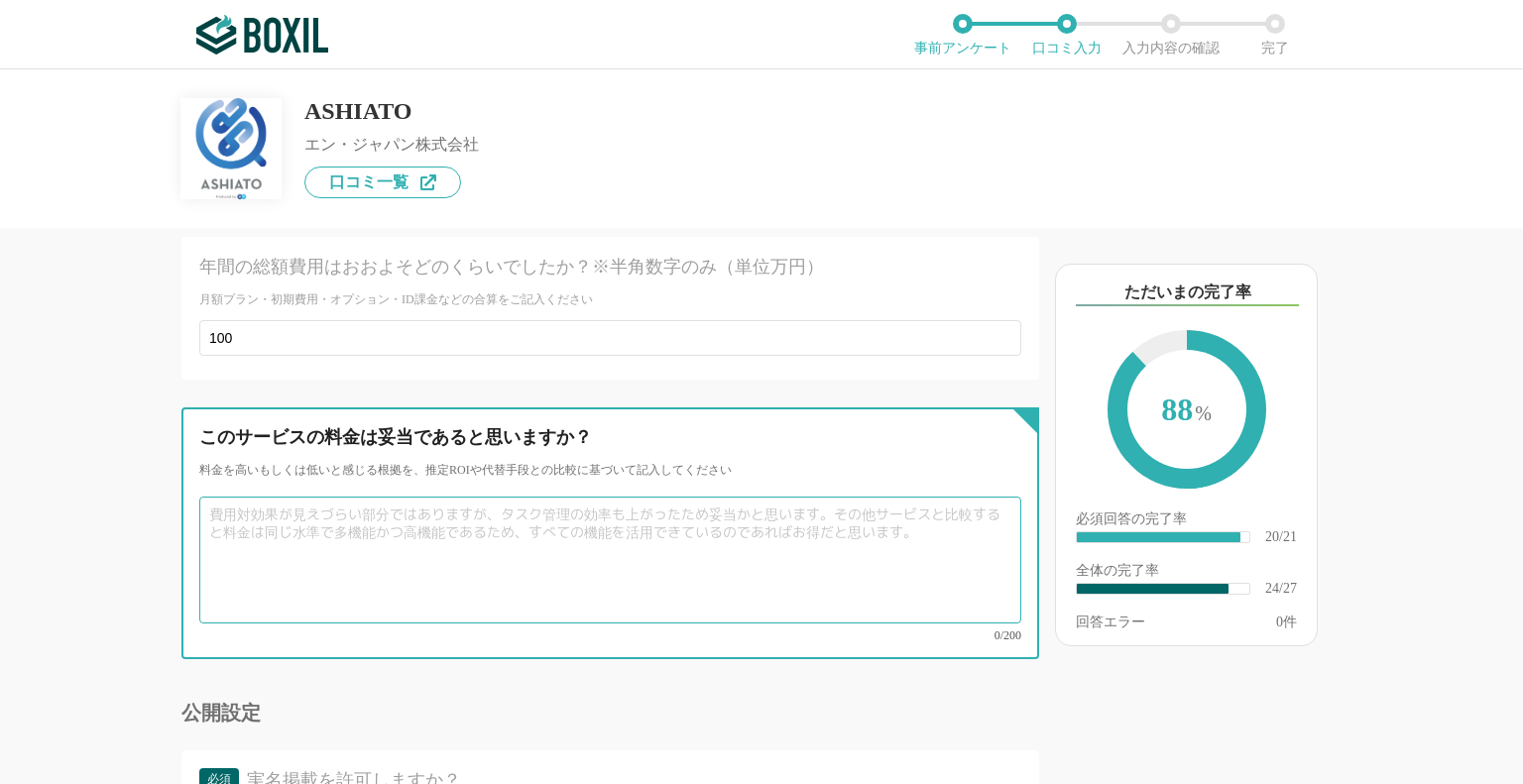 click at bounding box center (610, 560) 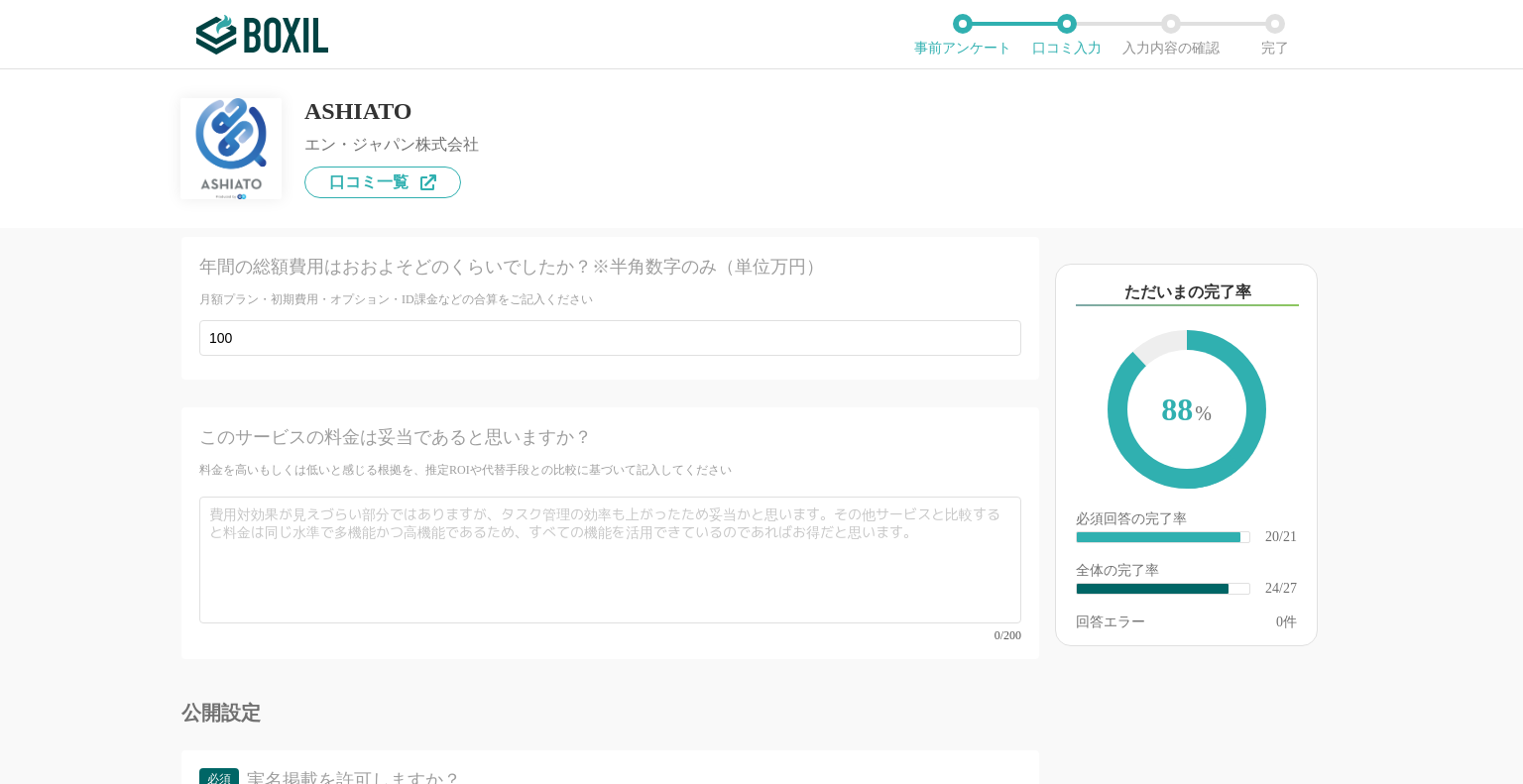 click on "いいえ" at bounding box center [297, 857] 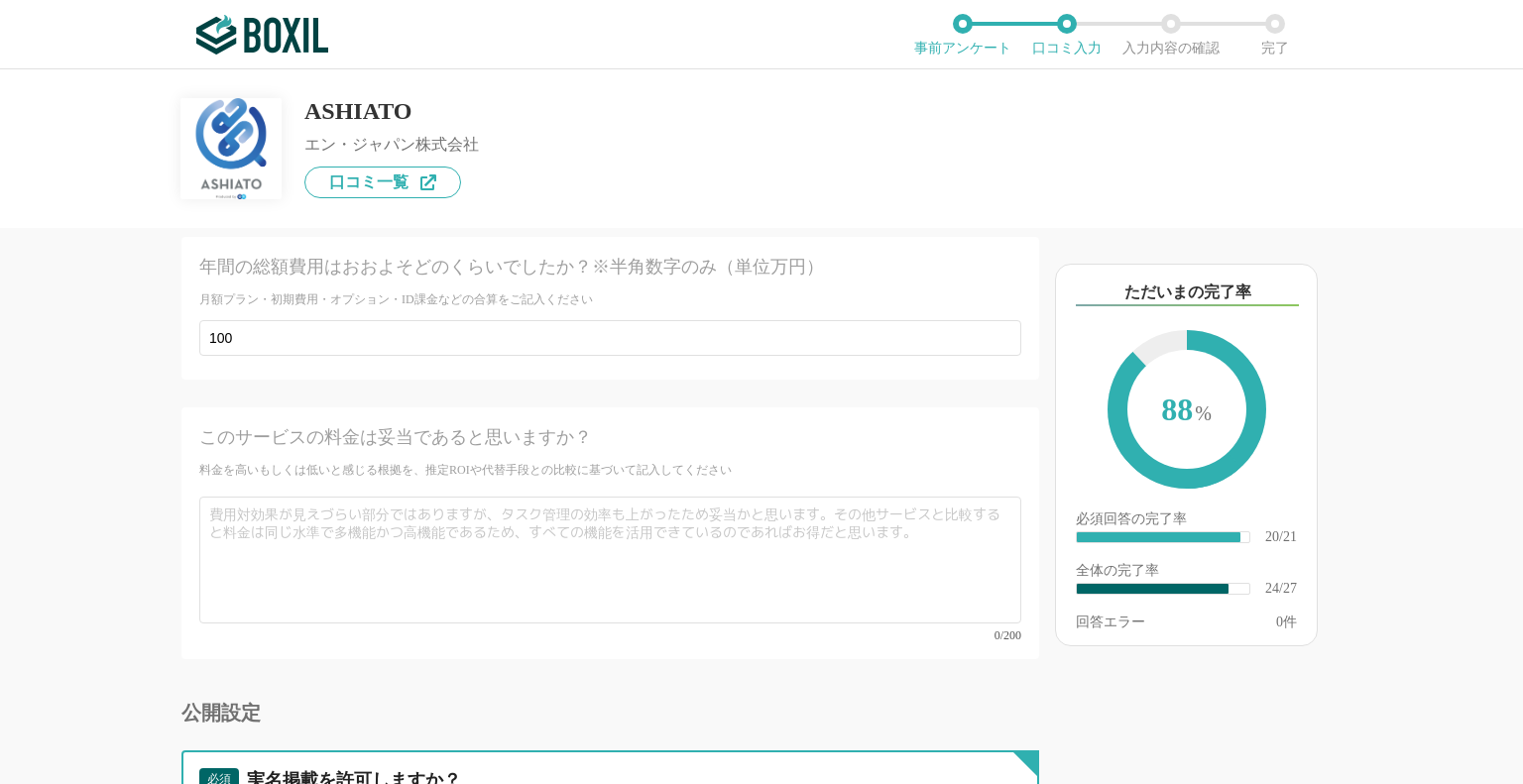 click on "いいえ" at bounding box center [277, 847] 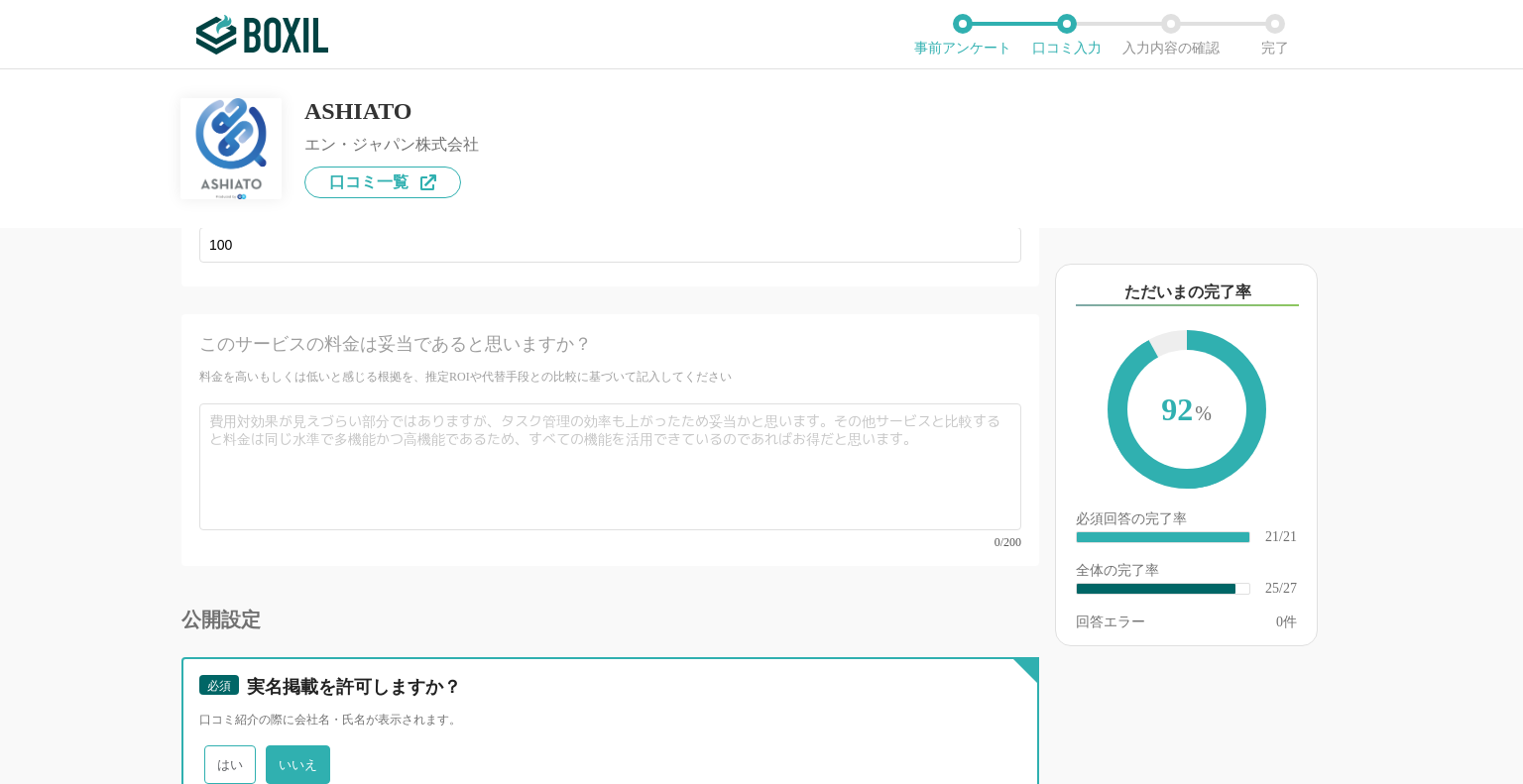 scroll, scrollTop: 5148, scrollLeft: 0, axis: vertical 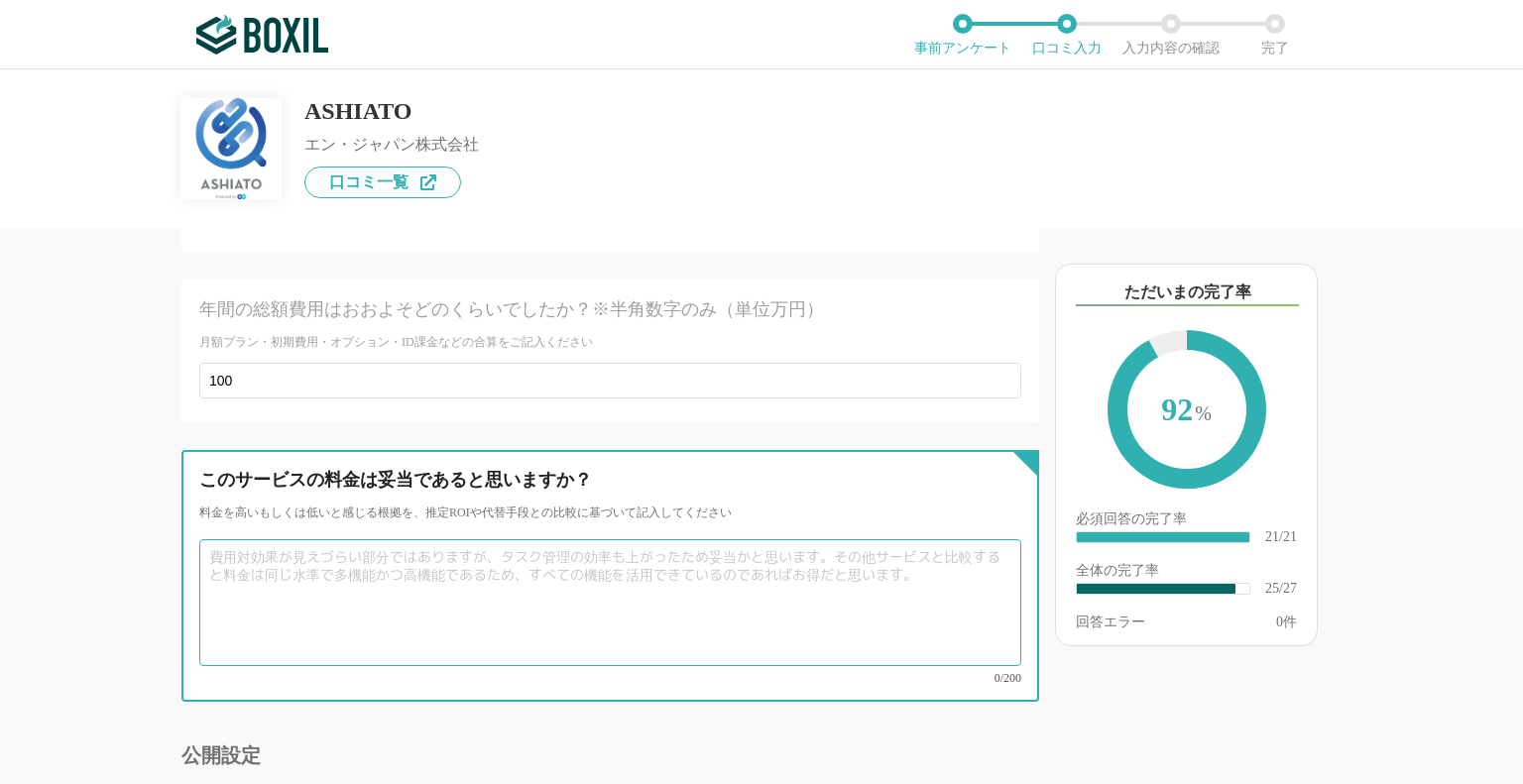 click at bounding box center [610, 603] 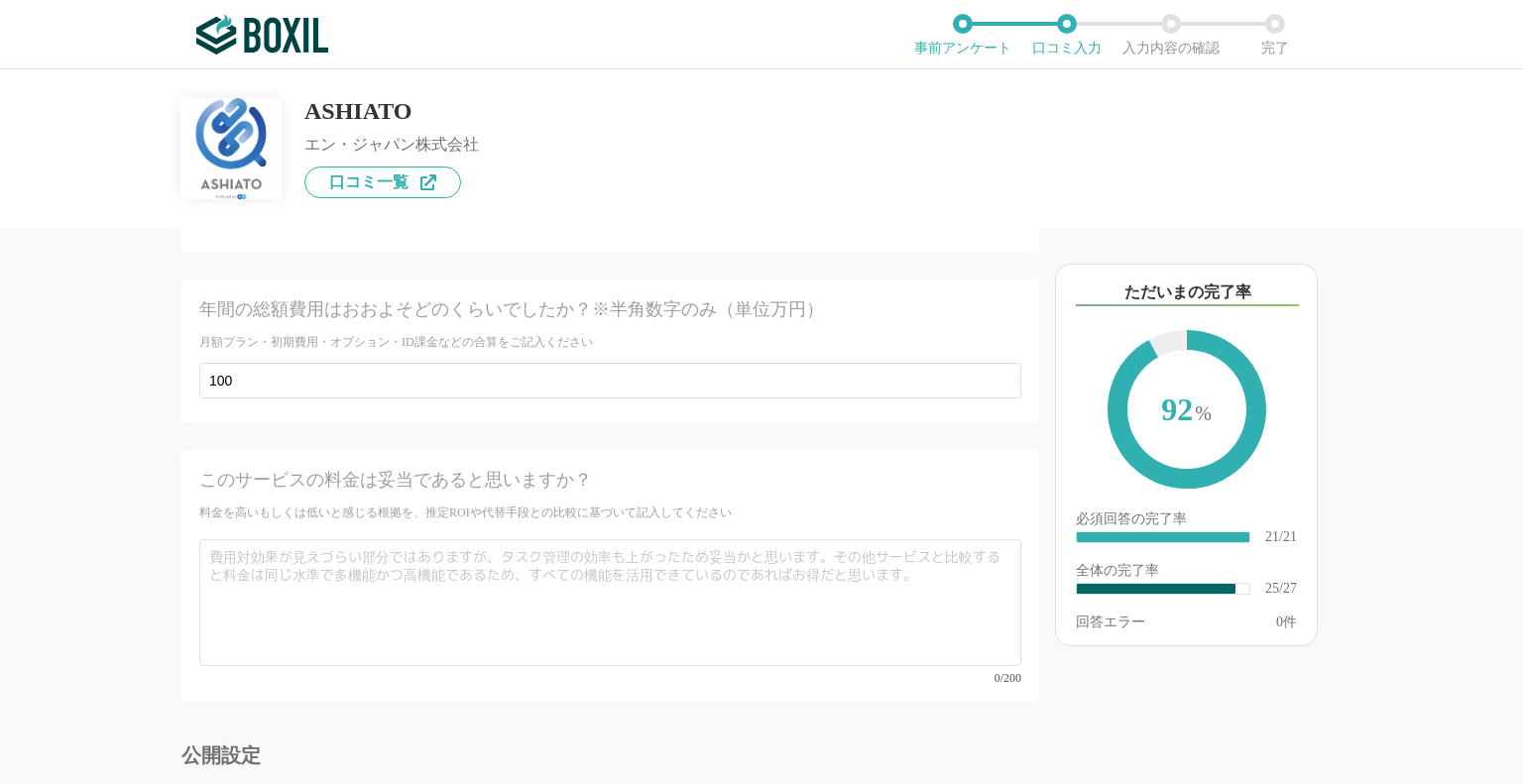 click on "他のサービス・ツールと連携していますか？ ※複数選択可 例：Slack、Salesforce 選択したサービス 未選択 必須 導入時に所属していた部署を選択してください 情報システム部門 マーケティング部門 営業・販売部門 経営企画部門 広報・PR部門 人事部門 総務・法務部門 経理財務部門 必須 サービス導入が完了するまでどれくらいの時間を要しましたか？ 導入サービス決定後から導入完了までの期間を記入してください 即日 1週間以内 2〜3週間 1ヶ月 2〜3ヶ月 3〜6ヶ月 6〜12ヶ月 1年以上 わからない 他に検討したサービスはありますか？ 選択したサービス 未選択 back check 必須 推定投資回収期間（推定ROI） 支払ったコストはおおよそどのくらいの期間で回収できましたか？ ※不明な場合は未記入 1ヶ月 2〜3ヶ月 4〜6ヶ月 6〜12ヶ月 1年以上 わからない 必須 1 2 3 4 5 1 2" at bounding box center [610, -1952] 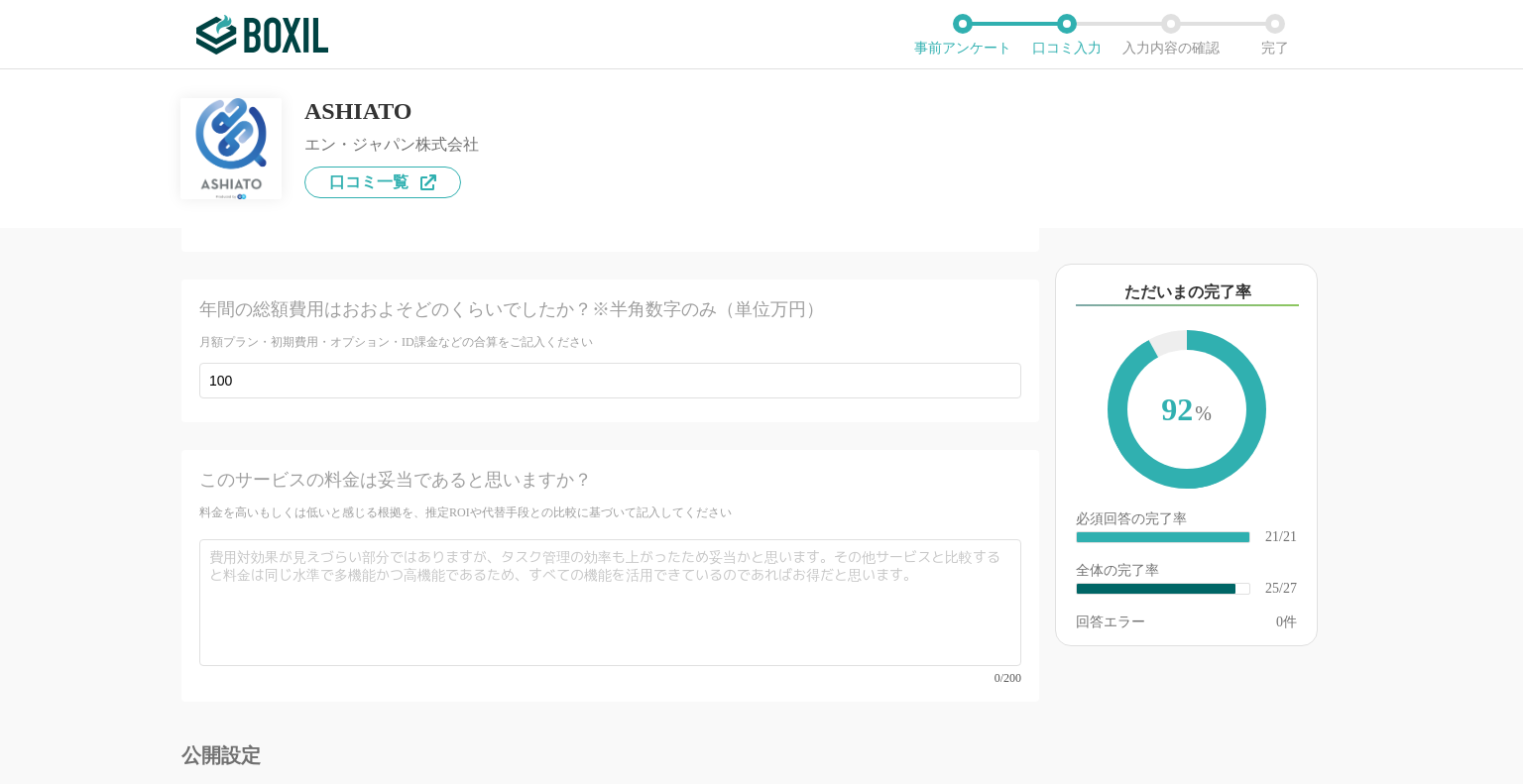 scroll, scrollTop: 5284, scrollLeft: 0, axis: vertical 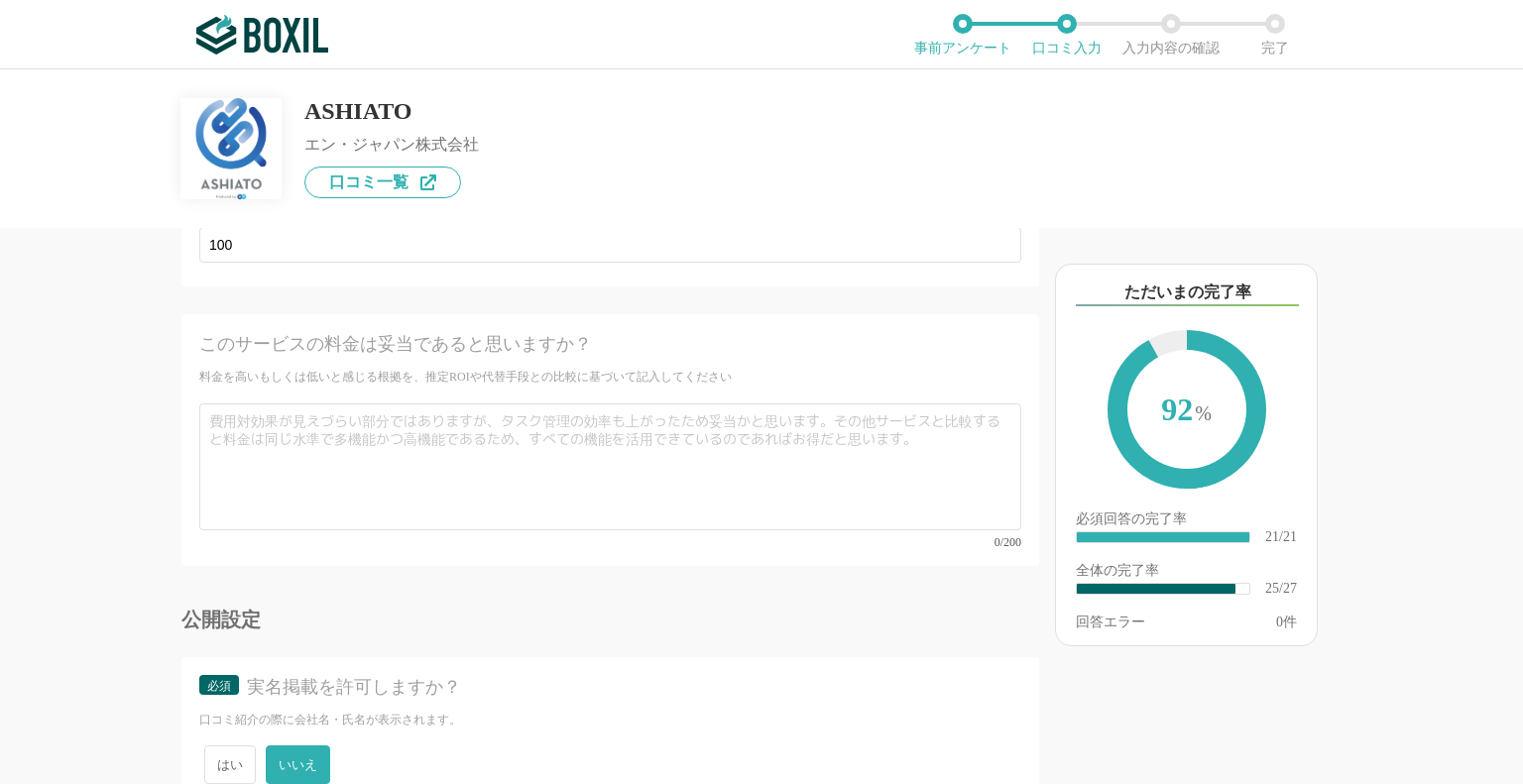 click on "確認画面に進む" at bounding box center [920, 860] 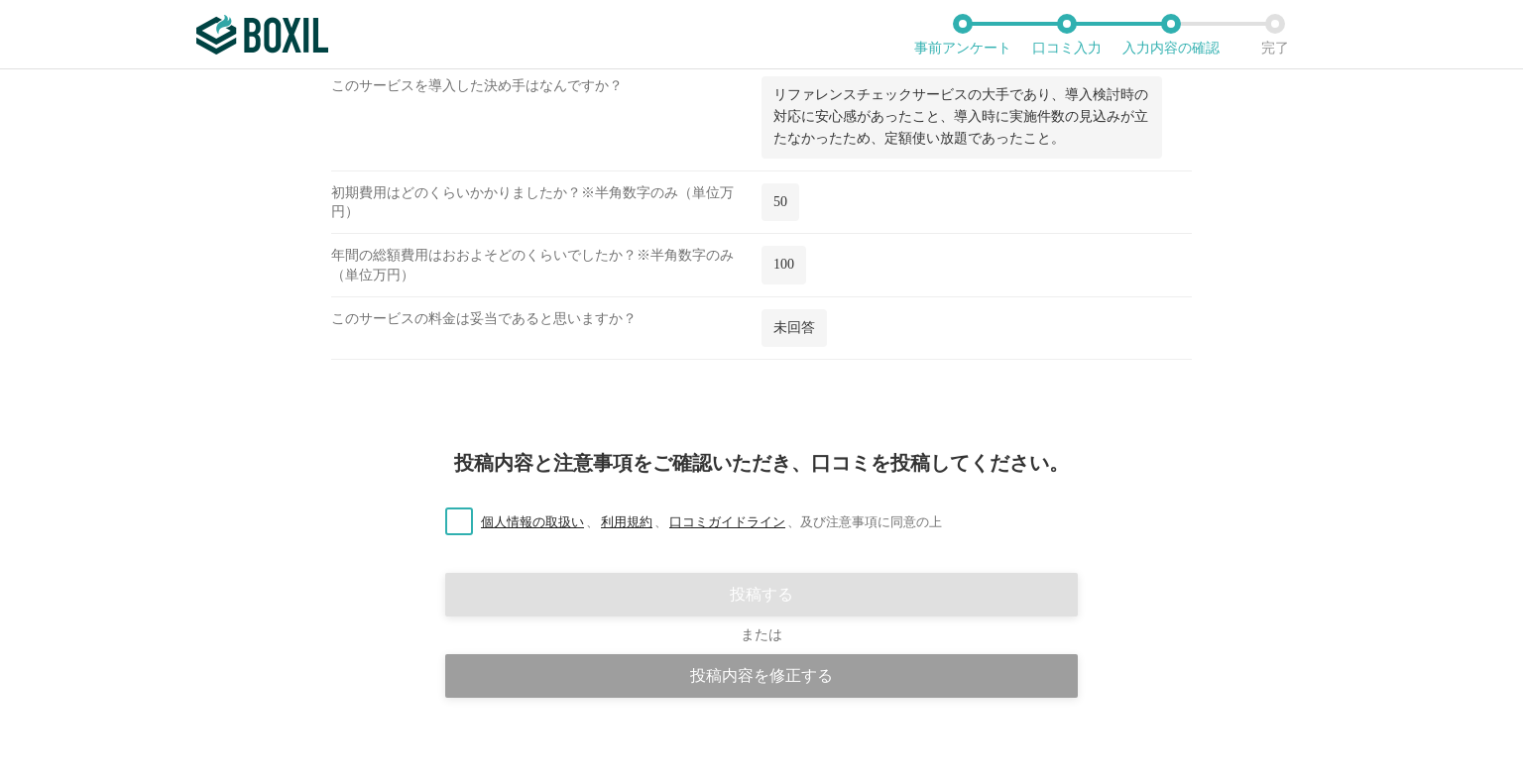 scroll, scrollTop: 2109, scrollLeft: 0, axis: vertical 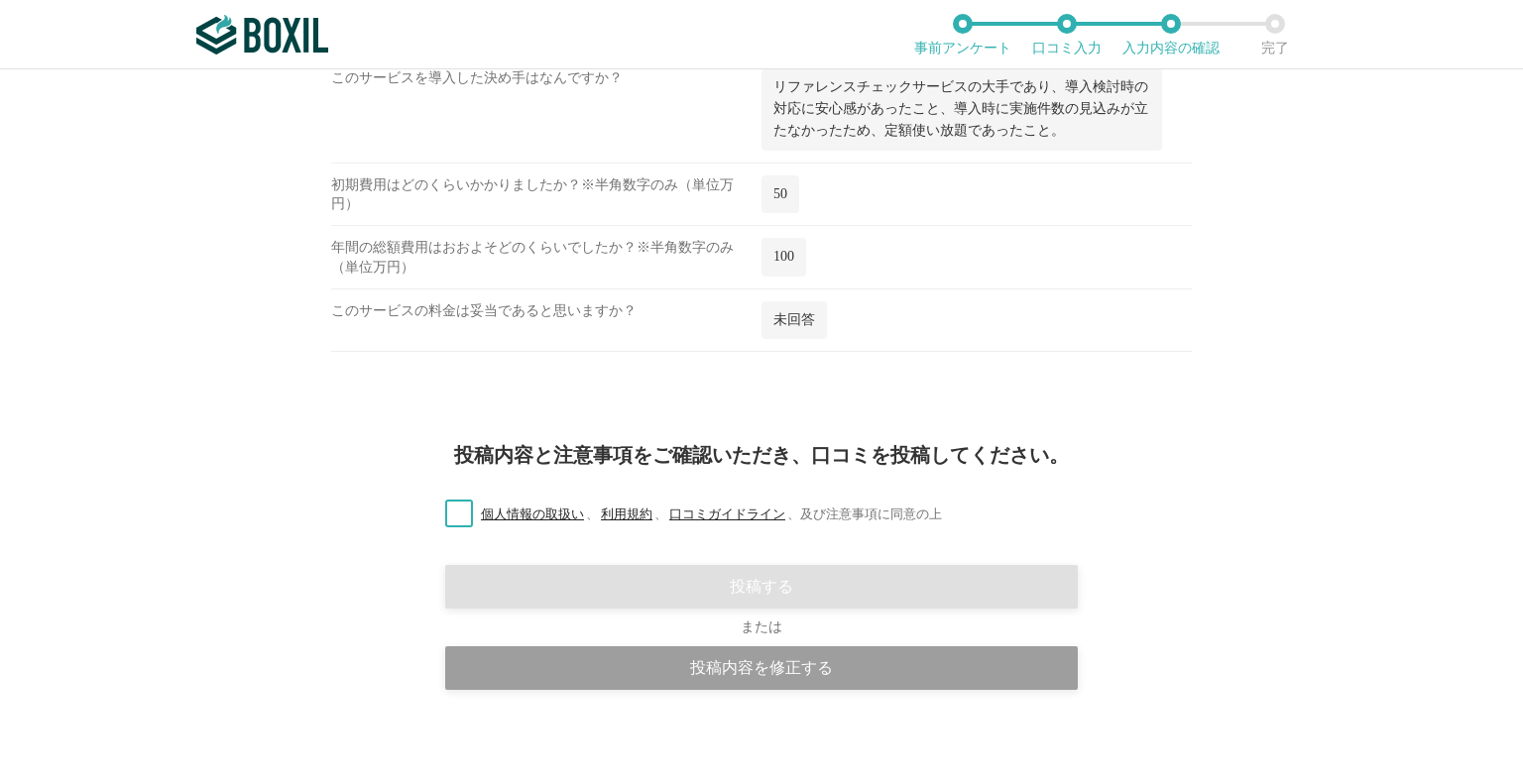 click on "個人情報の取扱い 、 利用規約 、 口コミガイドライン 、 及び注意事項に同意の上" at bounding box center (685, 514) 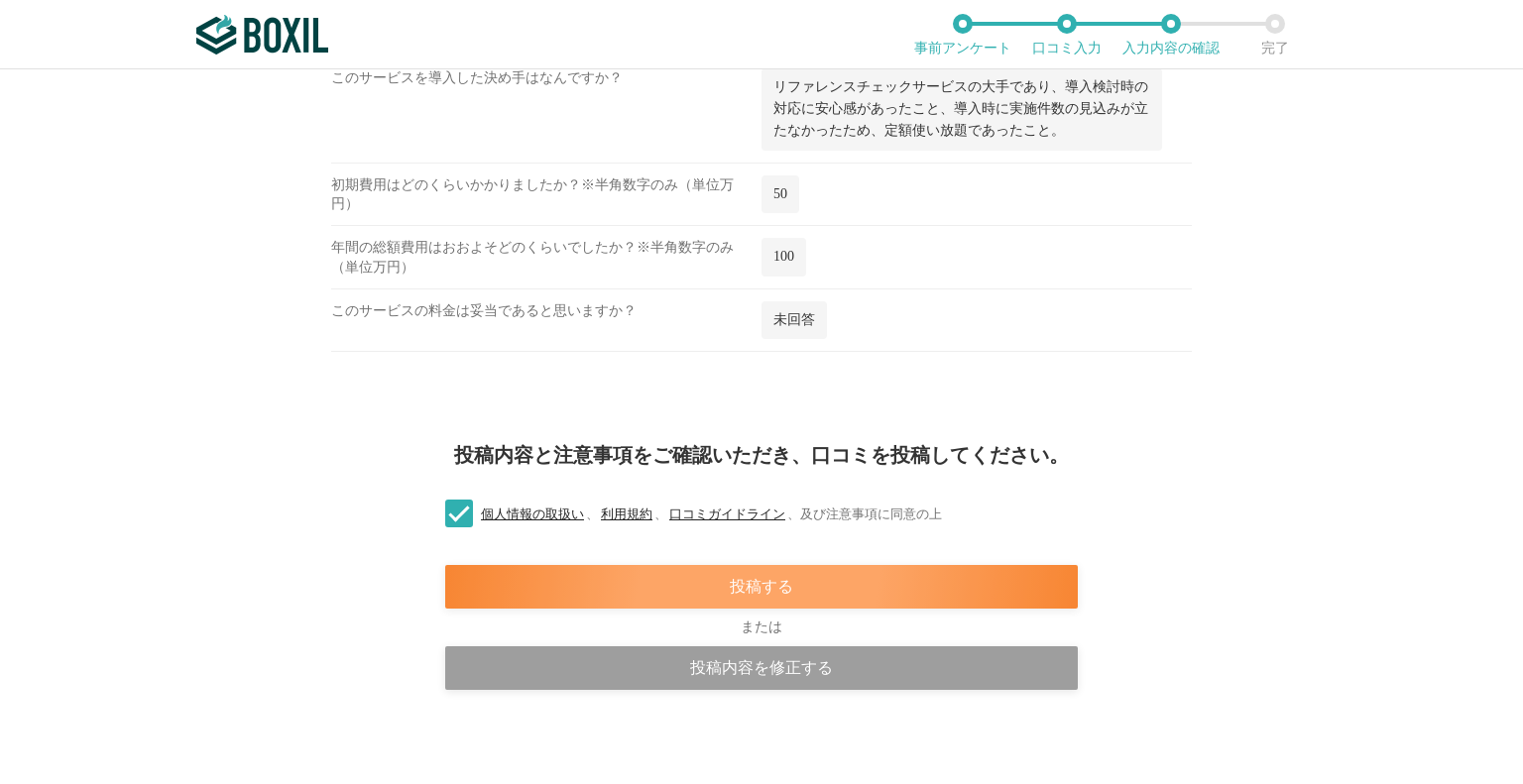 click on "投稿する" at bounding box center (762, 587) 